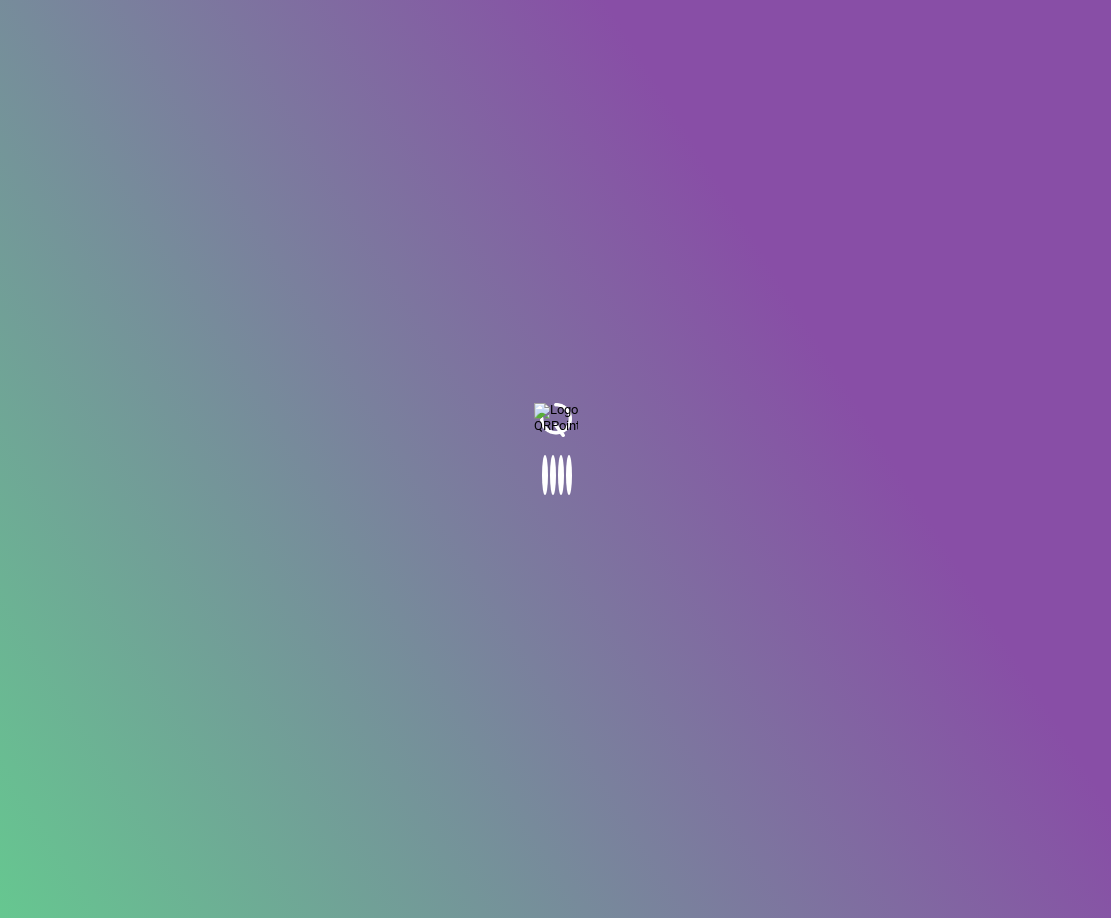 scroll, scrollTop: 0, scrollLeft: 0, axis: both 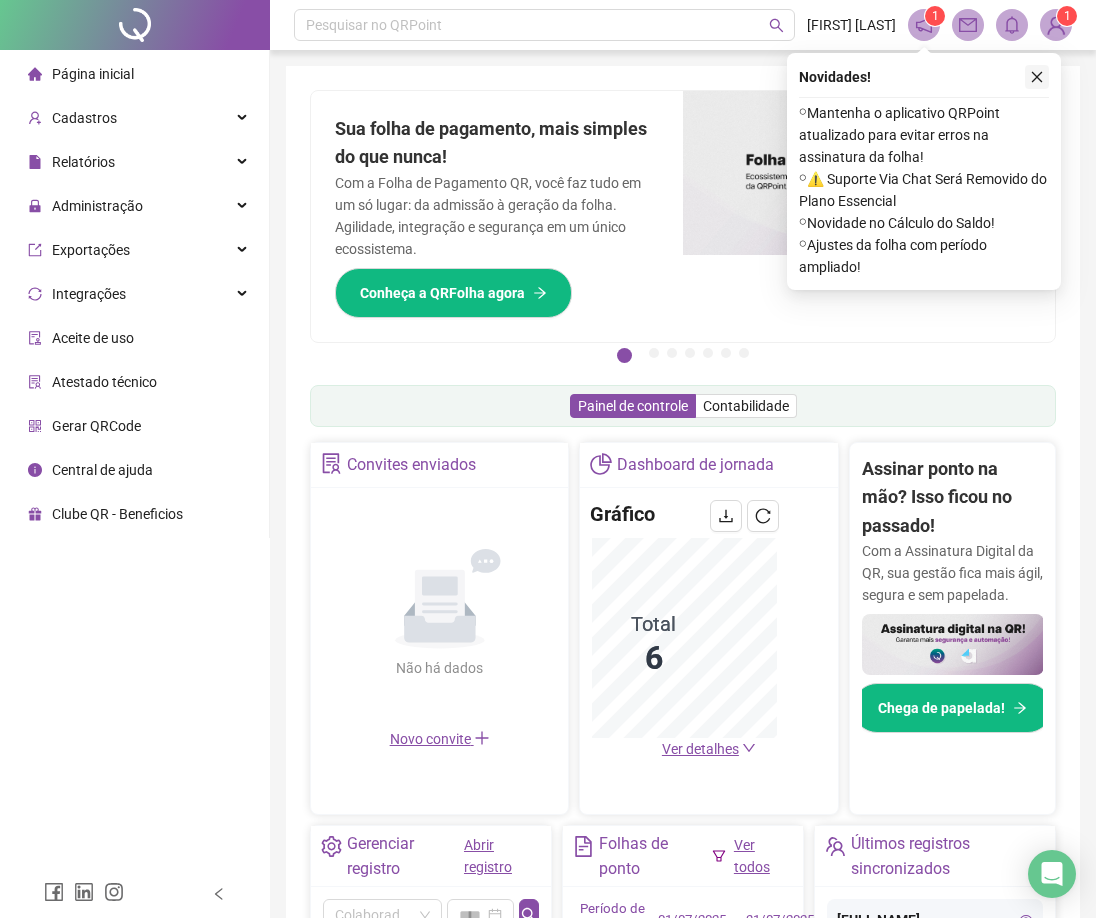 click 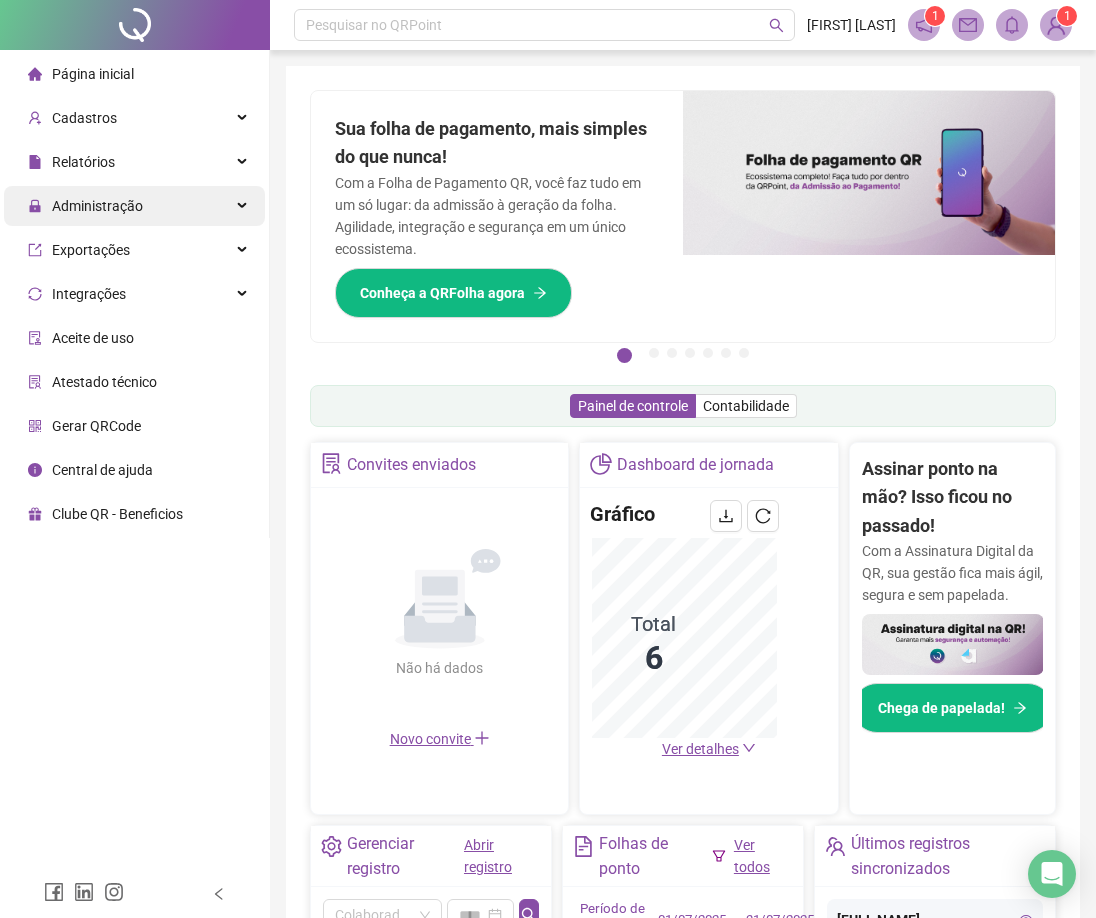 click on "Administração" at bounding box center [97, 206] 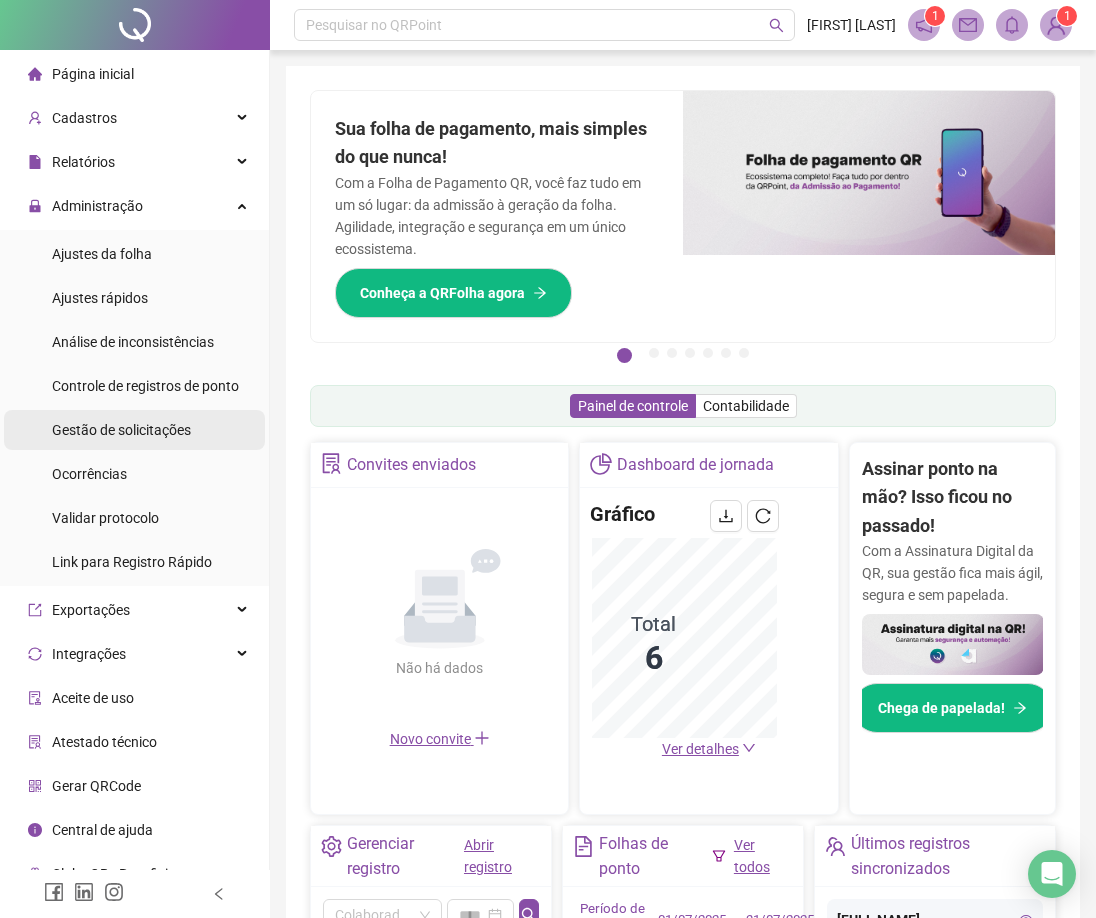 click on "Gestão de solicitações" at bounding box center [121, 430] 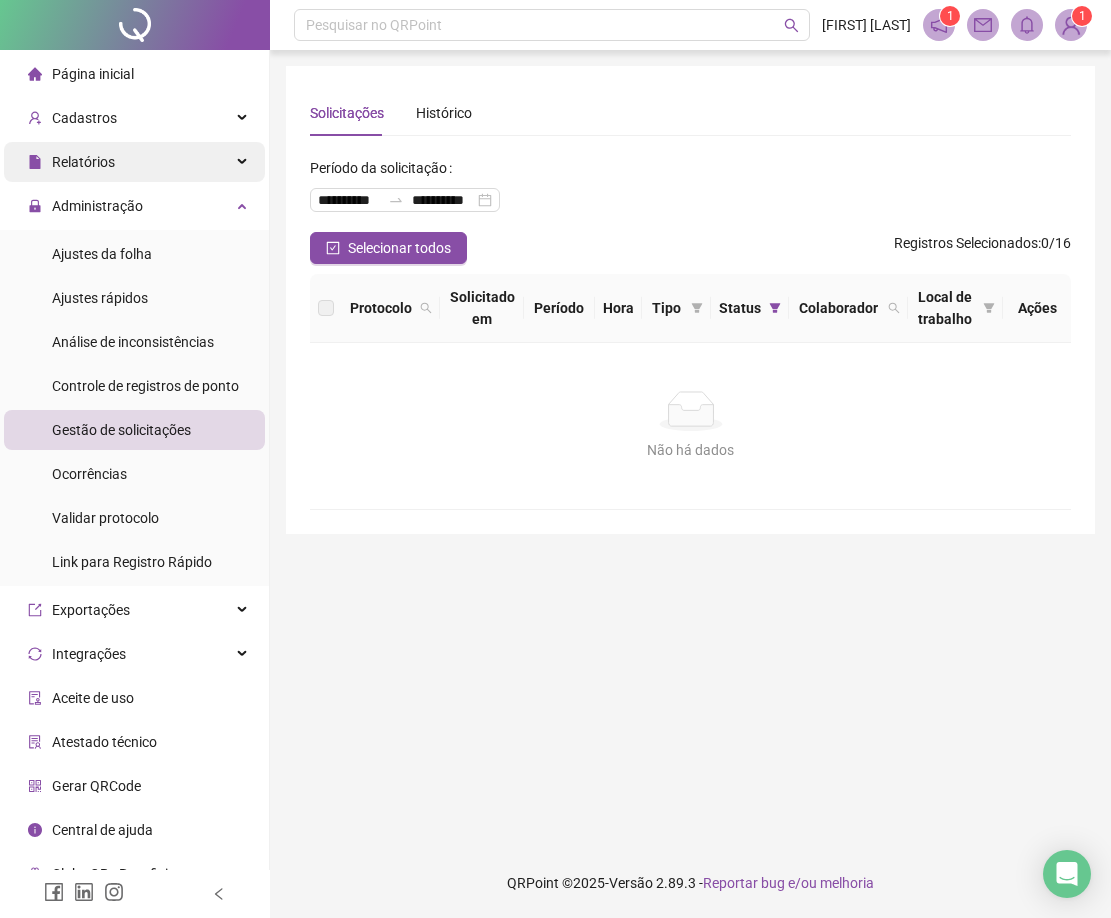 click on "Relatórios" at bounding box center (83, 162) 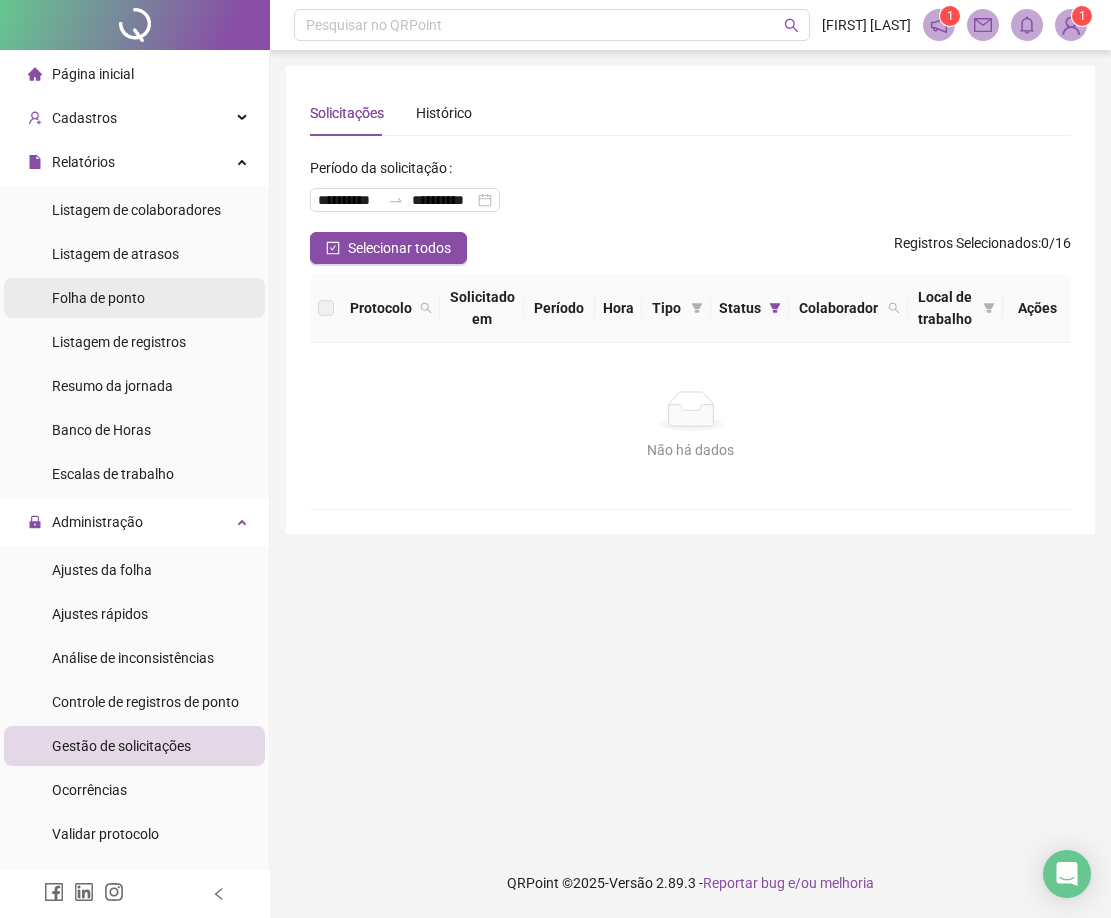 click on "Folha de ponto" at bounding box center [98, 298] 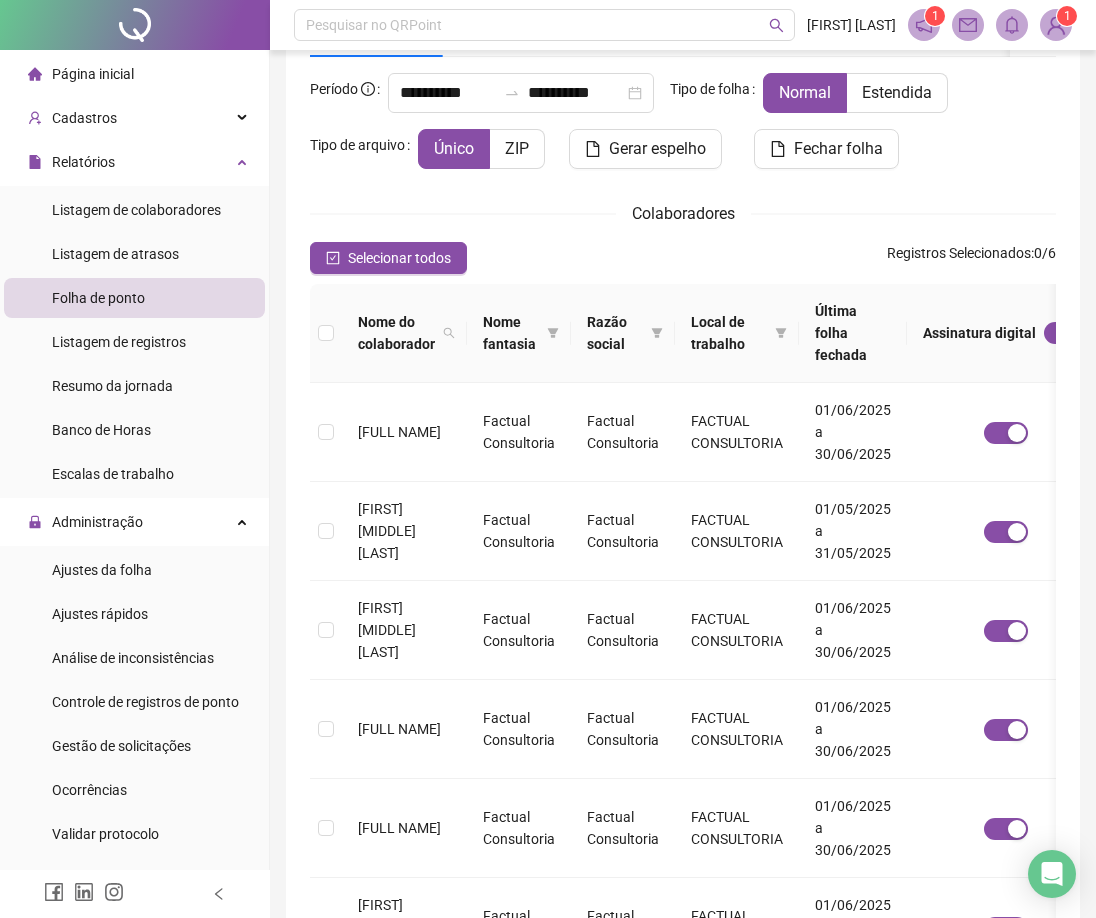 scroll, scrollTop: 117, scrollLeft: 0, axis: vertical 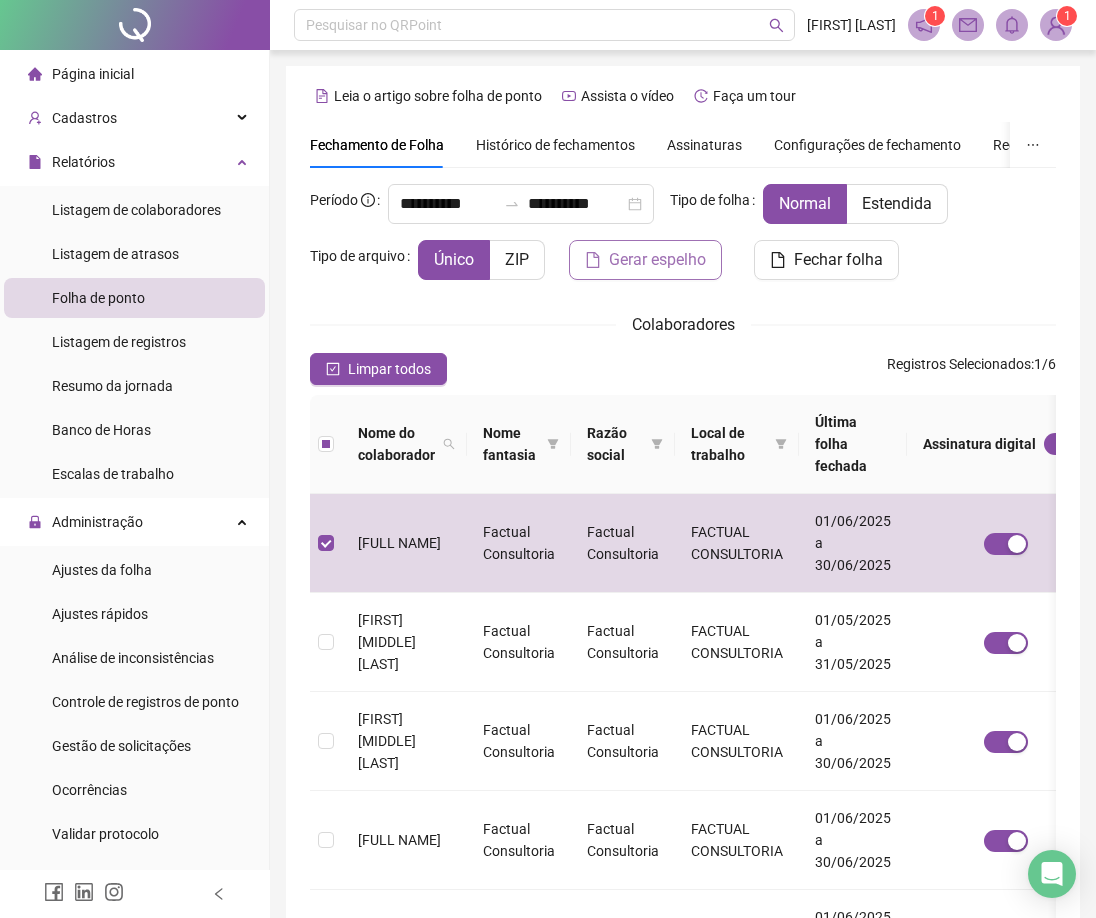 click on "Gerar espelho" at bounding box center (657, 260) 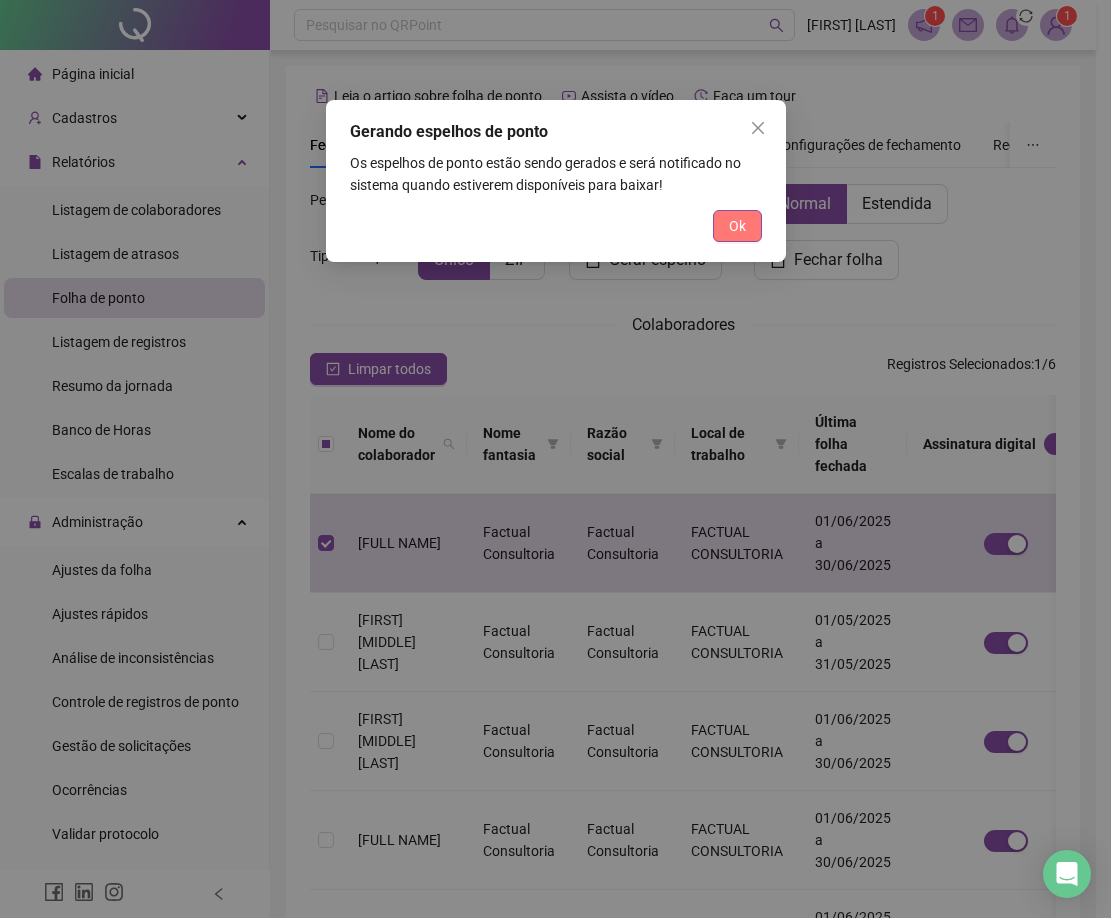 click on "Ok" at bounding box center [737, 226] 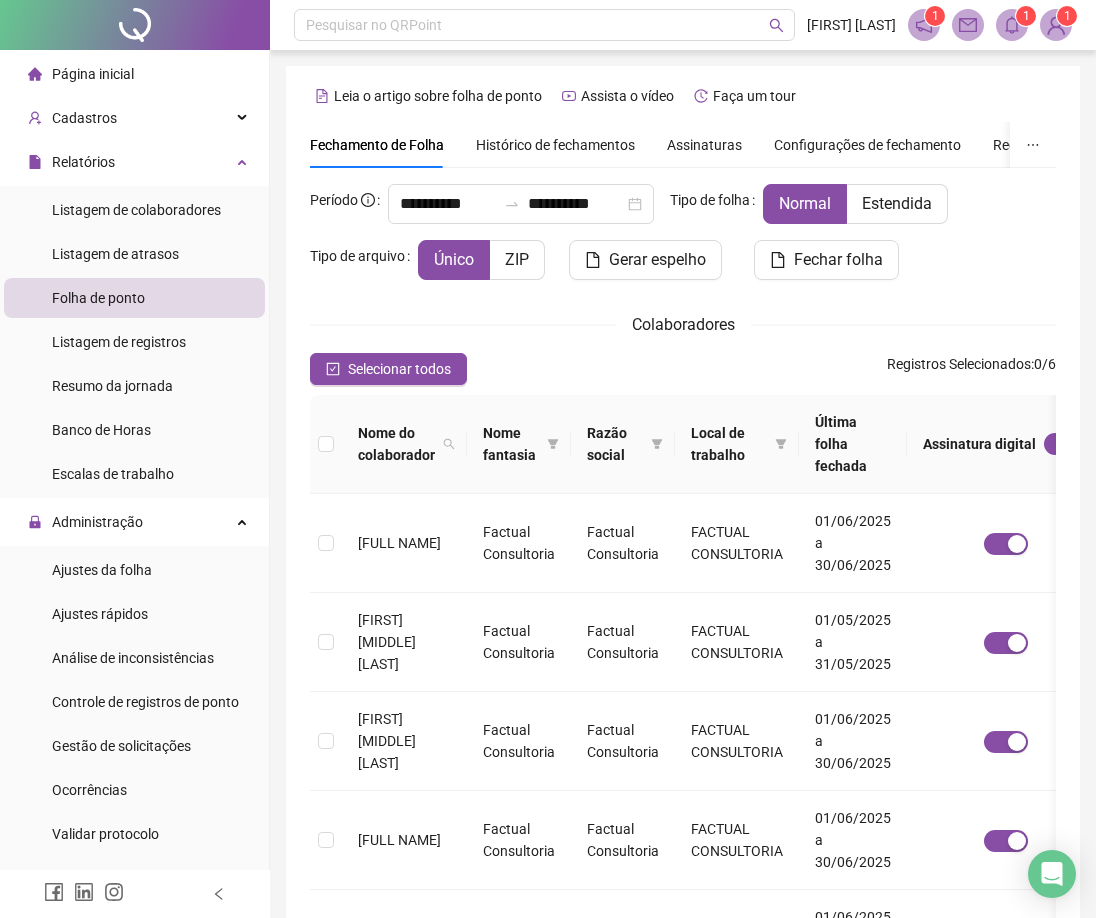 click 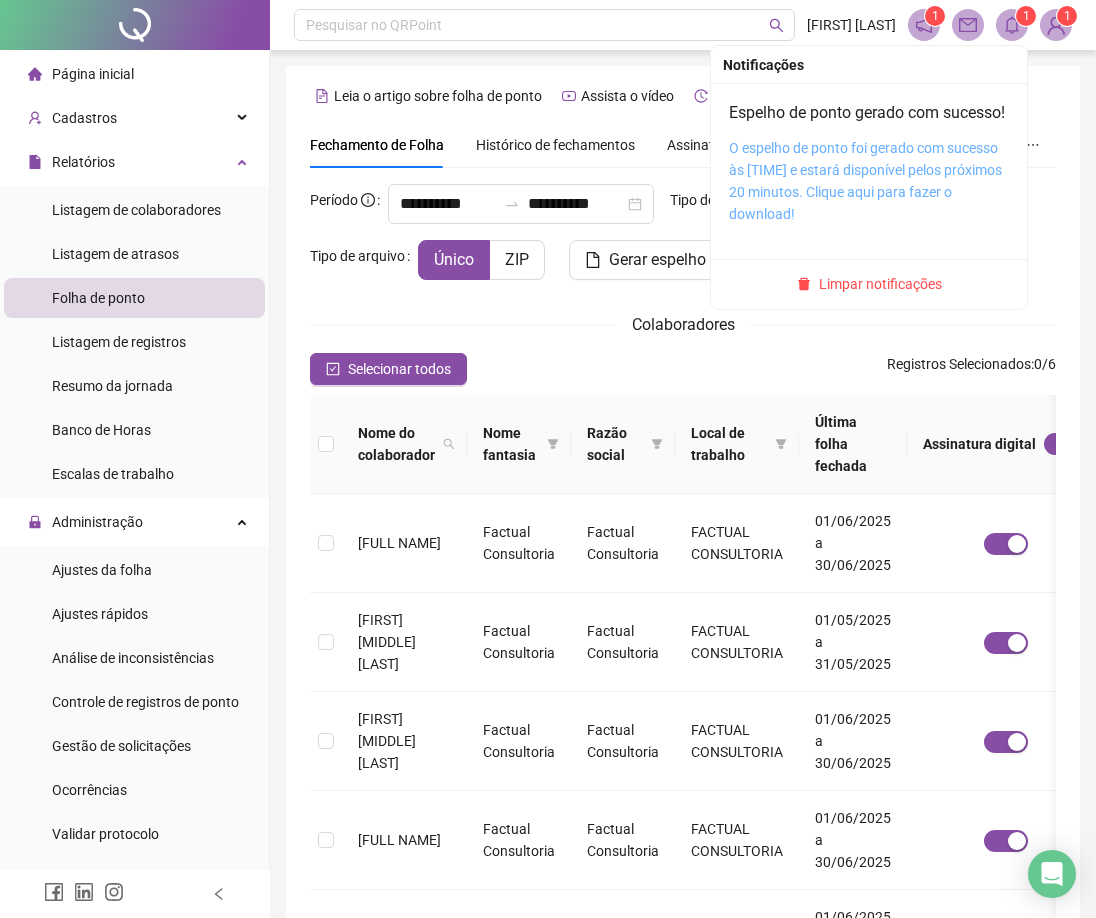 click on "O espelho de ponto foi gerado com sucesso às [TIME] e estará disponível pelos próximos 20 minutos.
Clique aqui para fazer o download!" at bounding box center (865, 181) 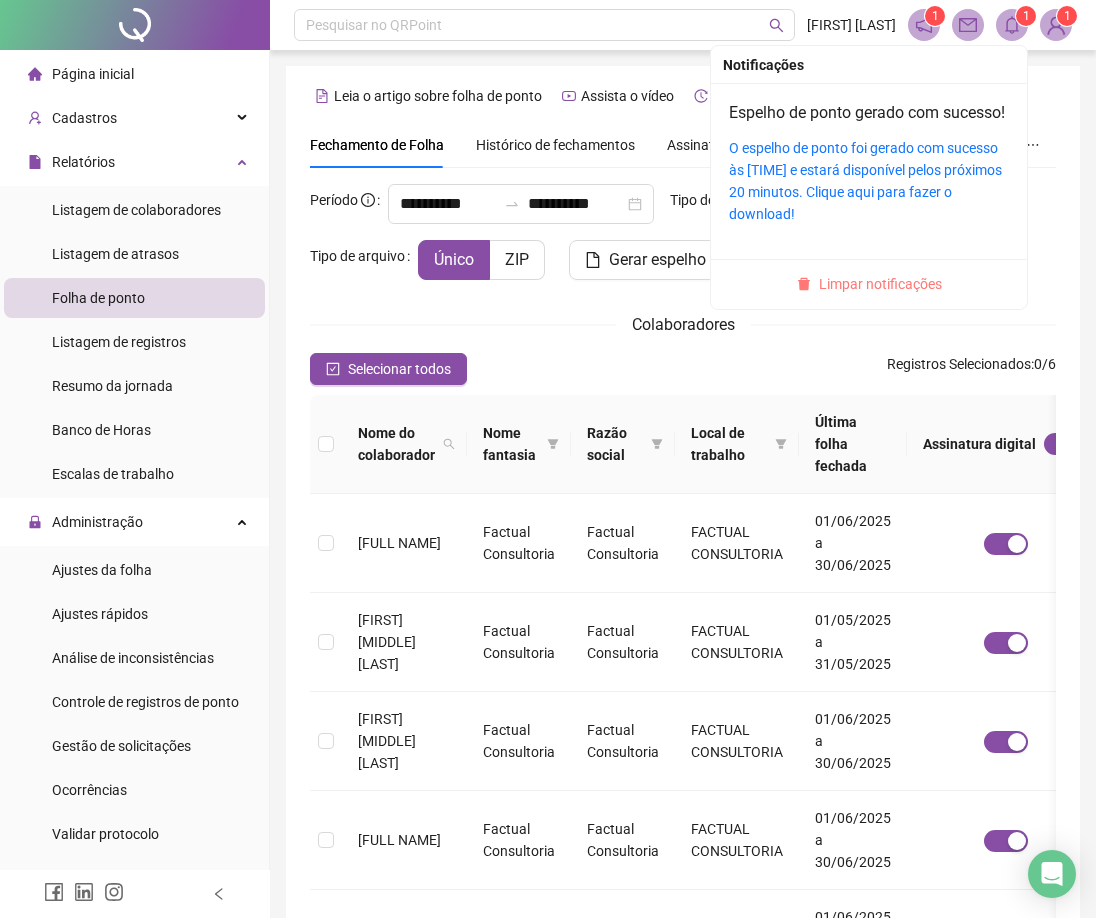 click on "Limpar notificações" at bounding box center [880, 284] 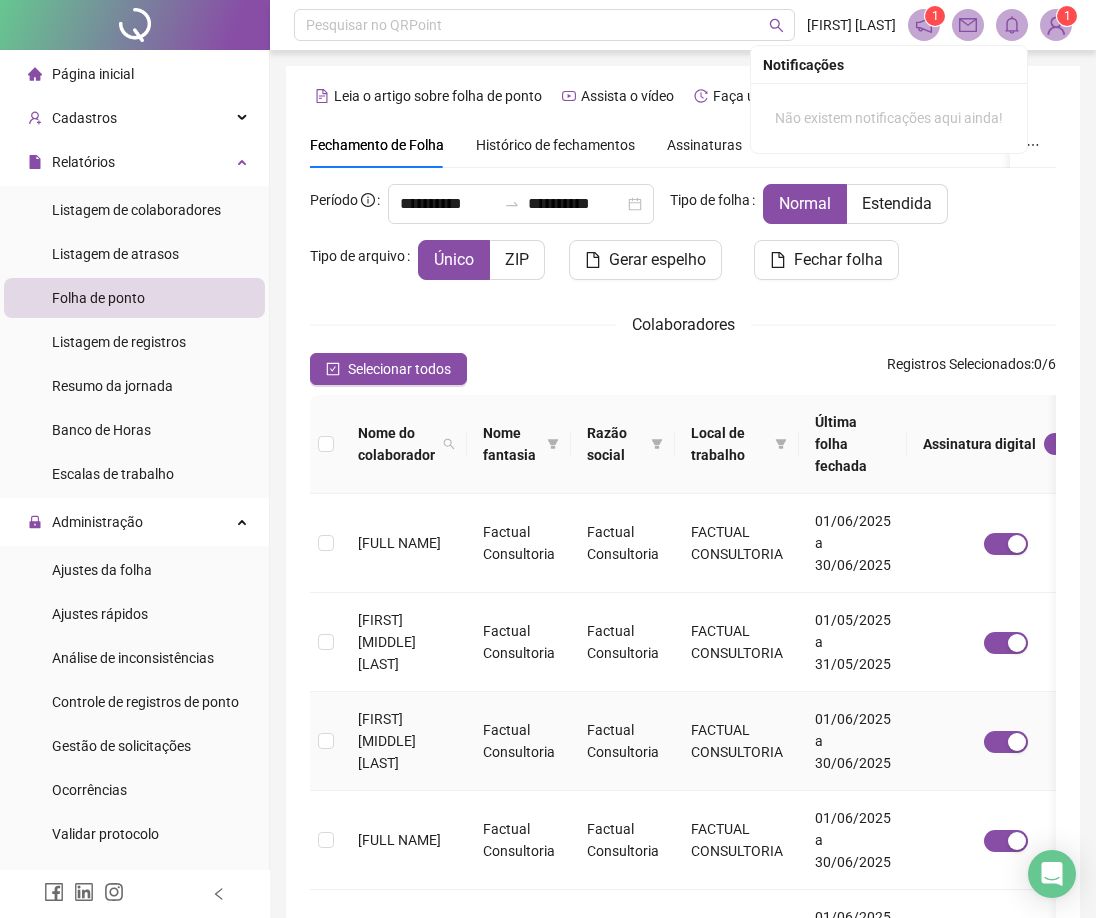 scroll, scrollTop: 100, scrollLeft: 0, axis: vertical 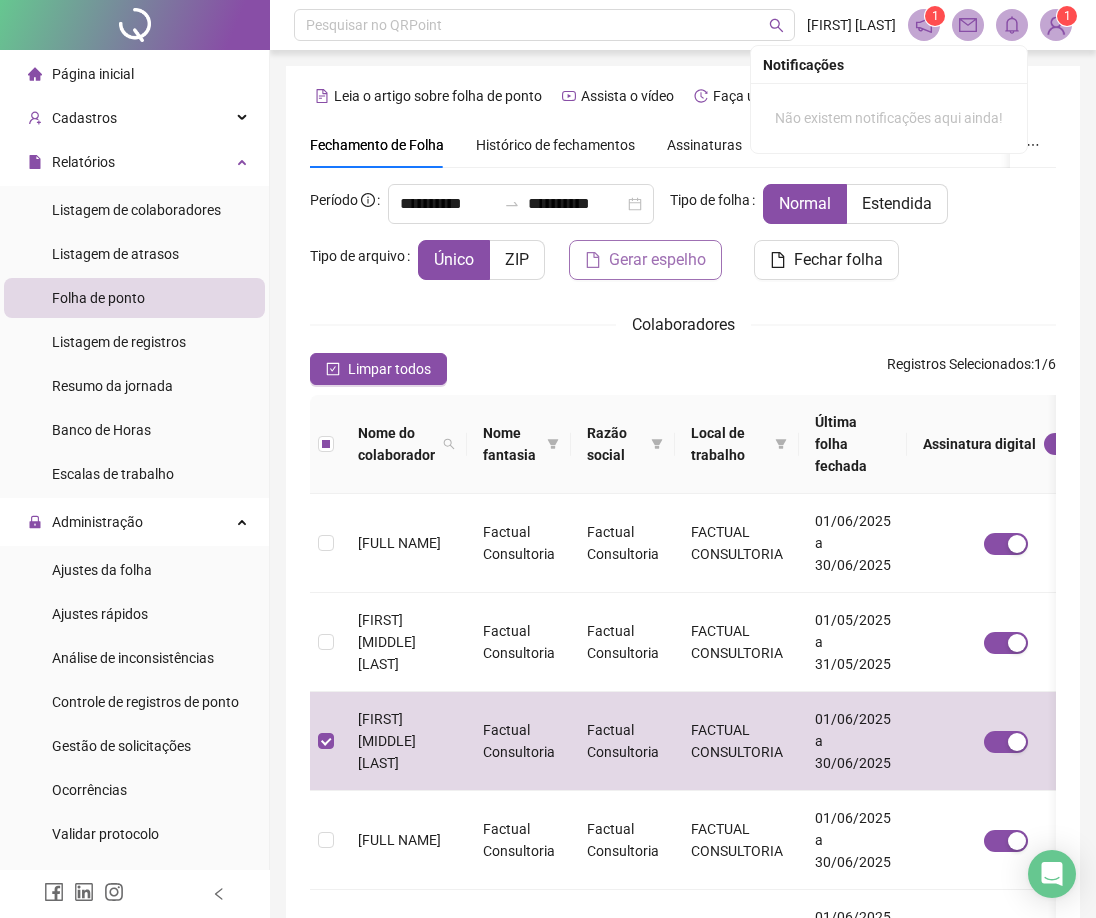 click on "Gerar espelho" at bounding box center (657, 260) 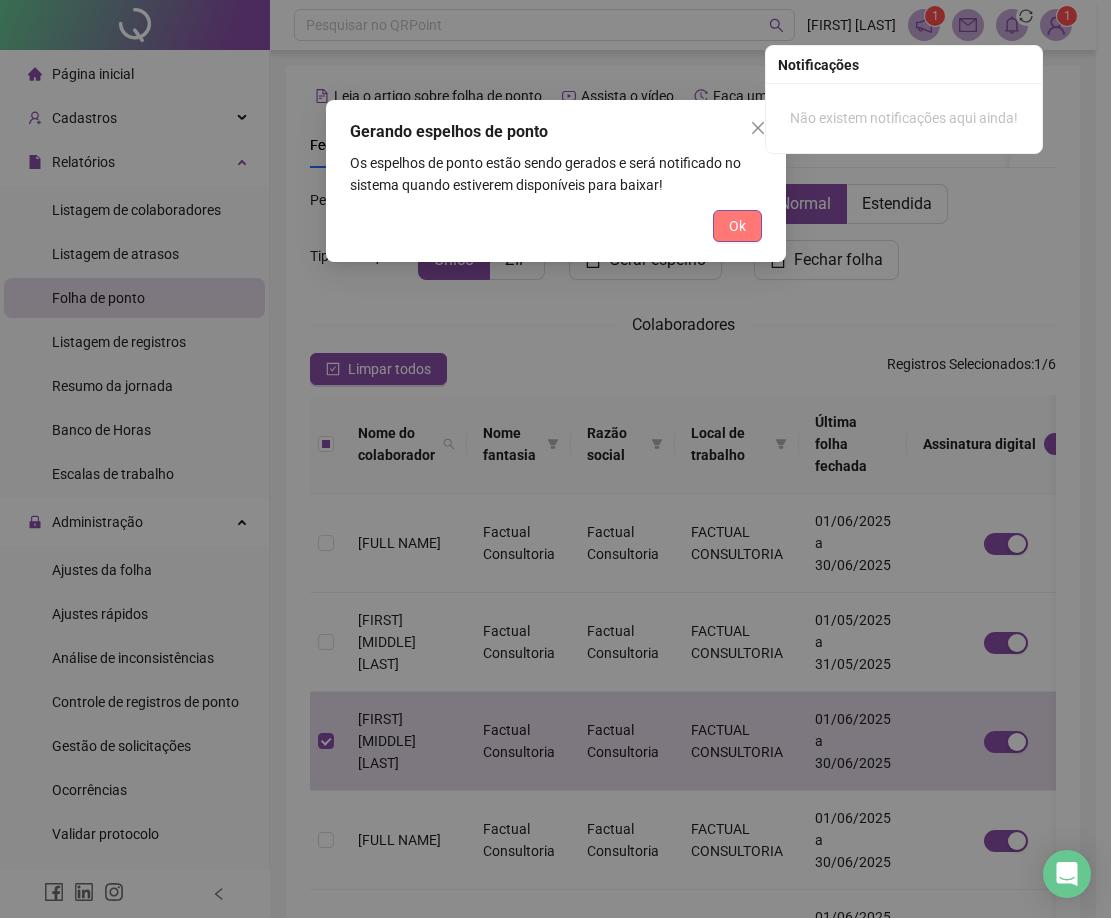 click on "Ok" at bounding box center (737, 226) 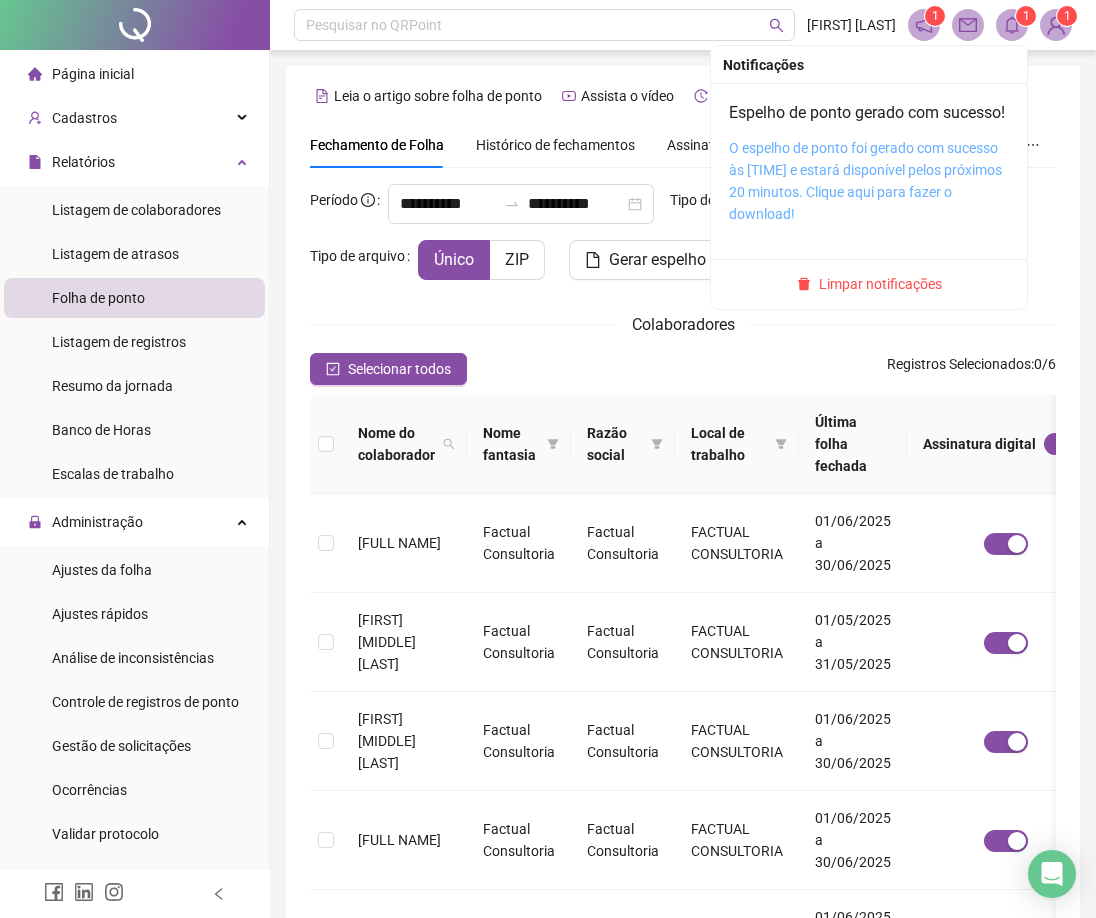 click on "O espelho de ponto foi gerado com sucesso às [TIME] e estará disponível pelos próximos 20 minutos.
Clique aqui para fazer o download!" at bounding box center [865, 181] 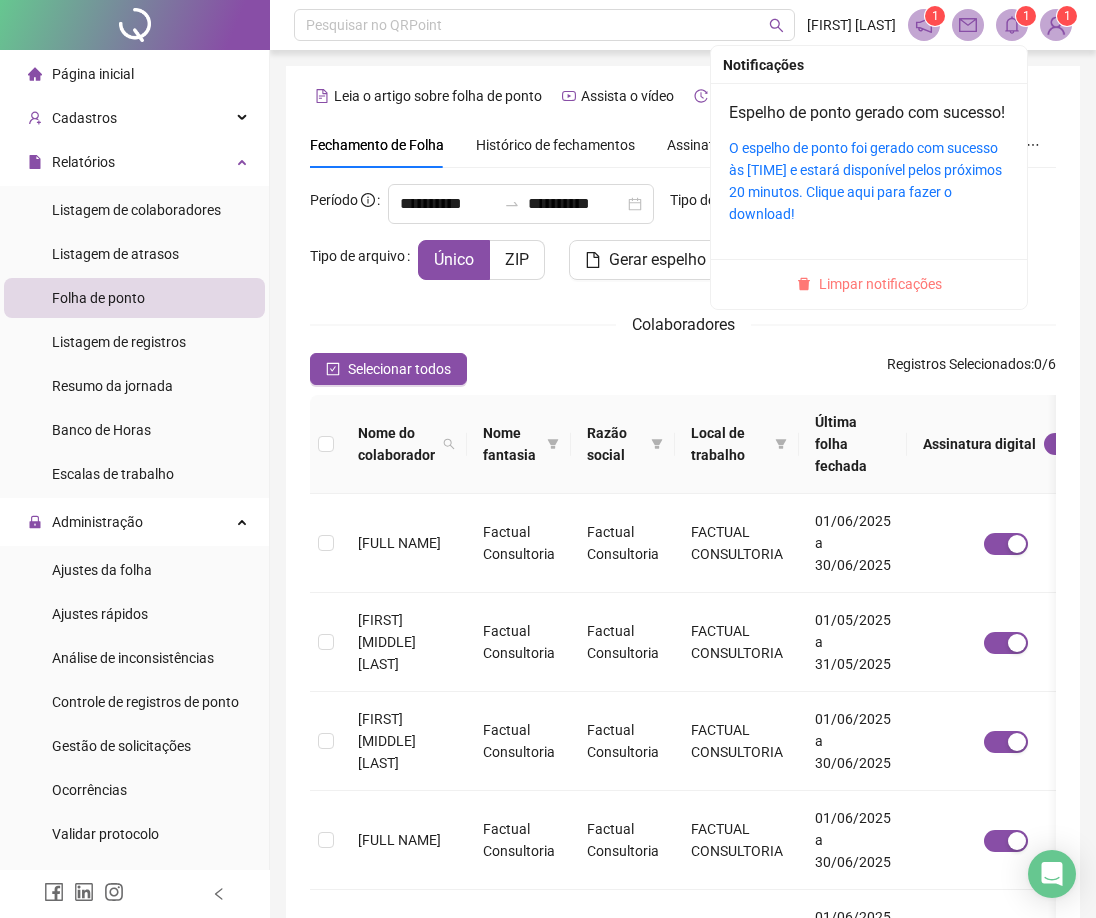 click on "Limpar notificações" at bounding box center [880, 284] 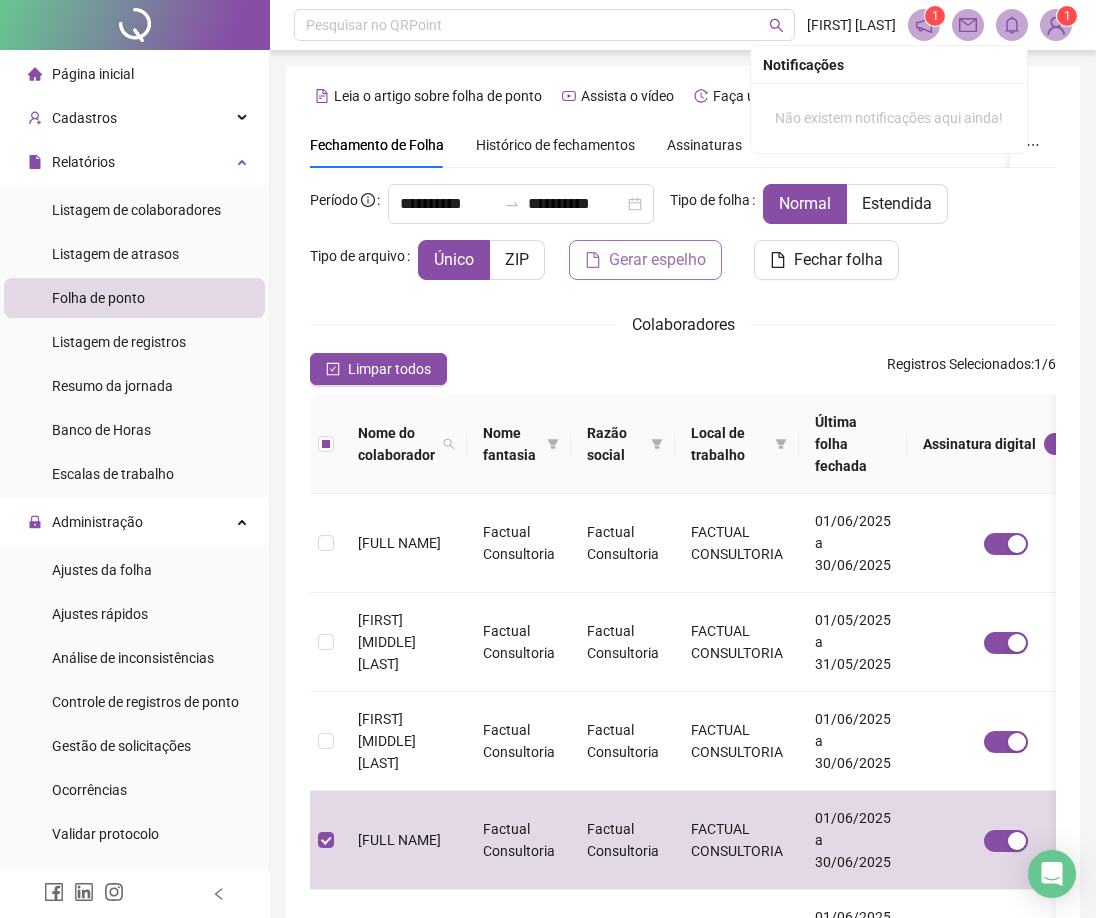click on "Gerar espelho" at bounding box center [645, 260] 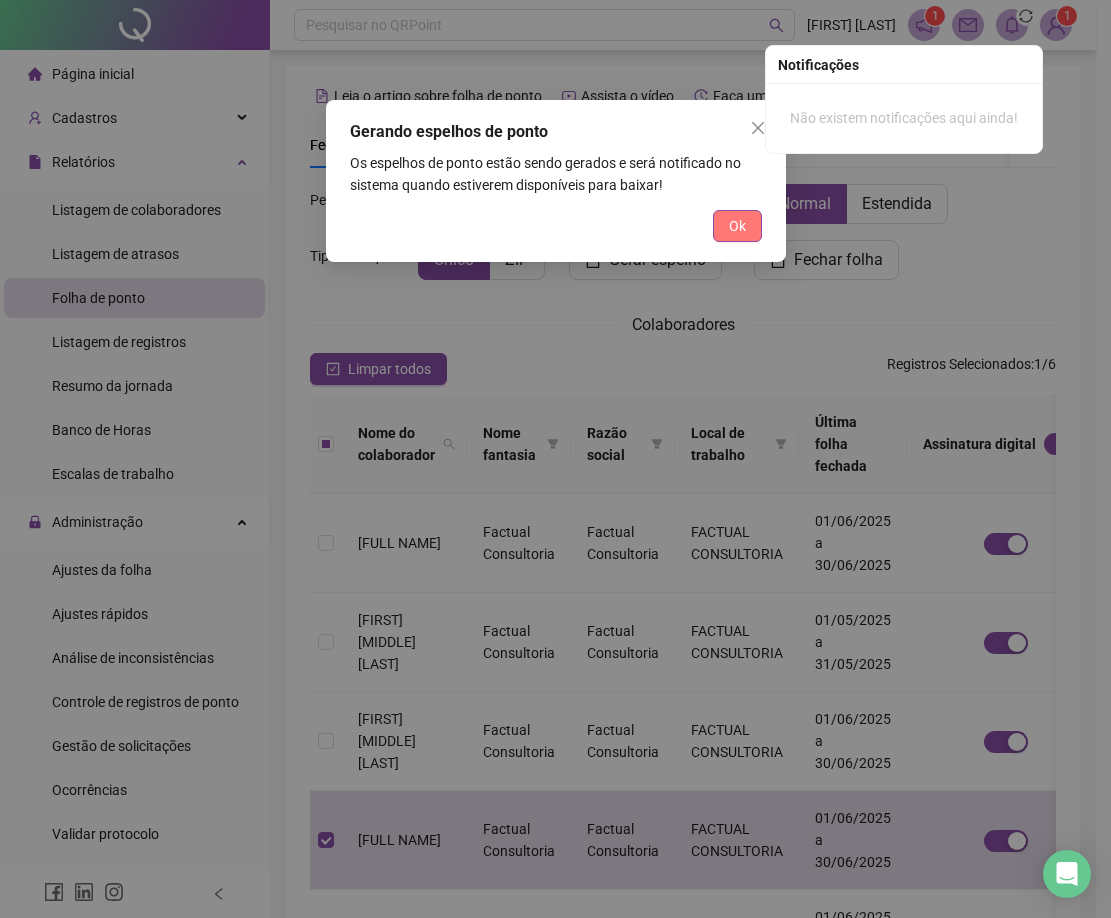 click on "Ok" at bounding box center [737, 226] 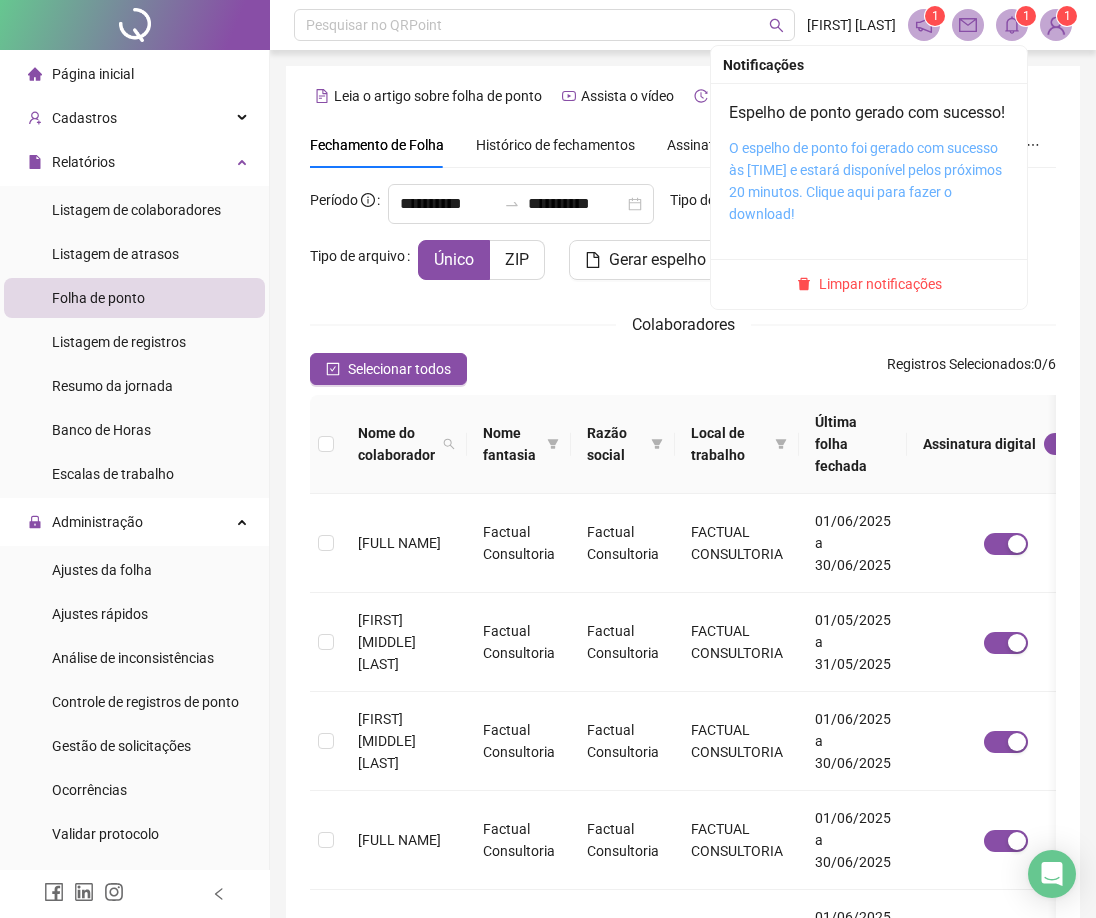click on "O espelho de ponto foi gerado com sucesso às [TIME] e estará disponível pelos próximos 20 minutos.
Clique aqui para fazer o download!" at bounding box center (865, 181) 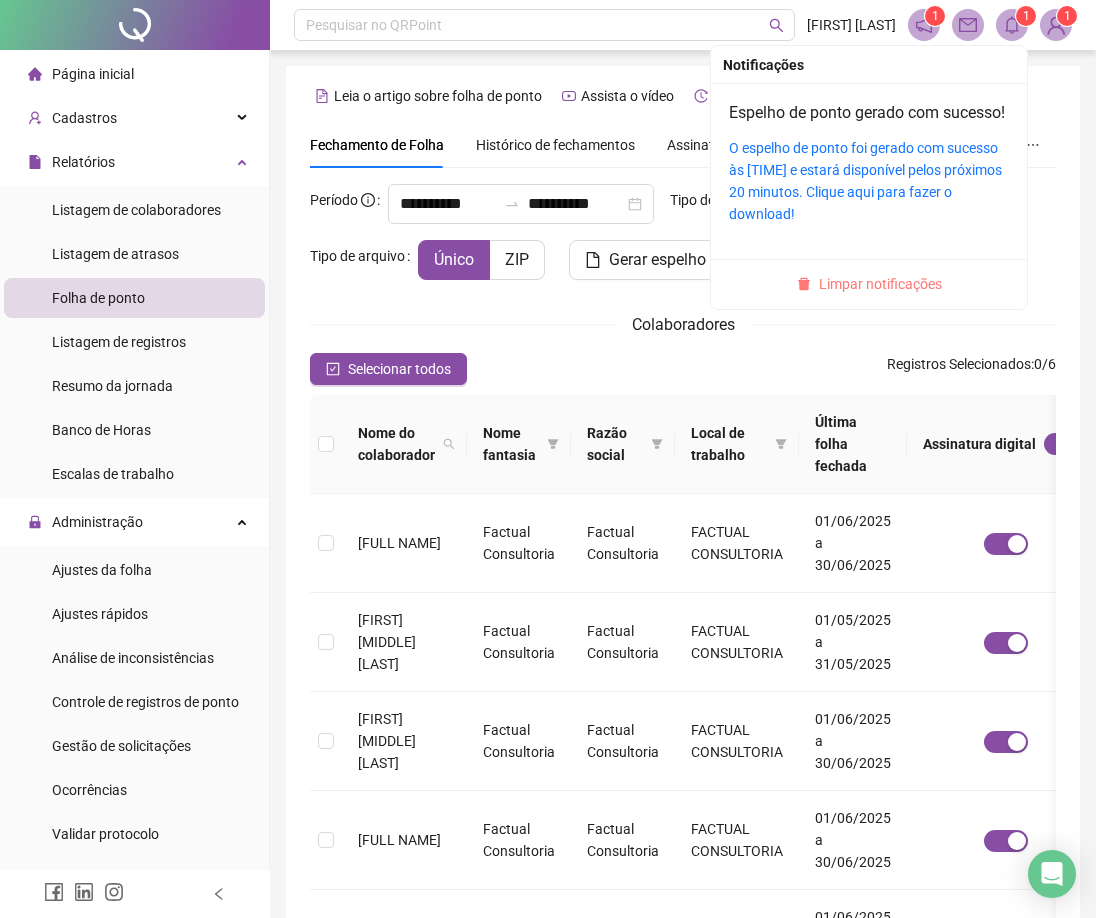 click on "Limpar notificações" at bounding box center (880, 284) 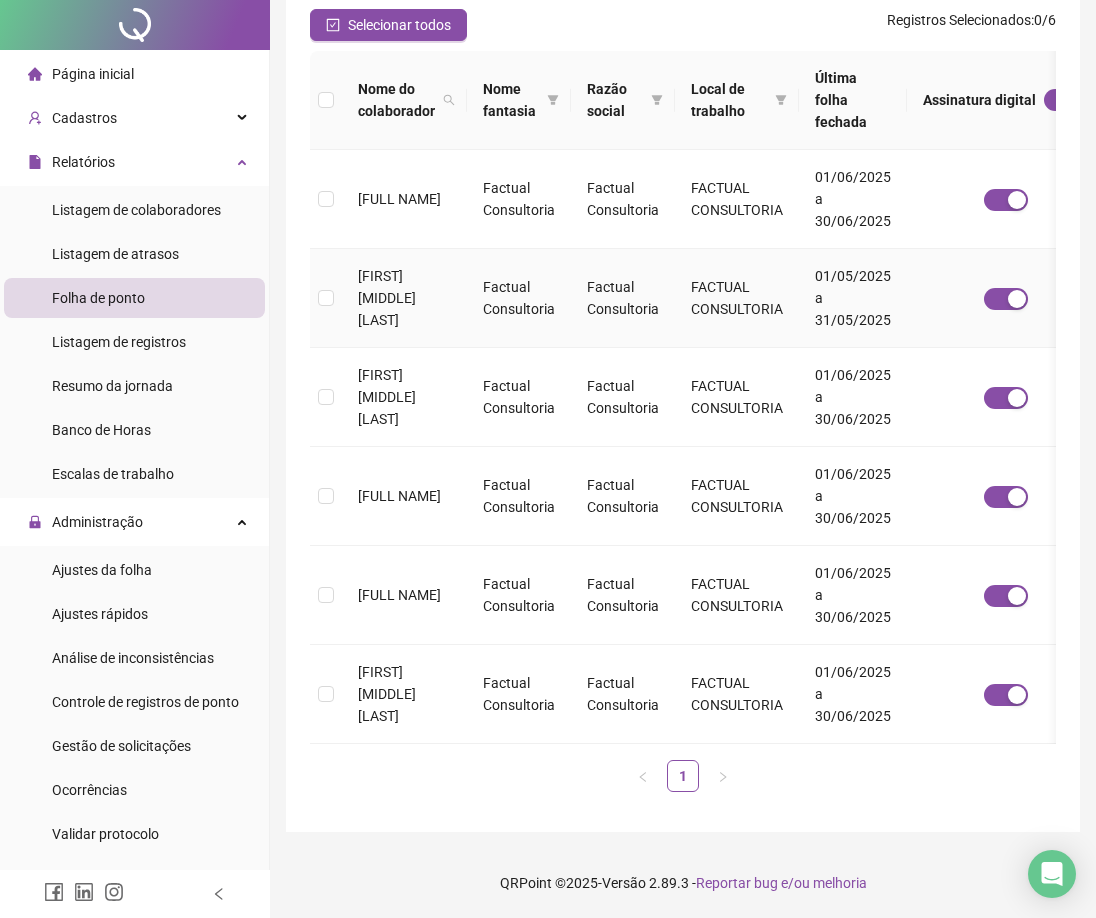 scroll, scrollTop: 0, scrollLeft: 0, axis: both 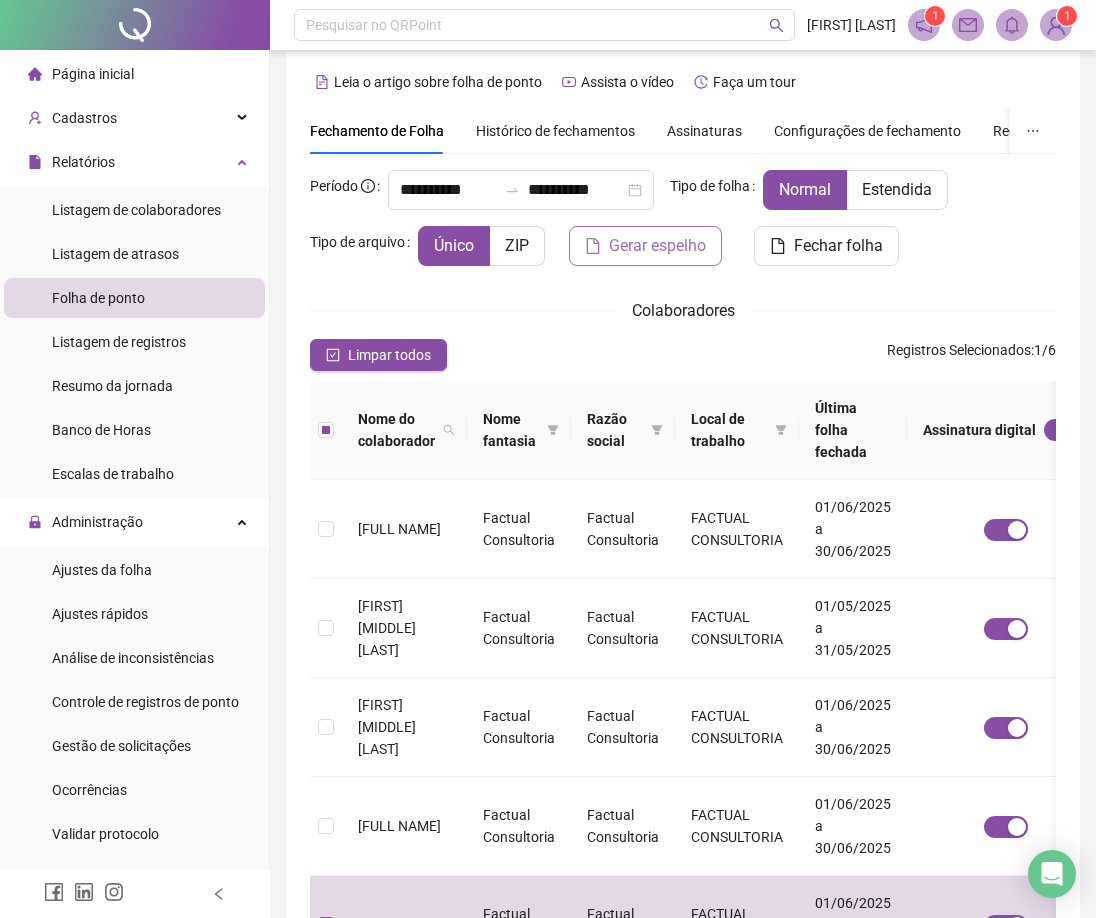 click on "Gerar espelho" at bounding box center (657, 246) 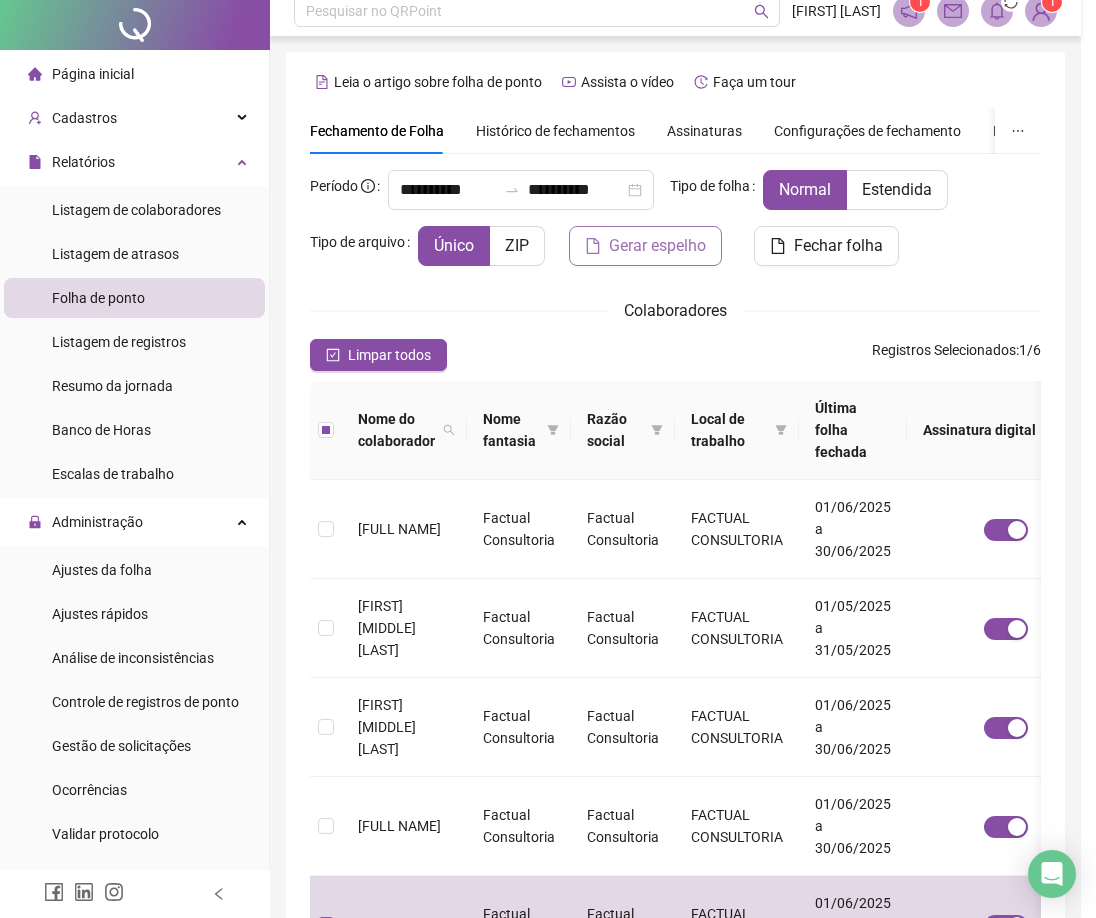 scroll, scrollTop: 0, scrollLeft: 0, axis: both 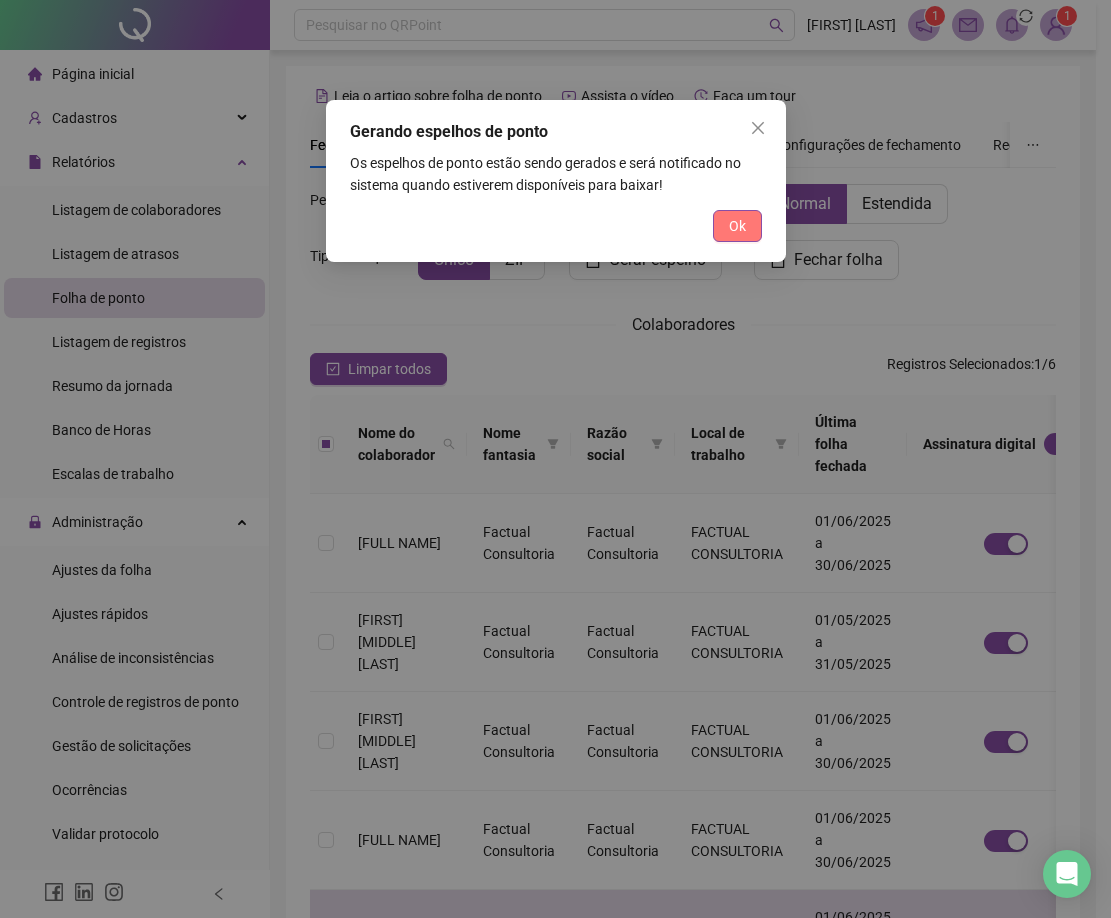 click on "Ok" at bounding box center (737, 226) 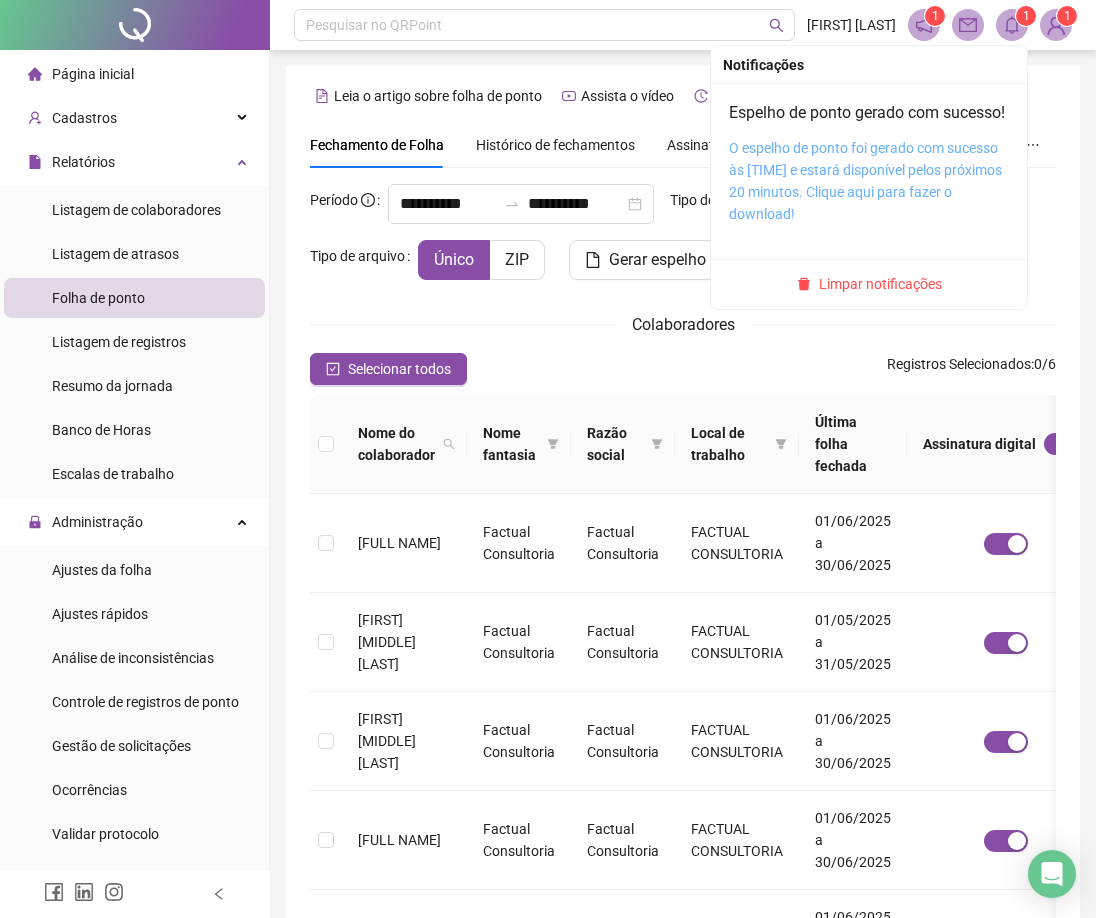 click on "O espelho de ponto foi gerado com sucesso às [TIME] e estará disponível pelos próximos 20 minutos.
Clique aqui para fazer o download!" at bounding box center [865, 181] 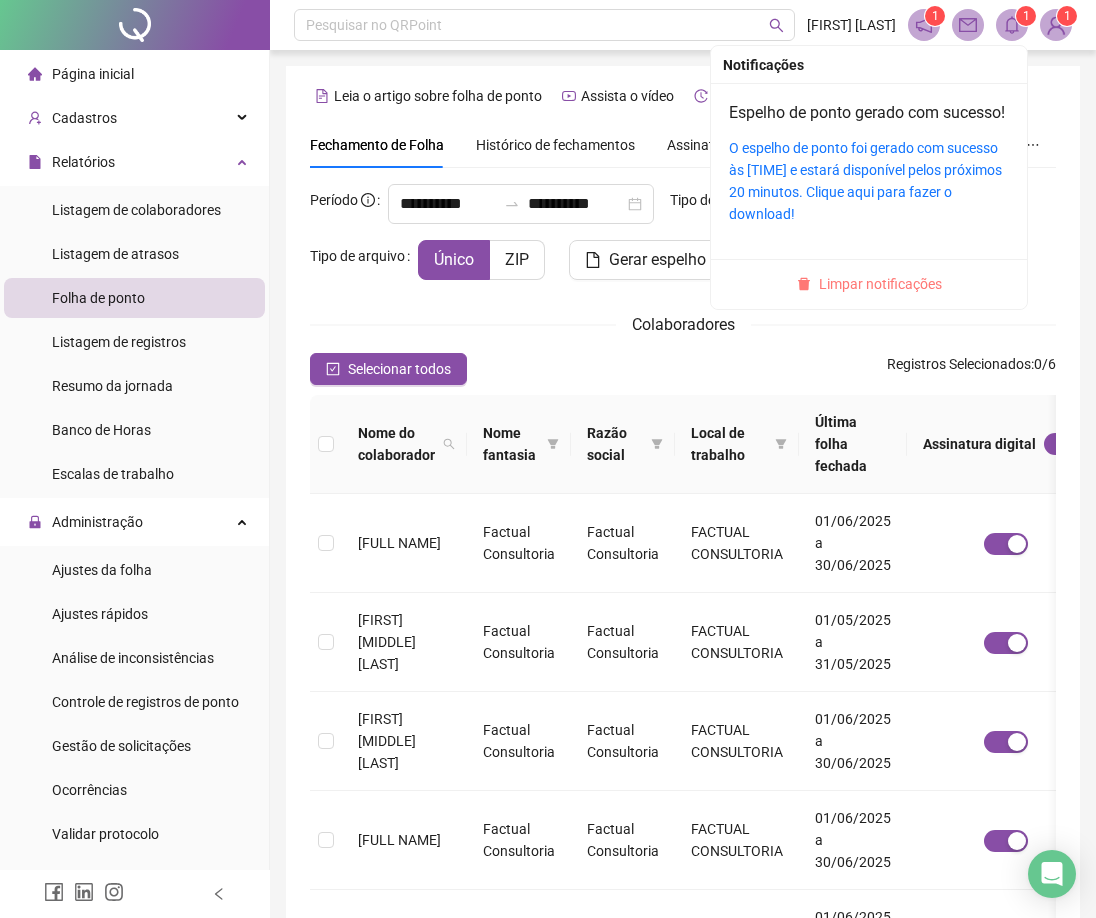 click on "Limpar notificações" at bounding box center (880, 284) 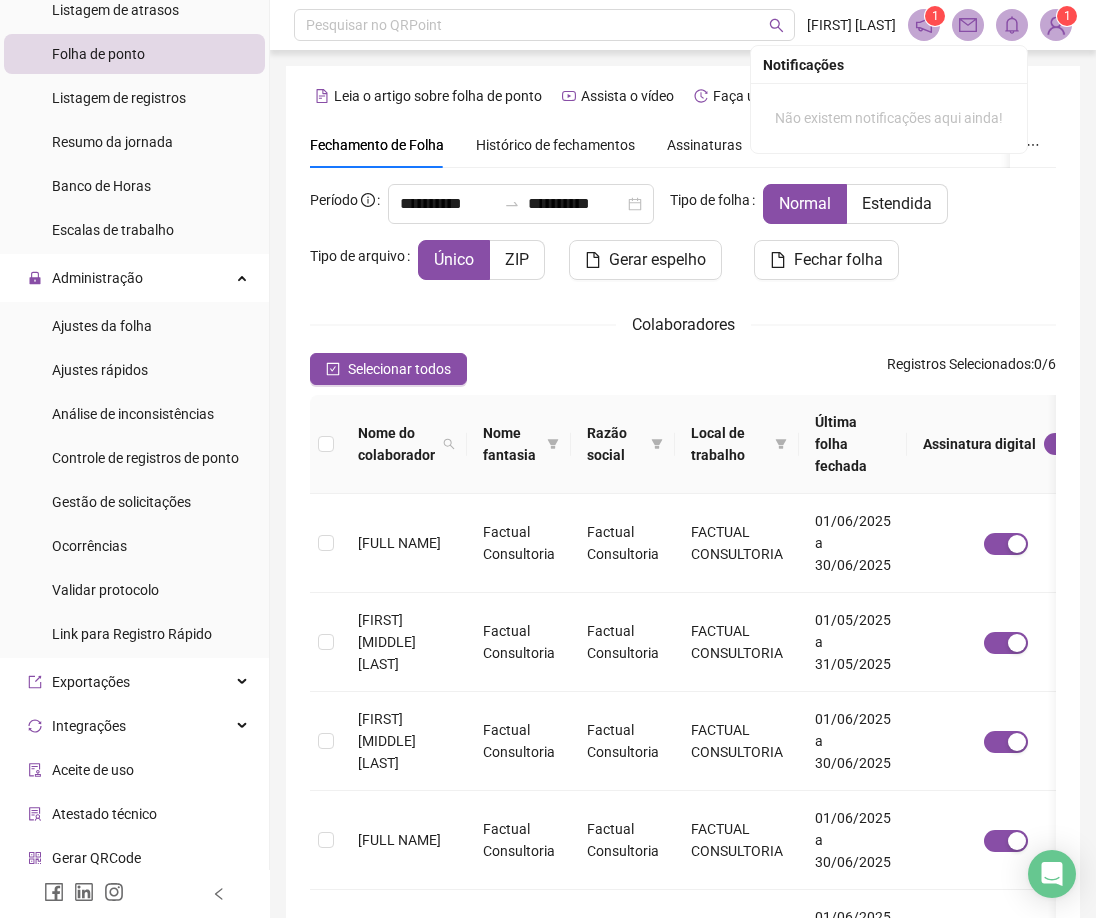scroll, scrollTop: 296, scrollLeft: 0, axis: vertical 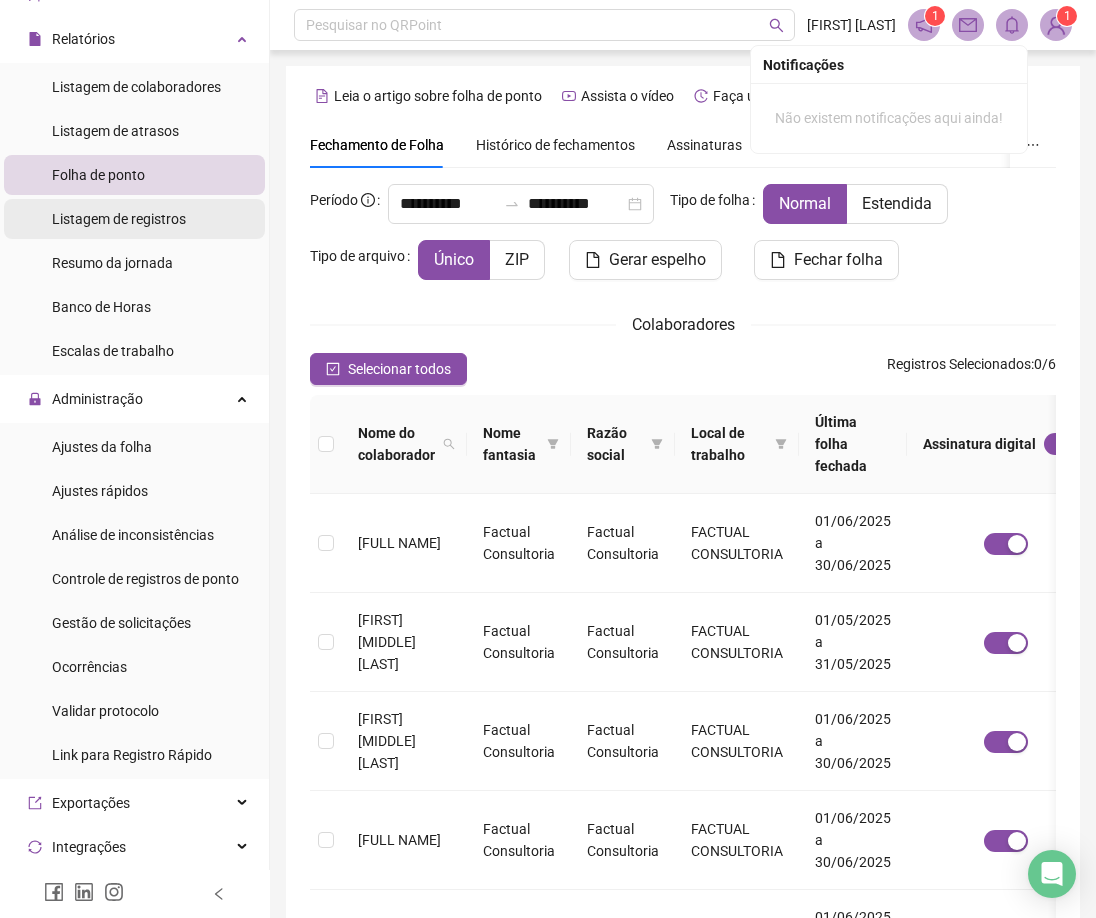 click on "Listagem de registros" at bounding box center (119, 219) 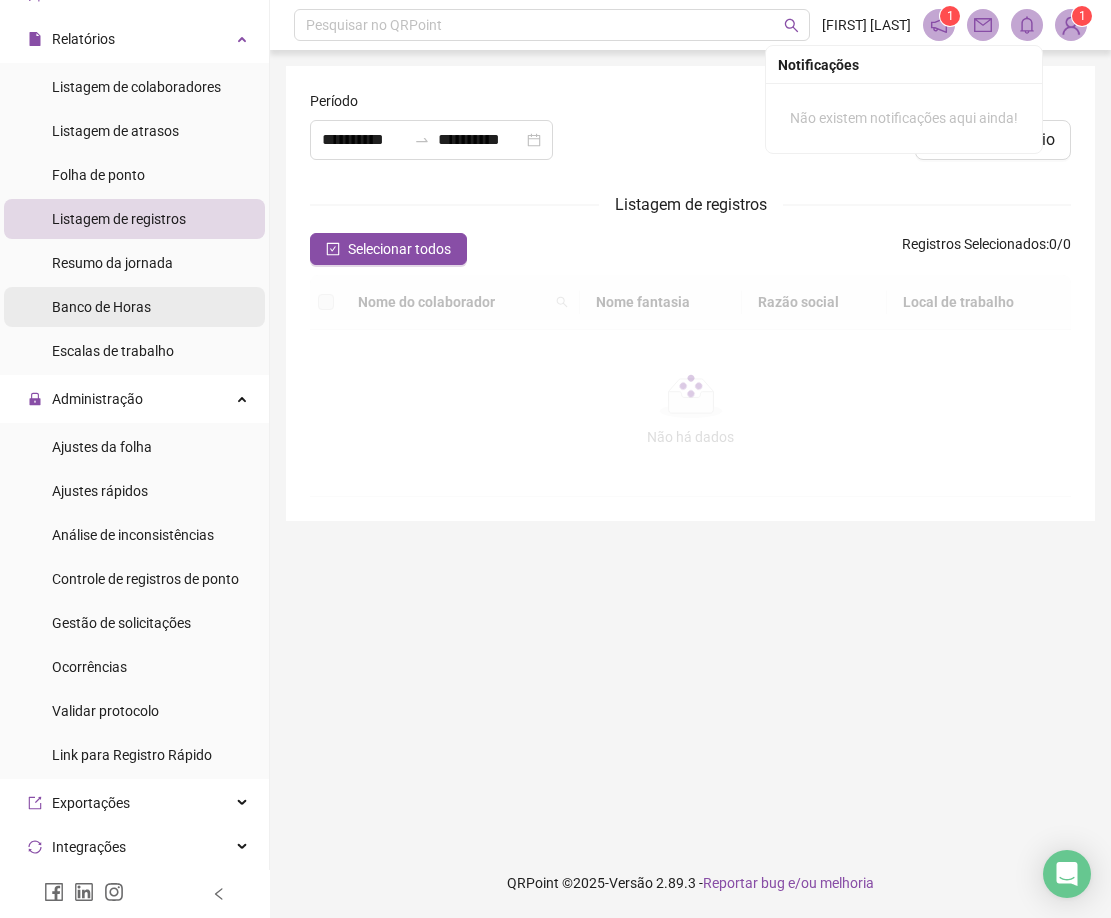 click on "Banco de Horas" at bounding box center (101, 307) 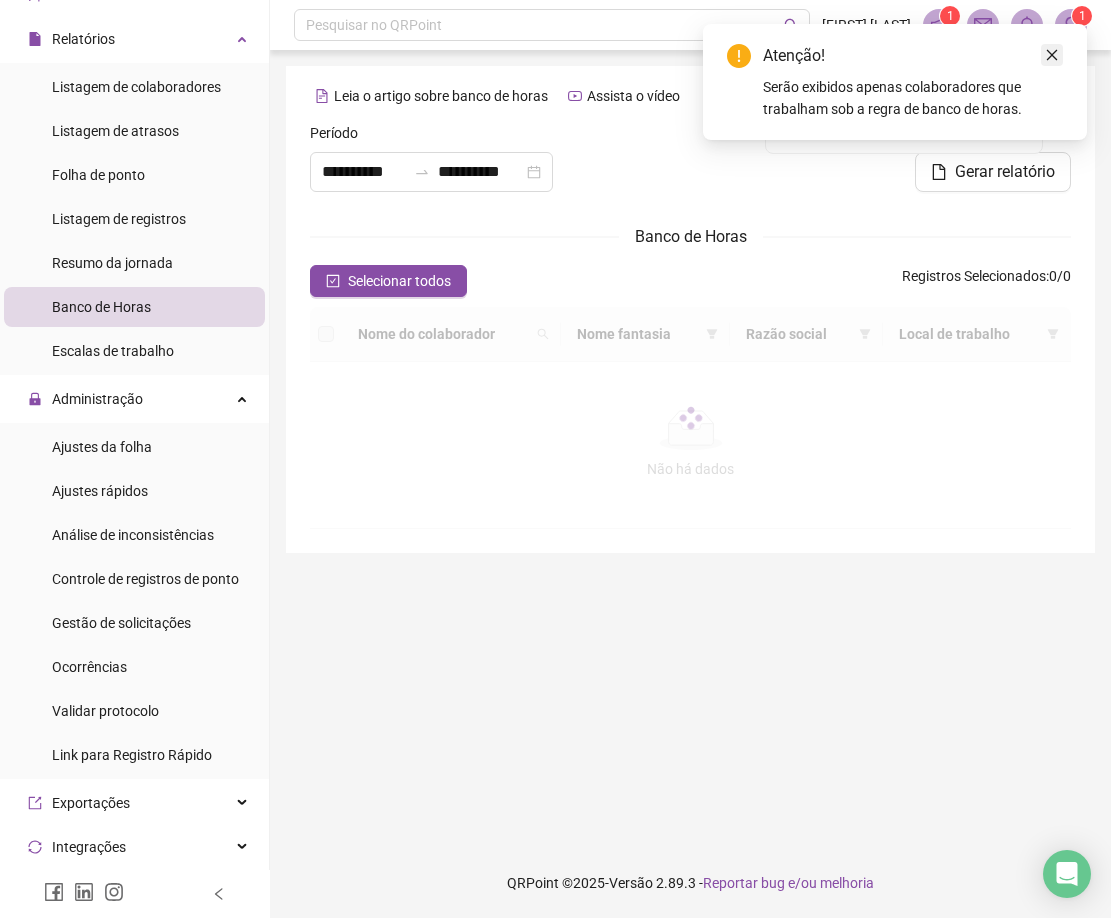 click 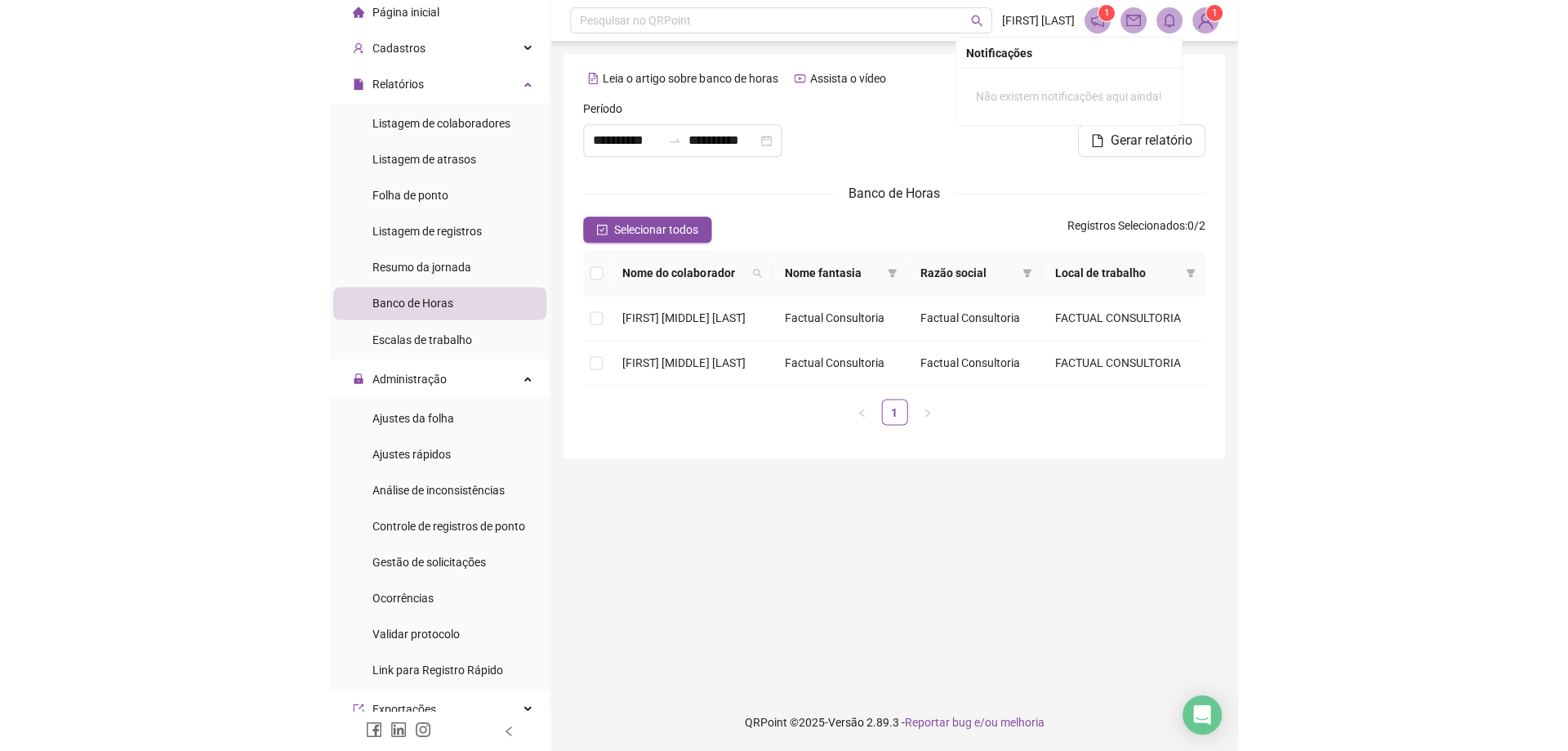 scroll, scrollTop: 57, scrollLeft: 0, axis: vertical 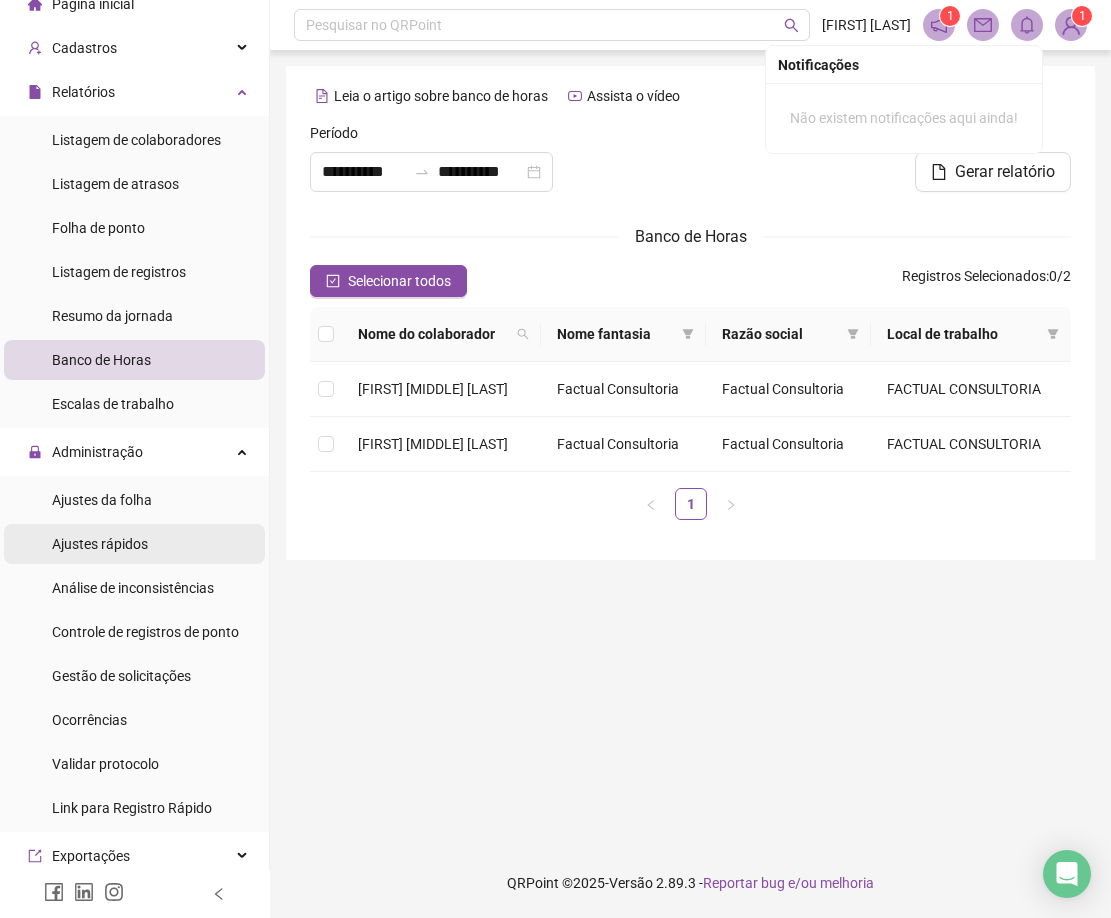 click on "Ajustes rápidos" at bounding box center [100, 544] 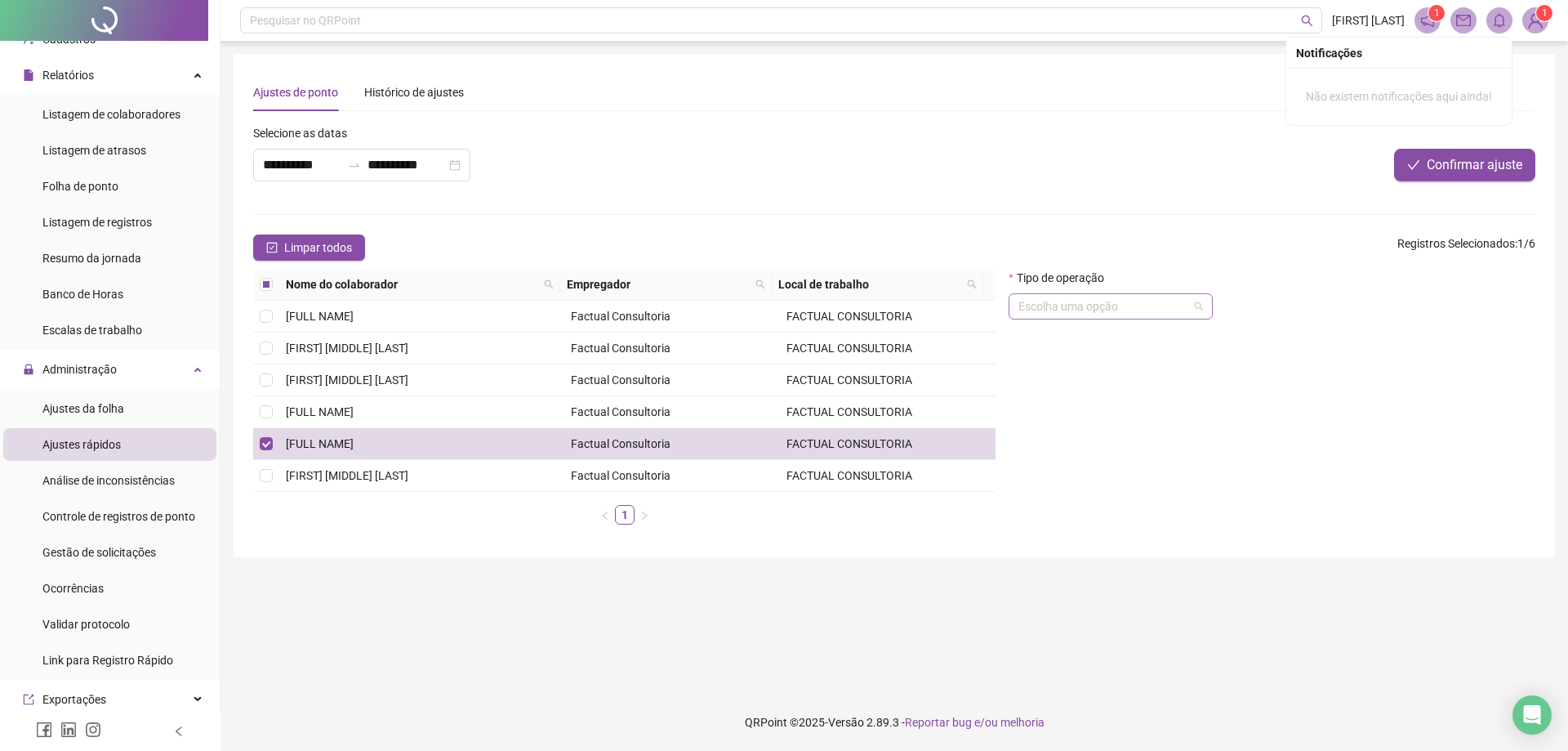 click at bounding box center (1103, 306) 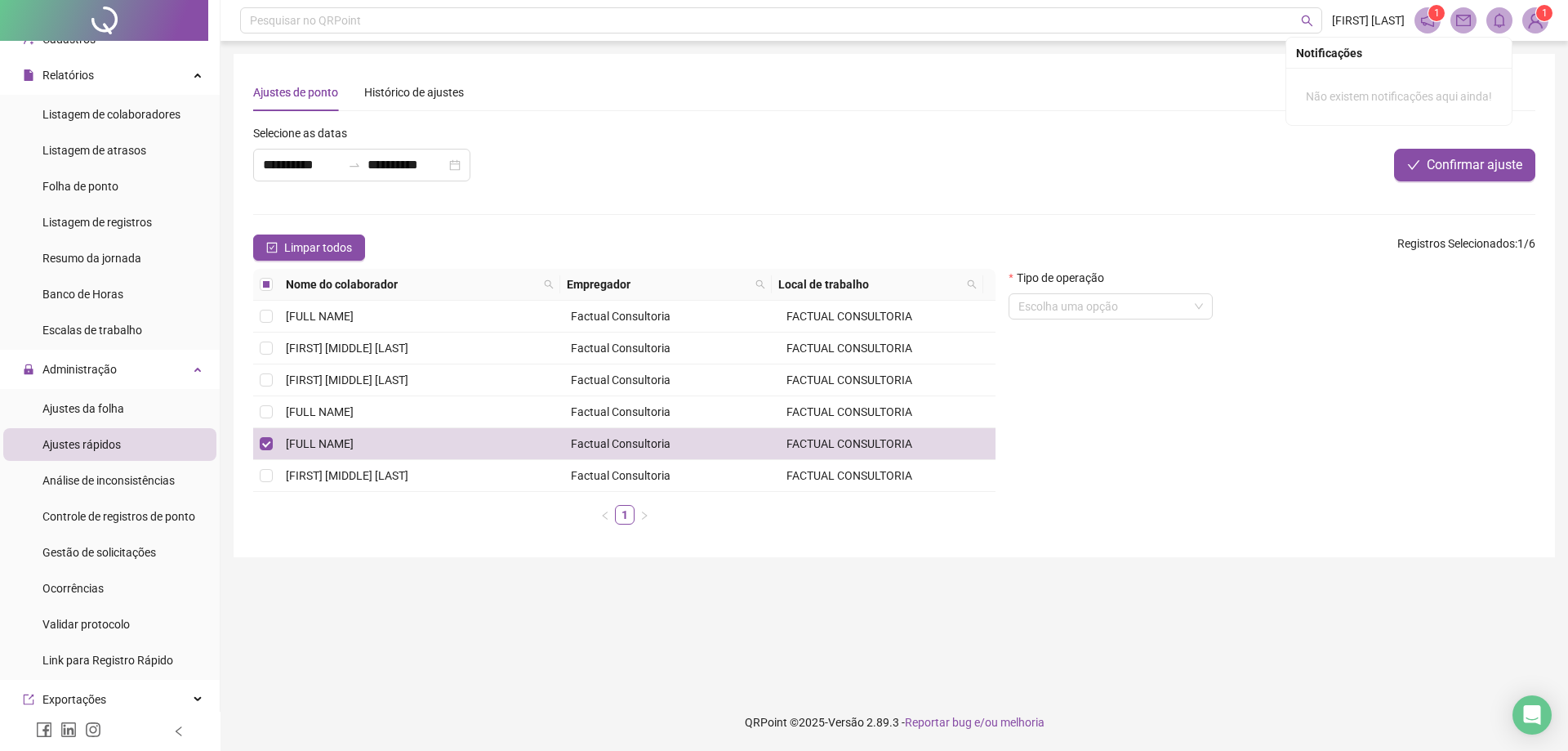 click on "Tipo de operação Escolha uma opção" at bounding box center [1272, 403] 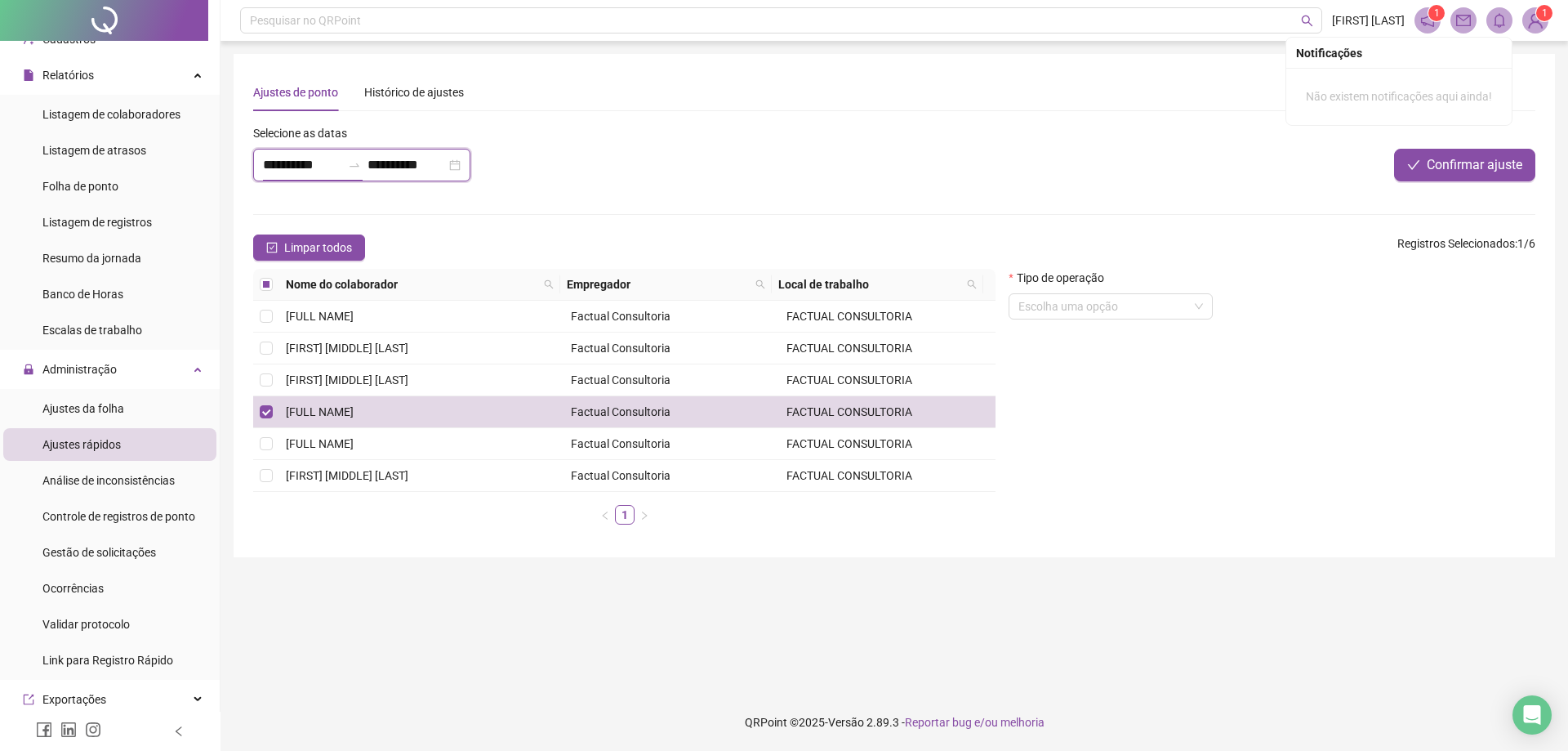 click on "**********" at bounding box center (302, 165) 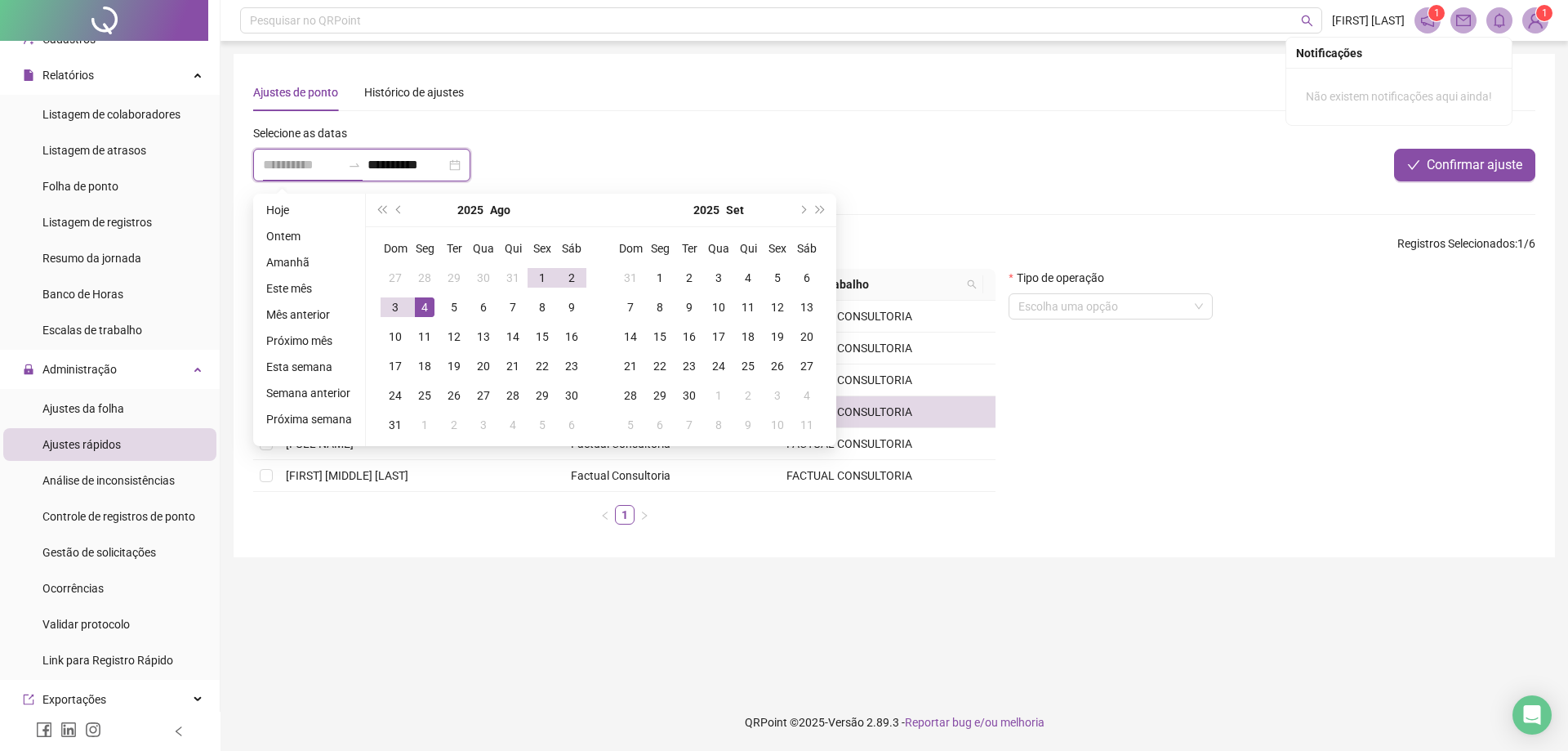 type on "**********" 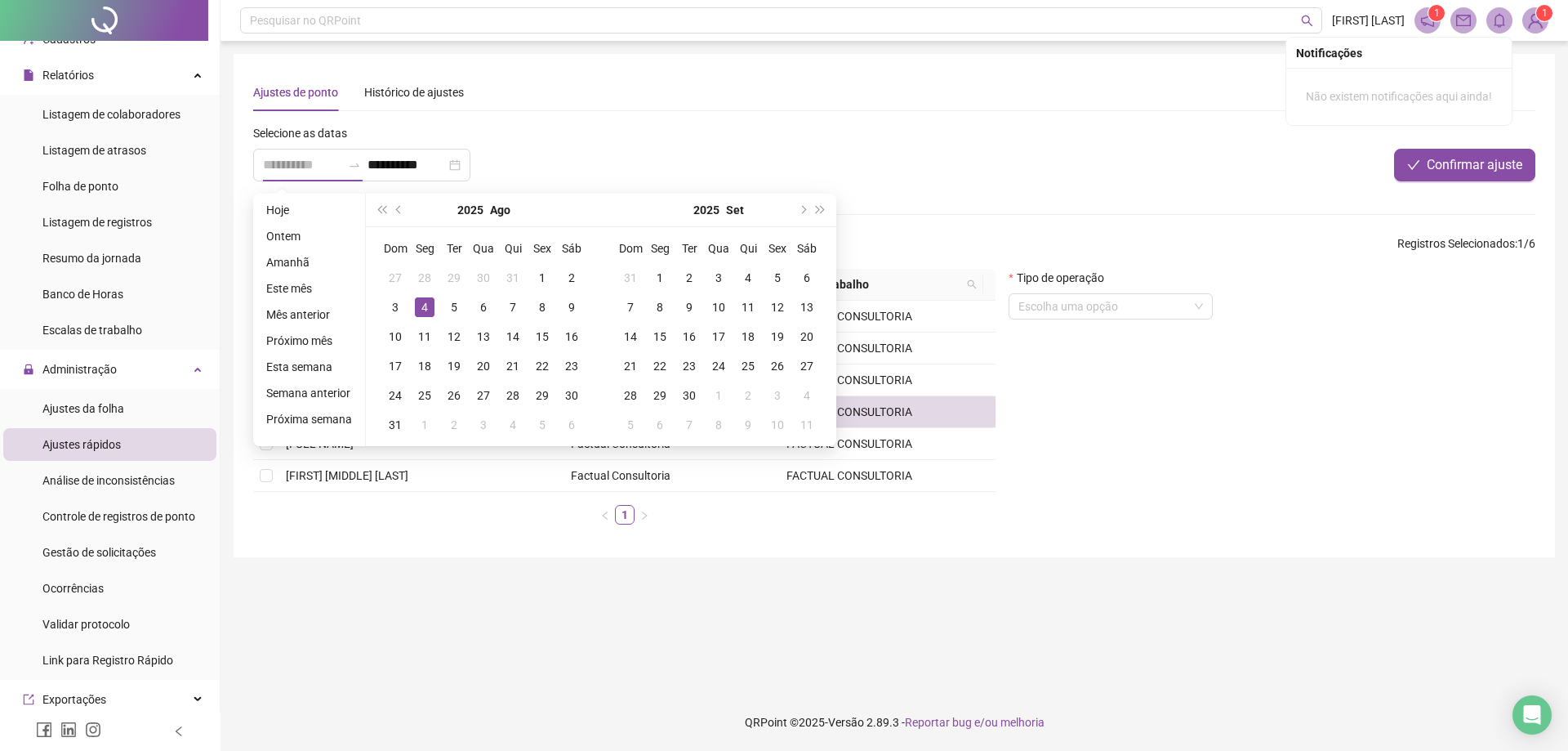 click on "4" at bounding box center (425, 307) 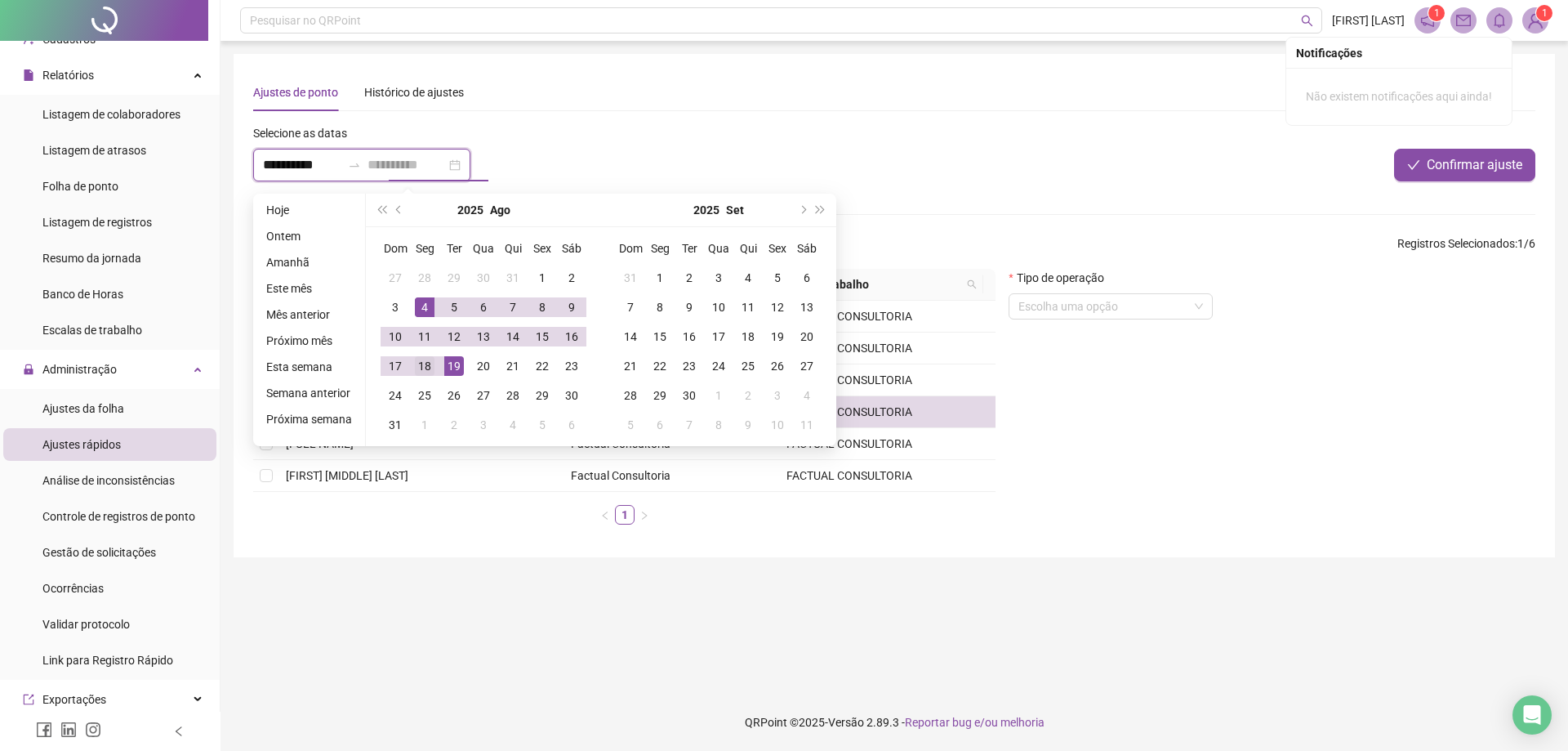 type on "**********" 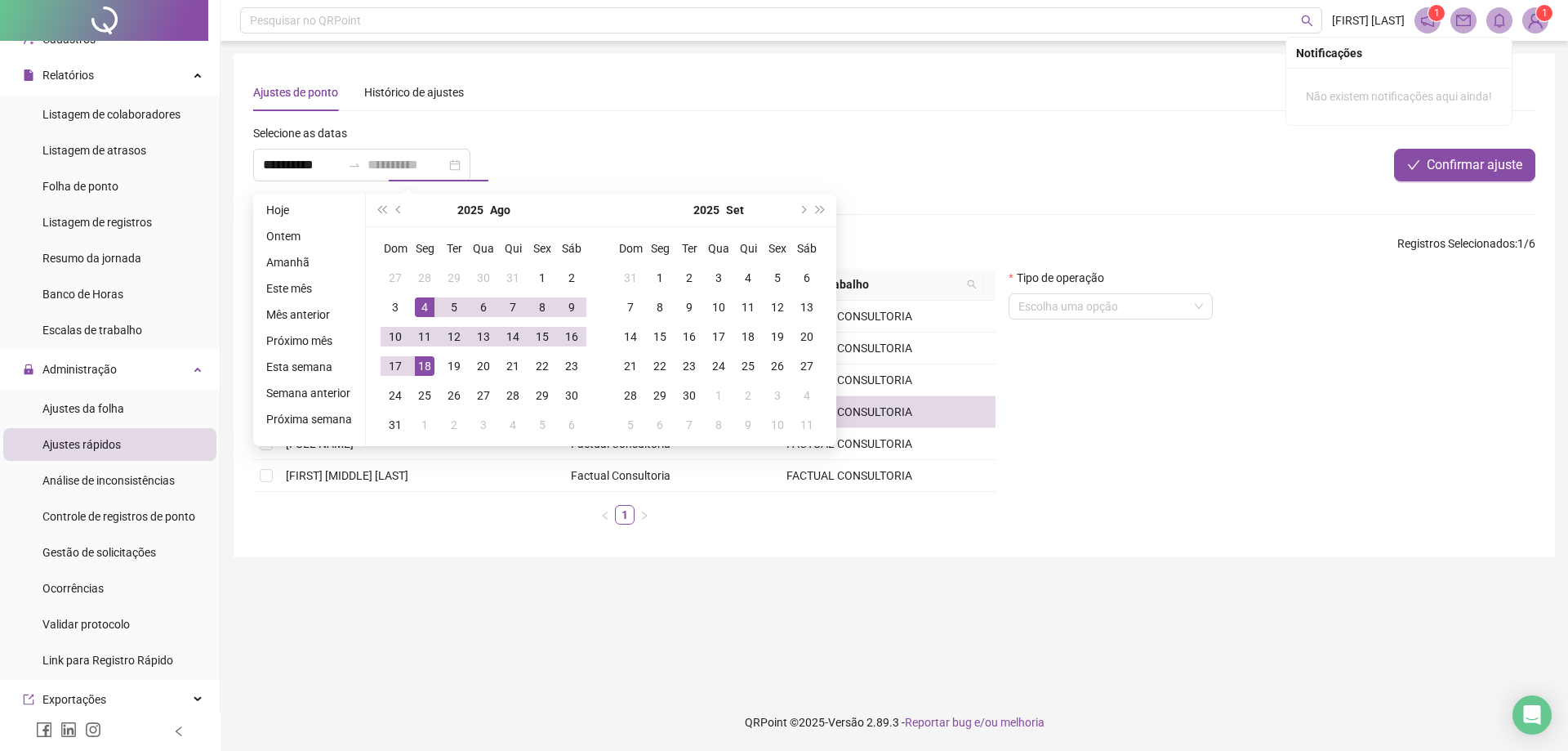 click on "18" at bounding box center [425, 366] 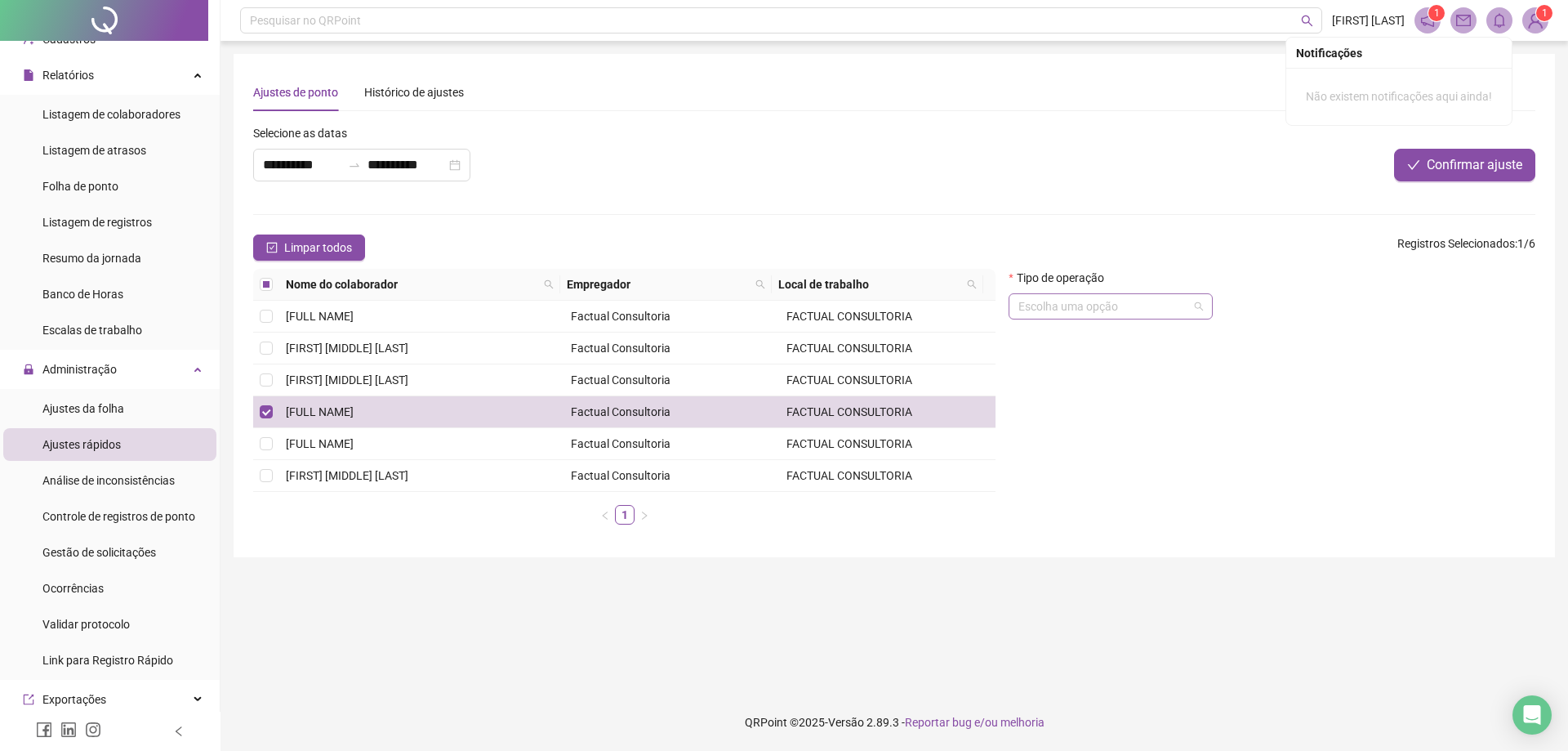 click at bounding box center [1103, 306] 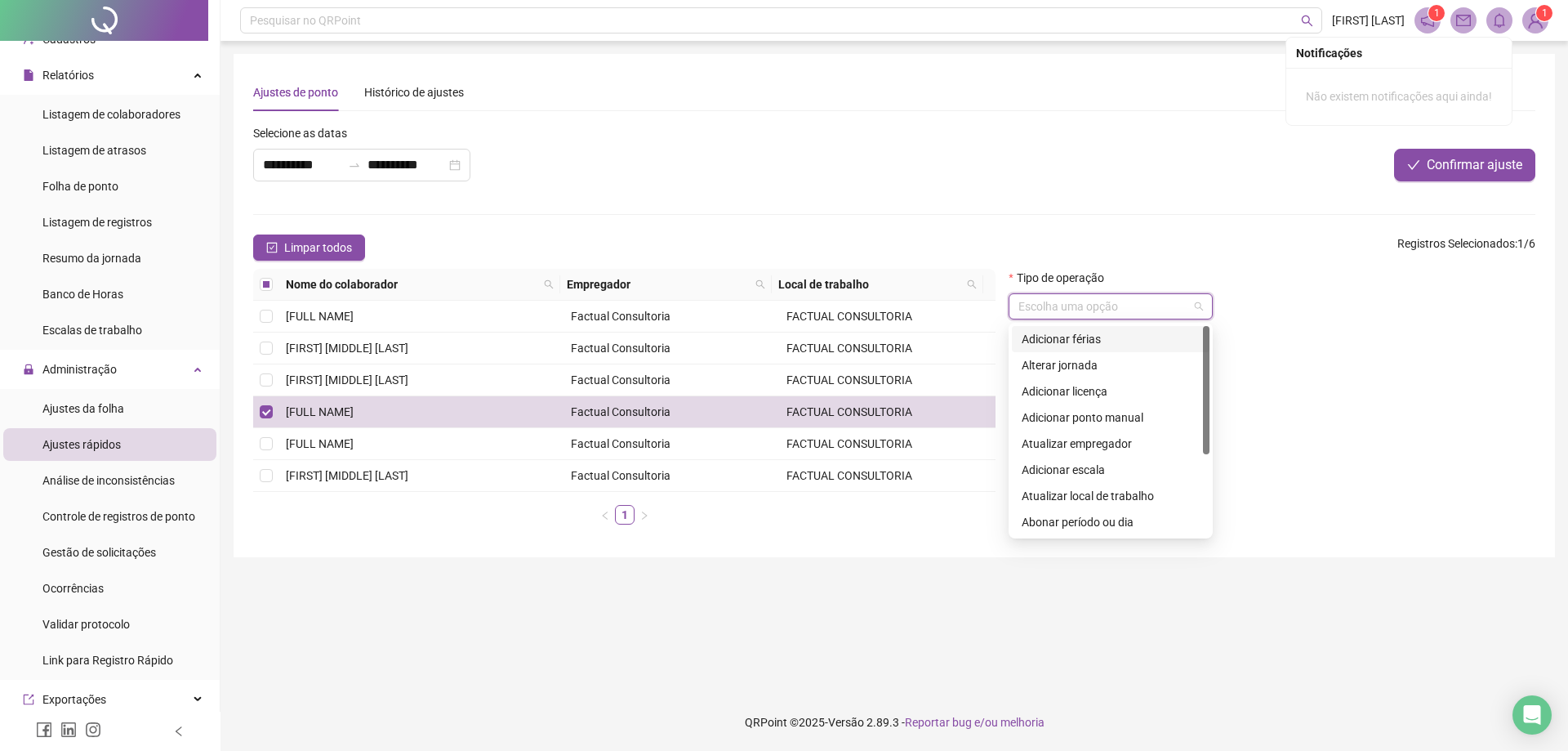 click on "Adicionar férias" at bounding box center (1111, 339) 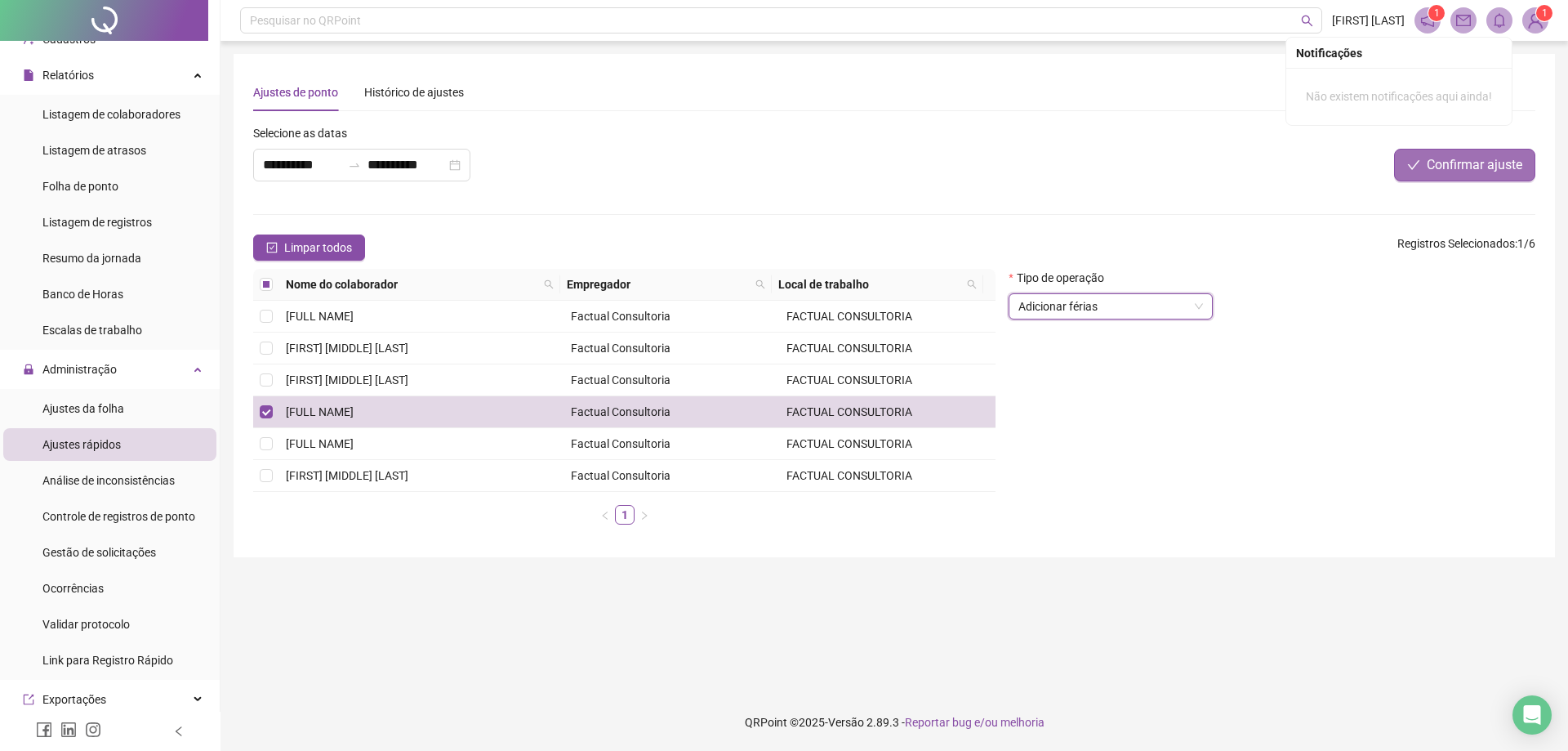 click on "Confirmar ajuste" at bounding box center [1474, 165] 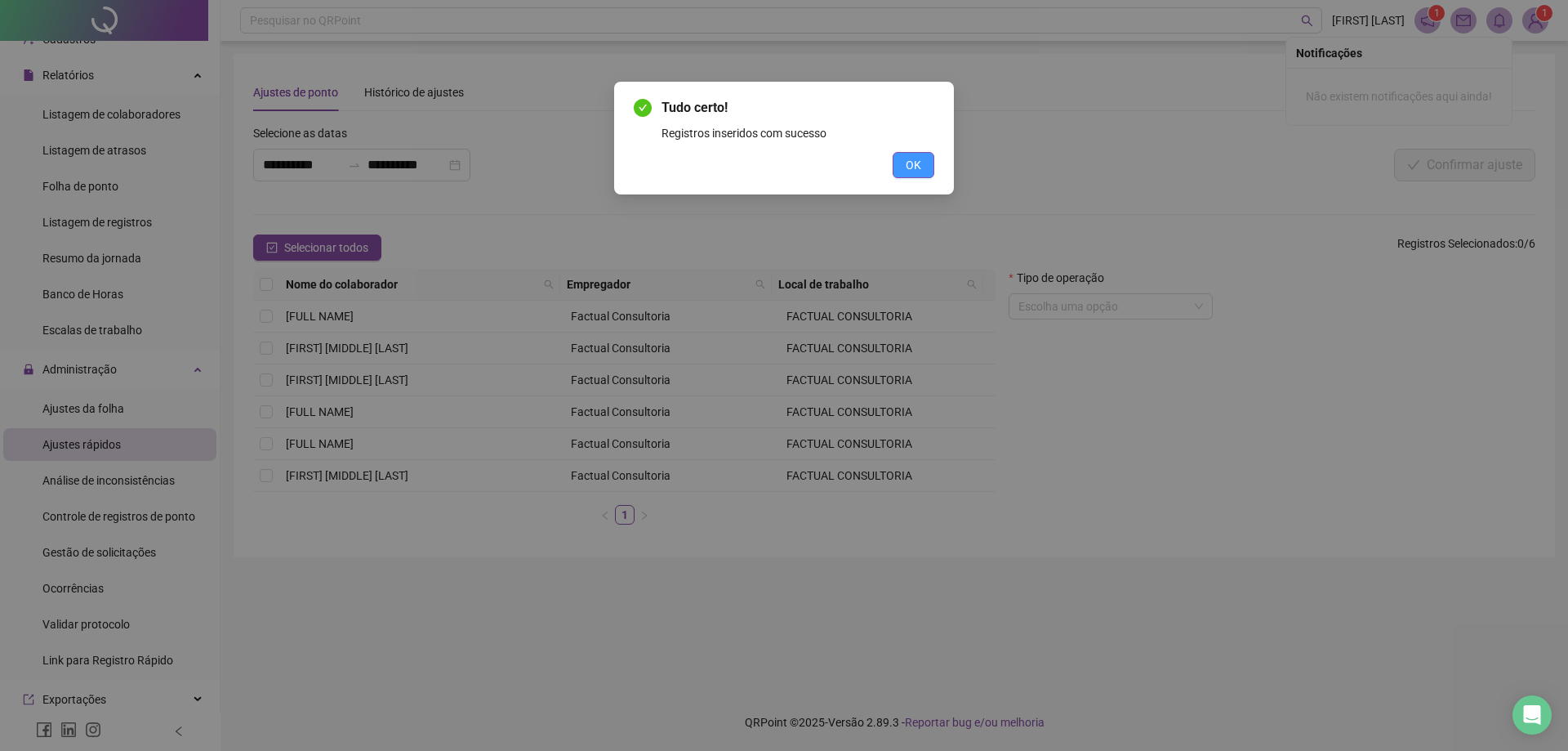 click on "OK" at bounding box center [913, 165] 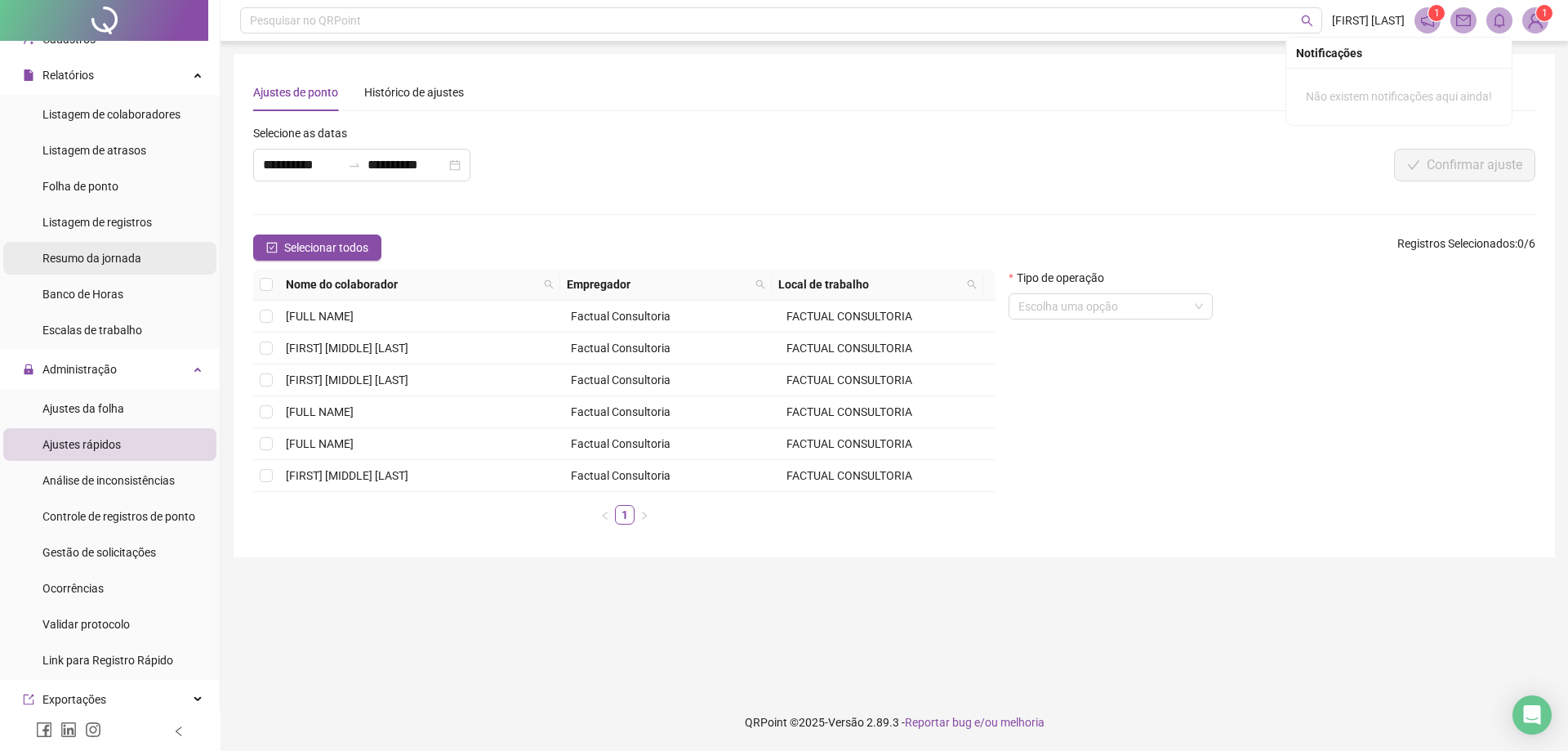 click on "Resumo da jornada" at bounding box center [91, 258] 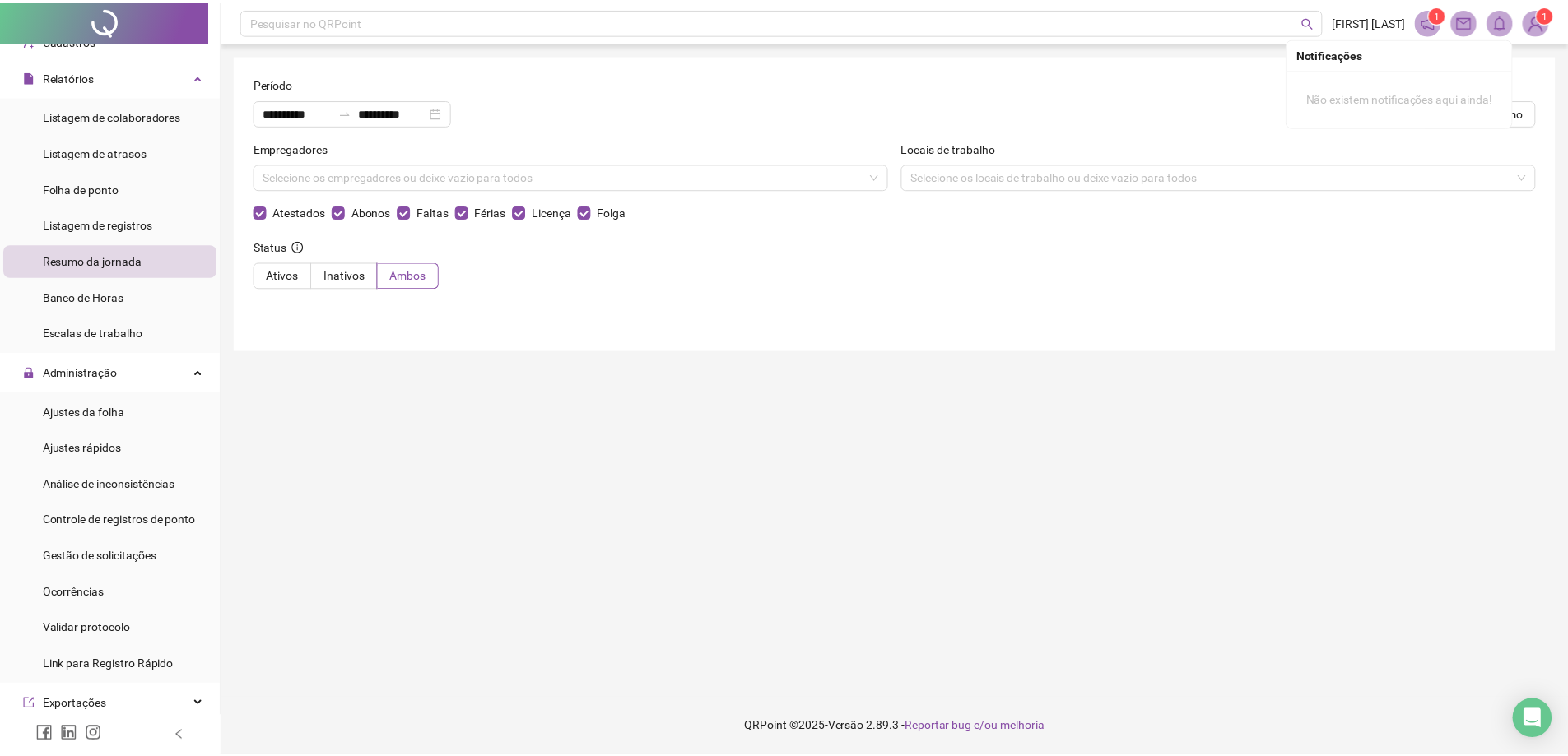 scroll, scrollTop: 0, scrollLeft: 0, axis: both 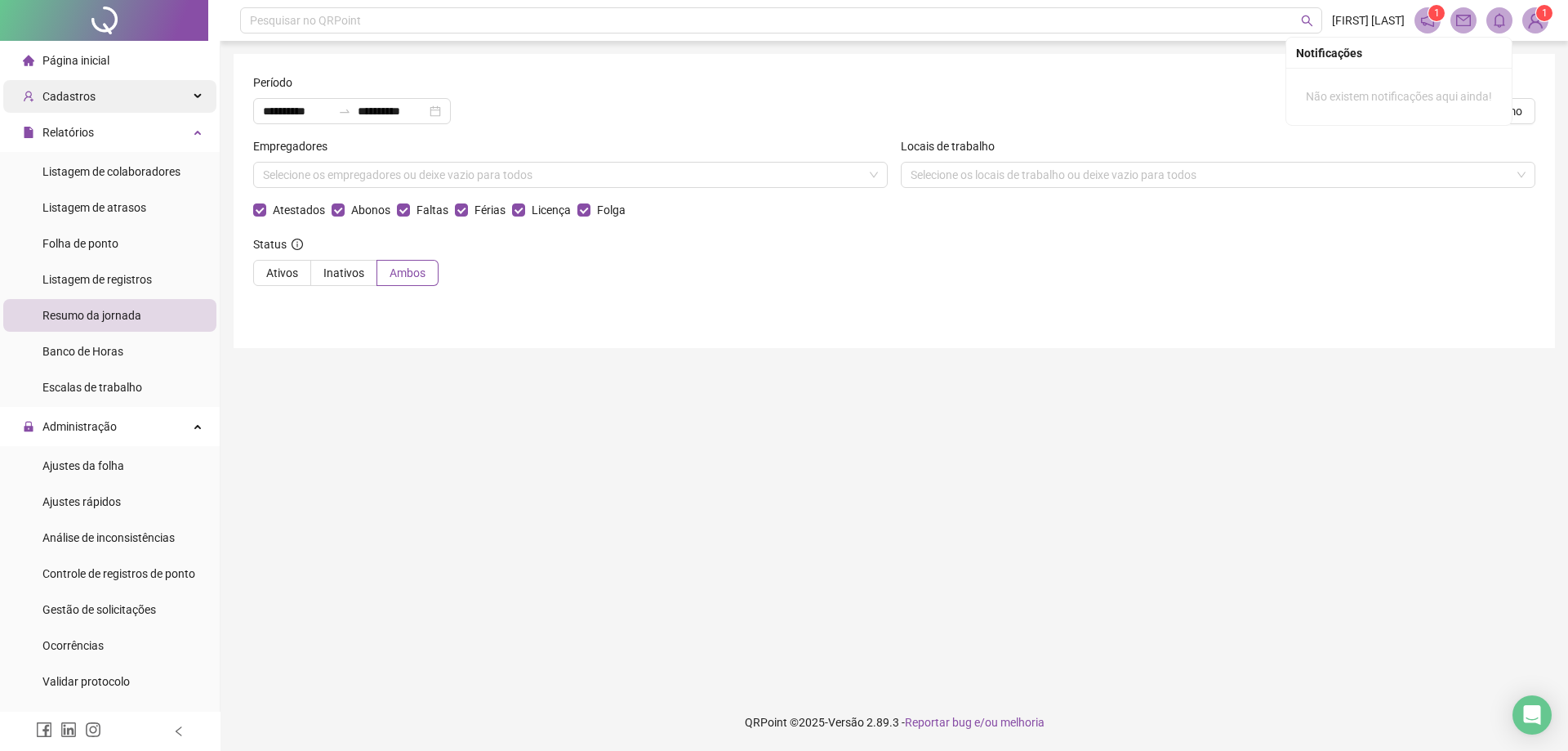 click on "Cadastros" at bounding box center [69, 96] 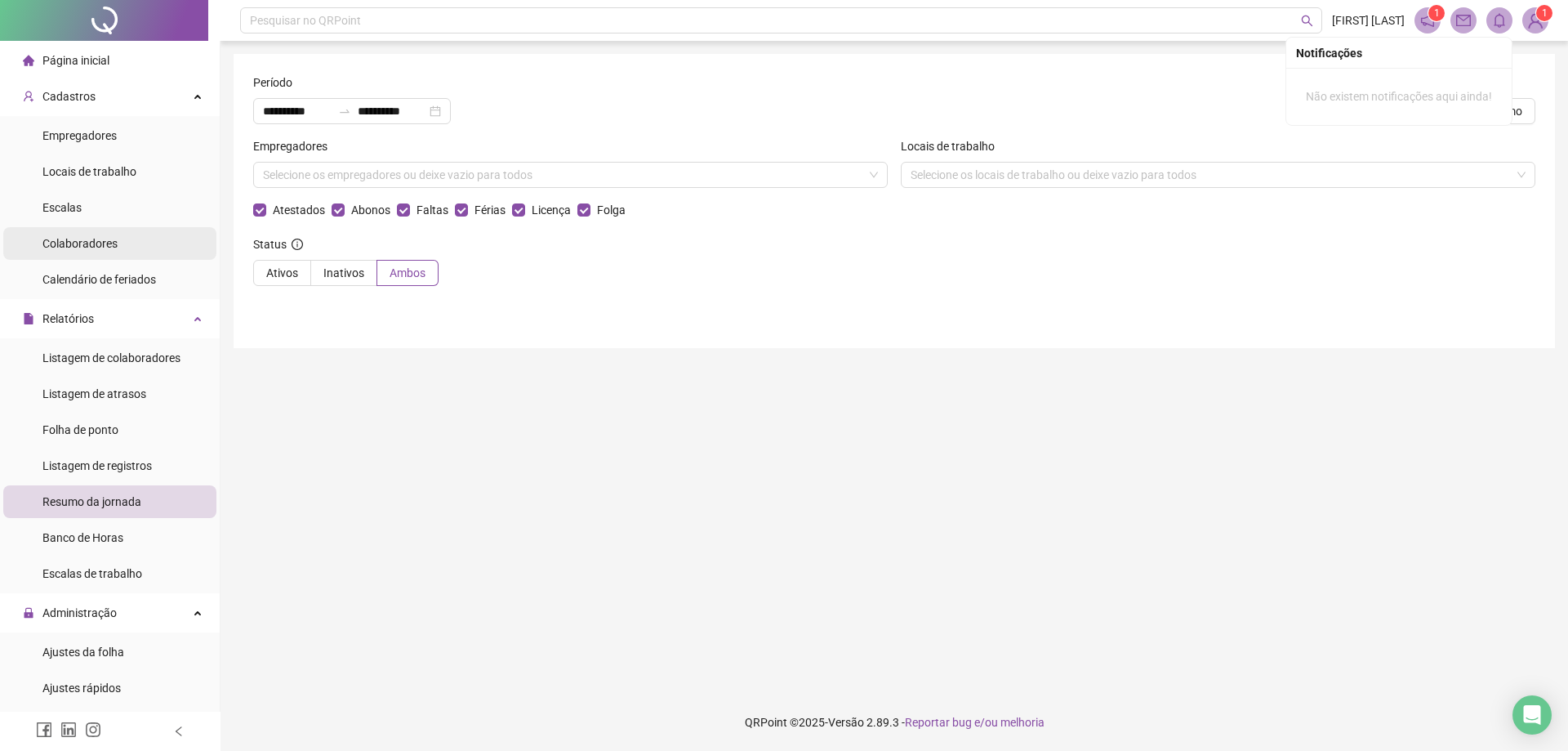 click on "Colaboradores" at bounding box center [80, 244] 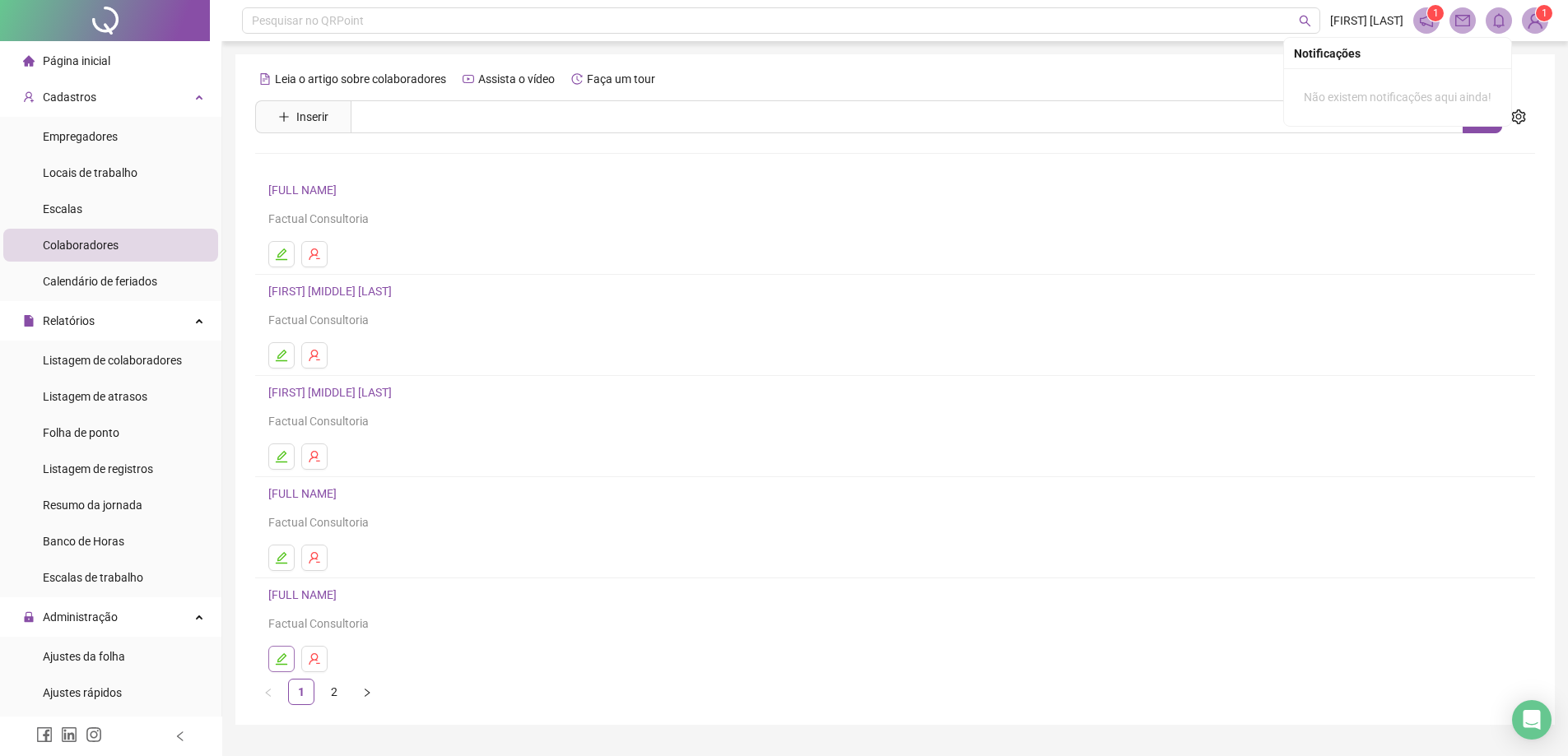 click 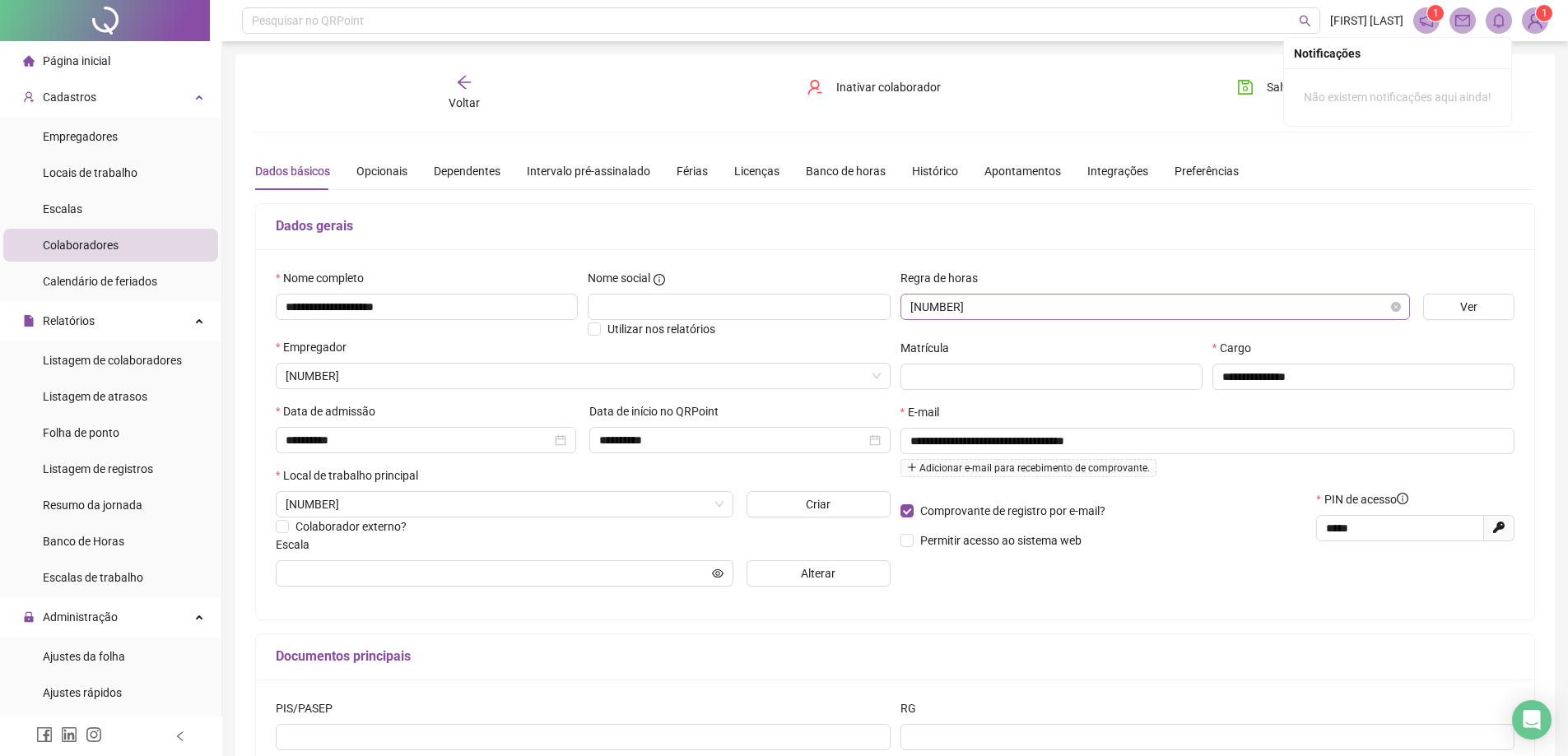 type on "**********" 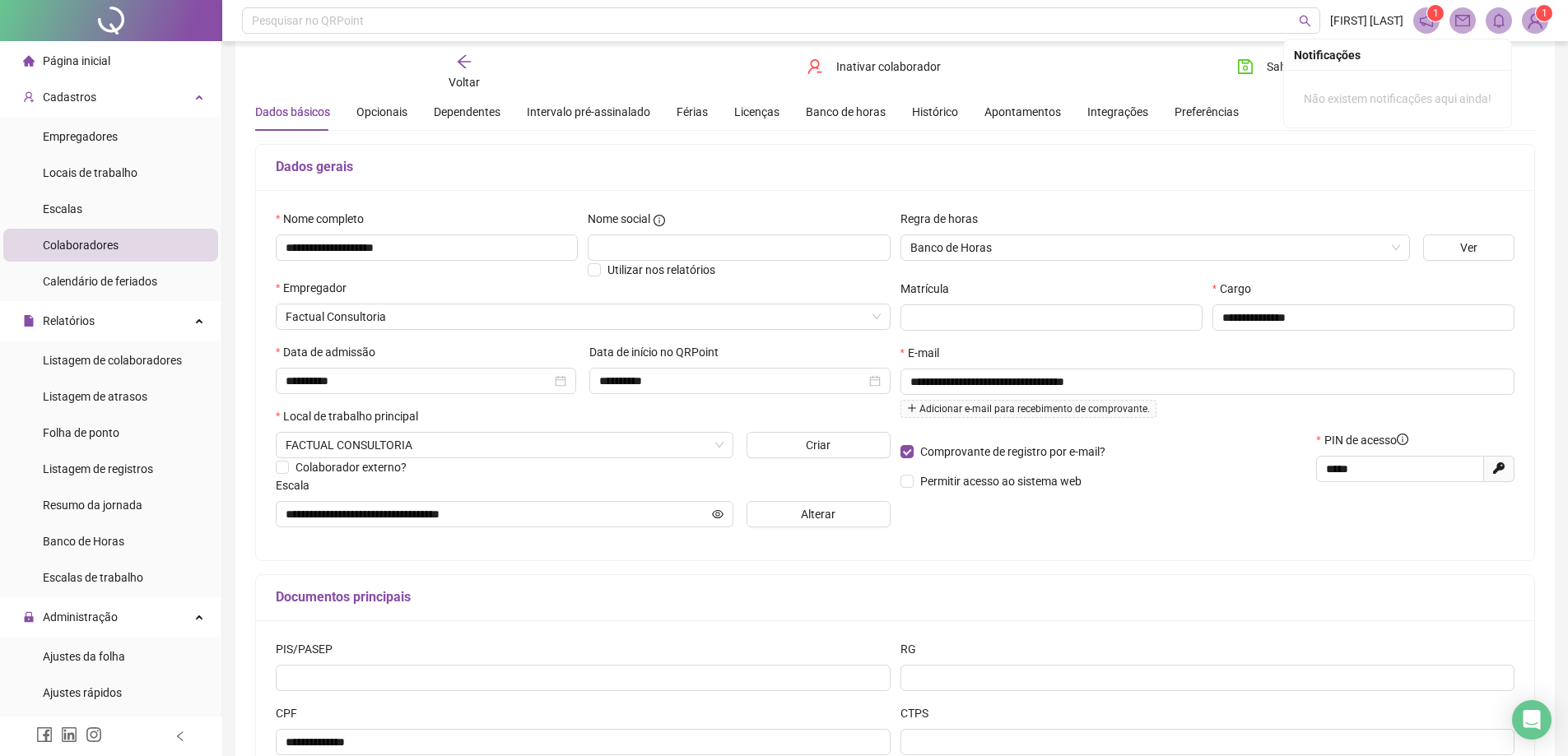 scroll, scrollTop: 62, scrollLeft: 0, axis: vertical 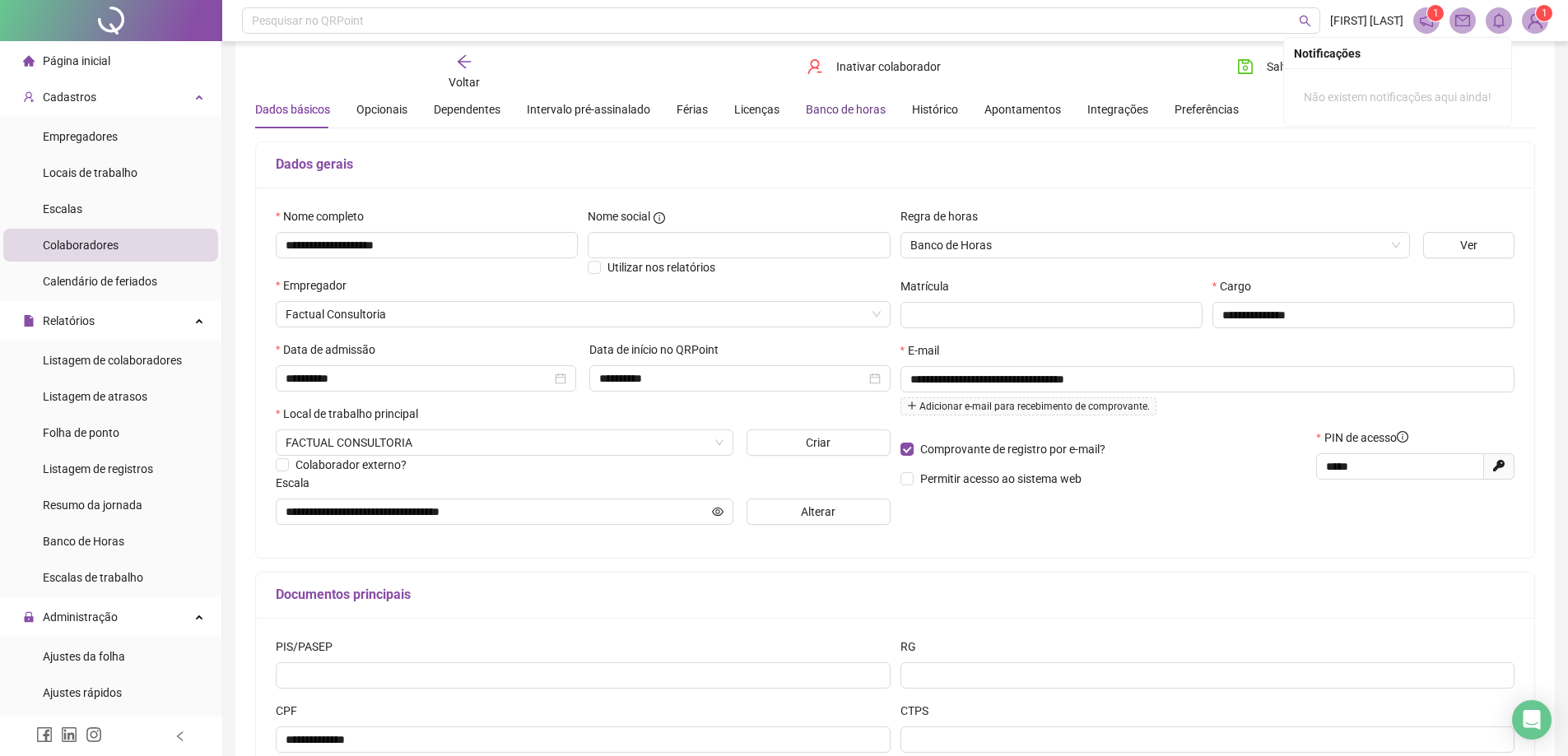 click on "Banco de horas" at bounding box center [845, 109] 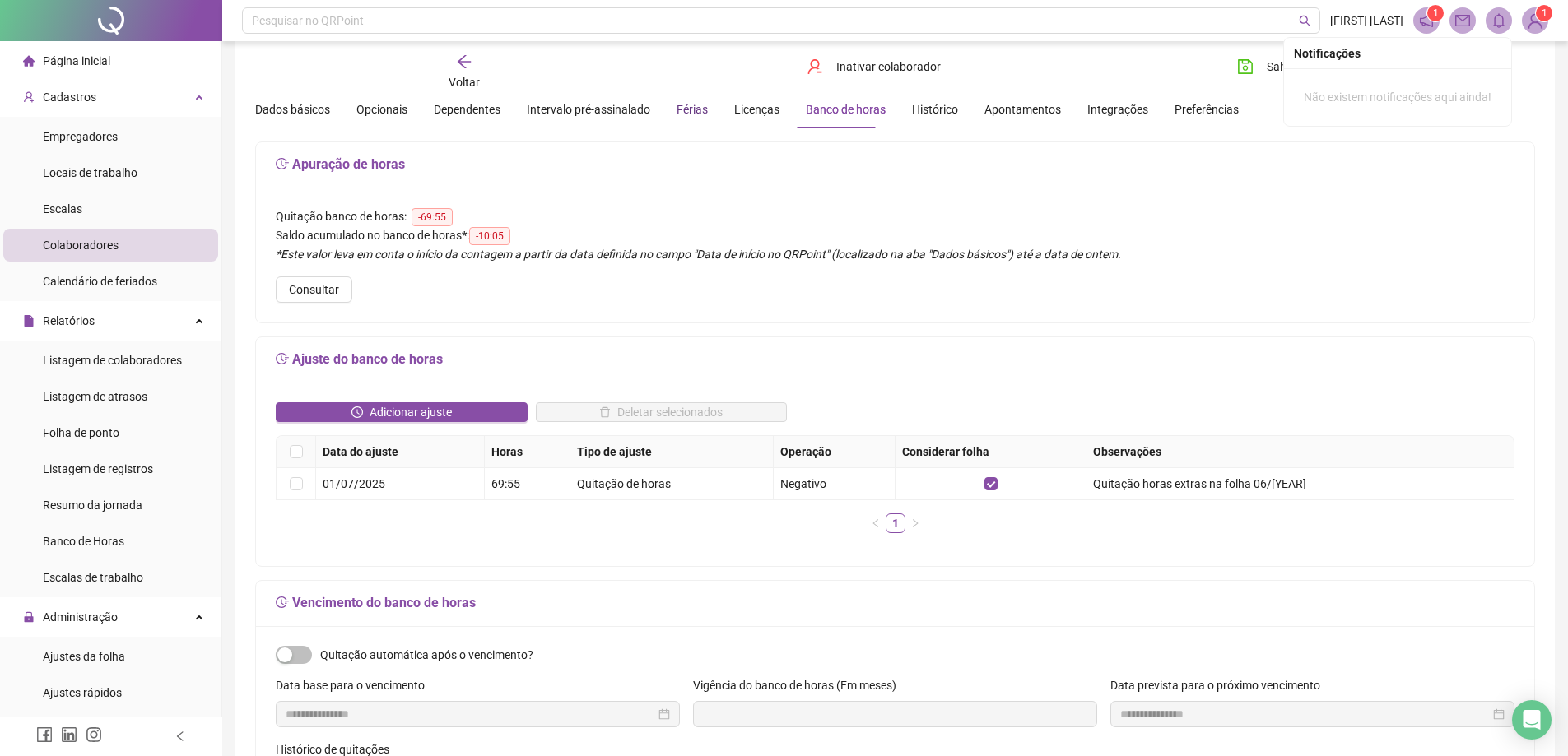 click on "Férias" at bounding box center [692, 109] 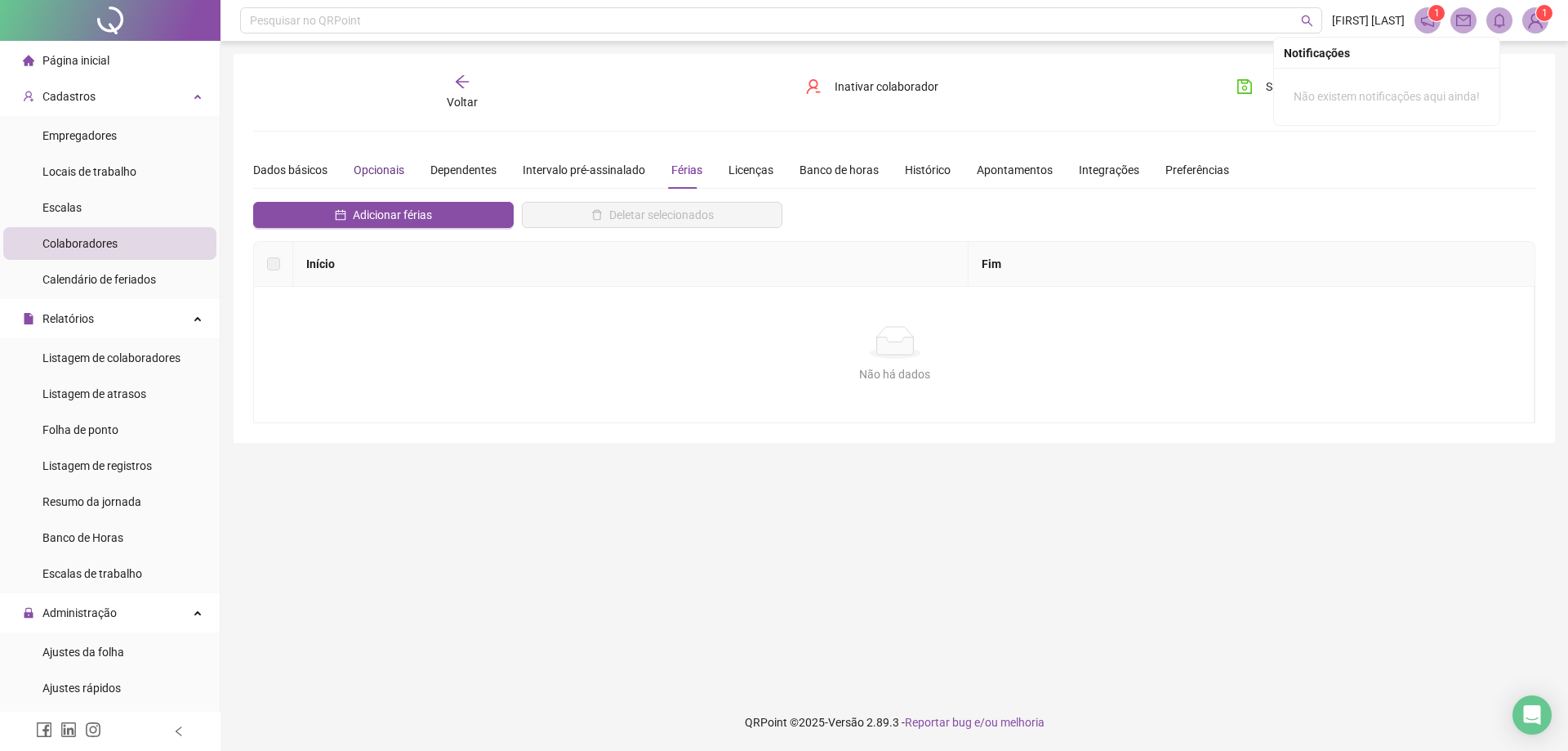click on "Opcionais" at bounding box center (379, 170) 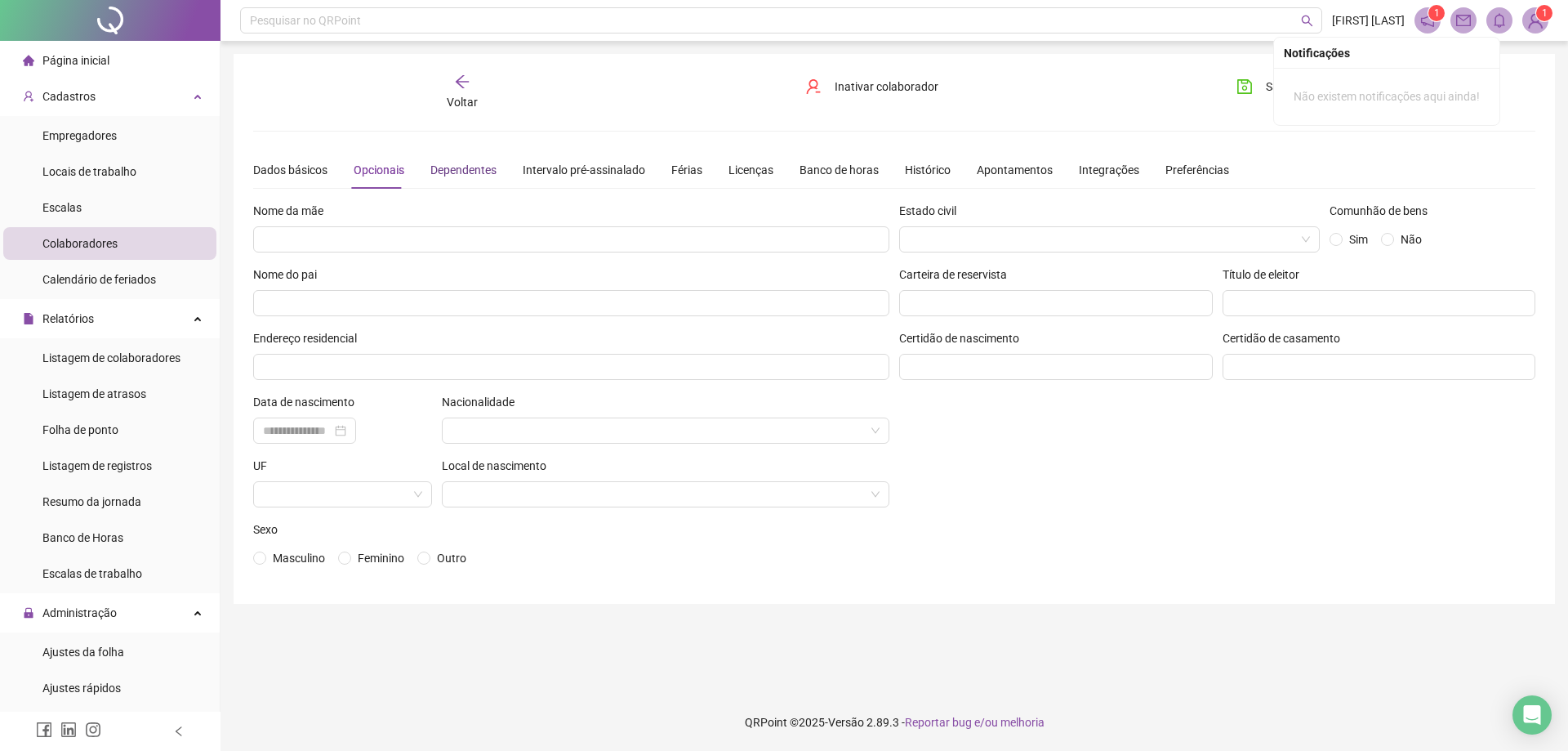 click on "Dependentes" at bounding box center [463, 170] 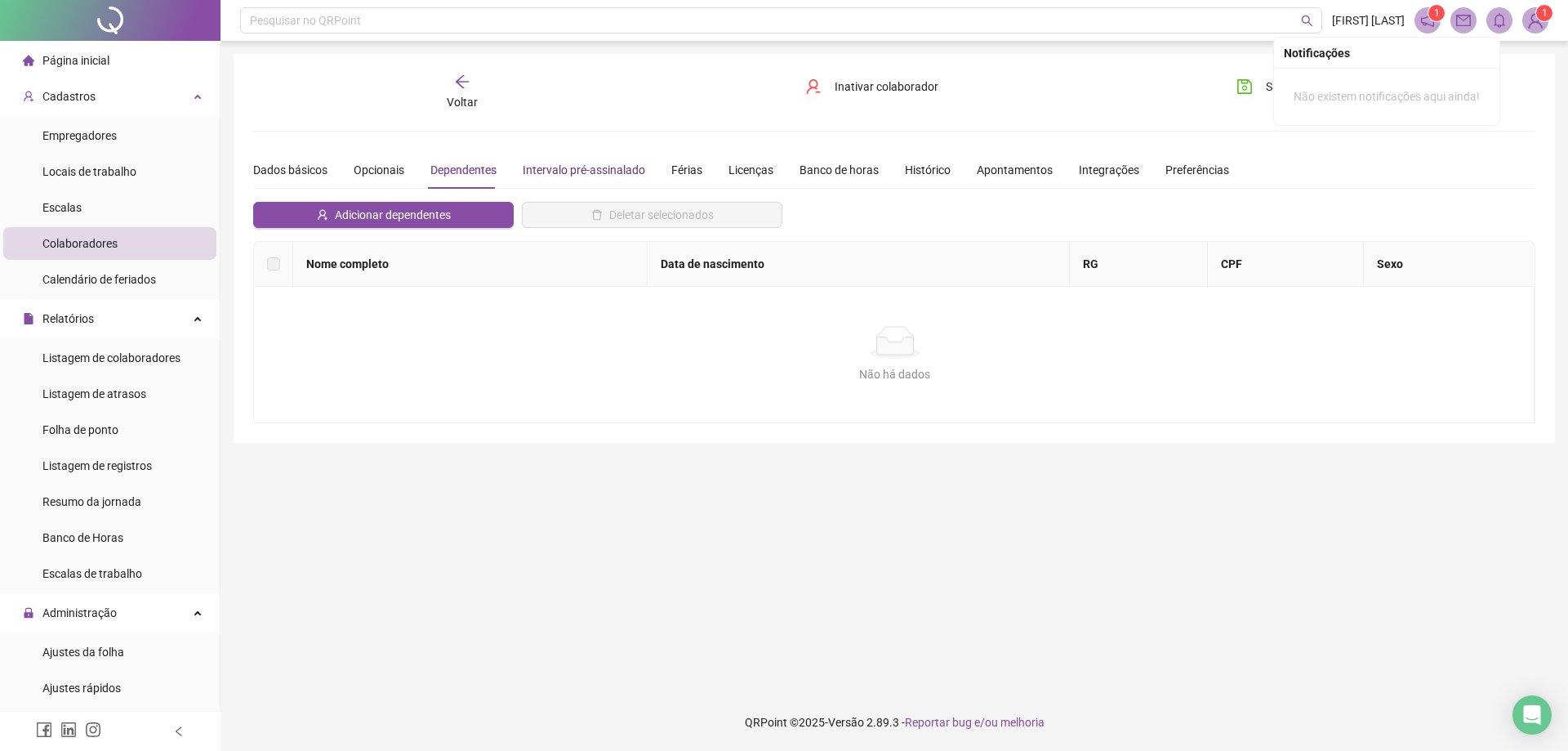 click on "Intervalo pré-assinalado" at bounding box center (584, 170) 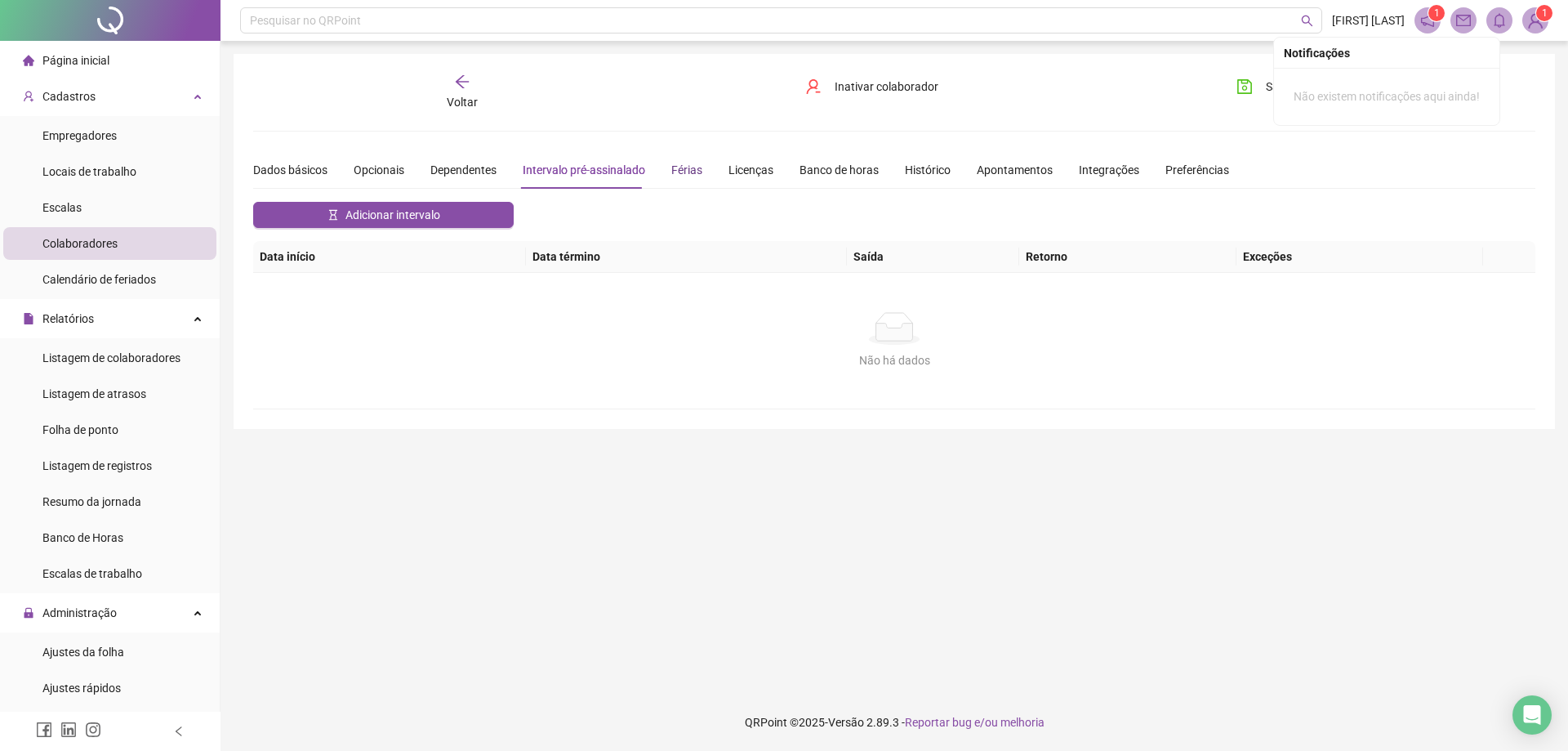 click on "Férias" at bounding box center [687, 170] 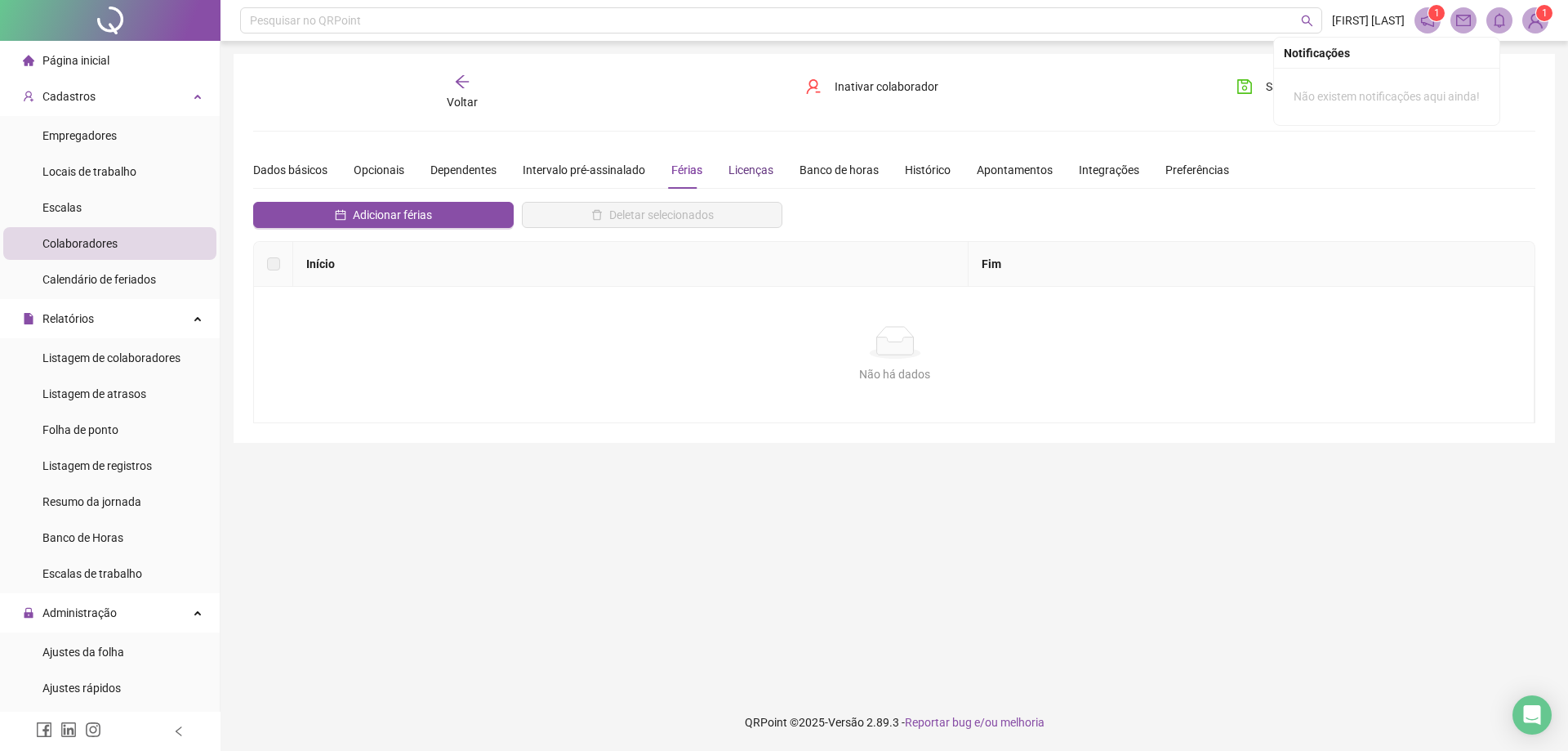 click on "Licenças" at bounding box center (751, 170) 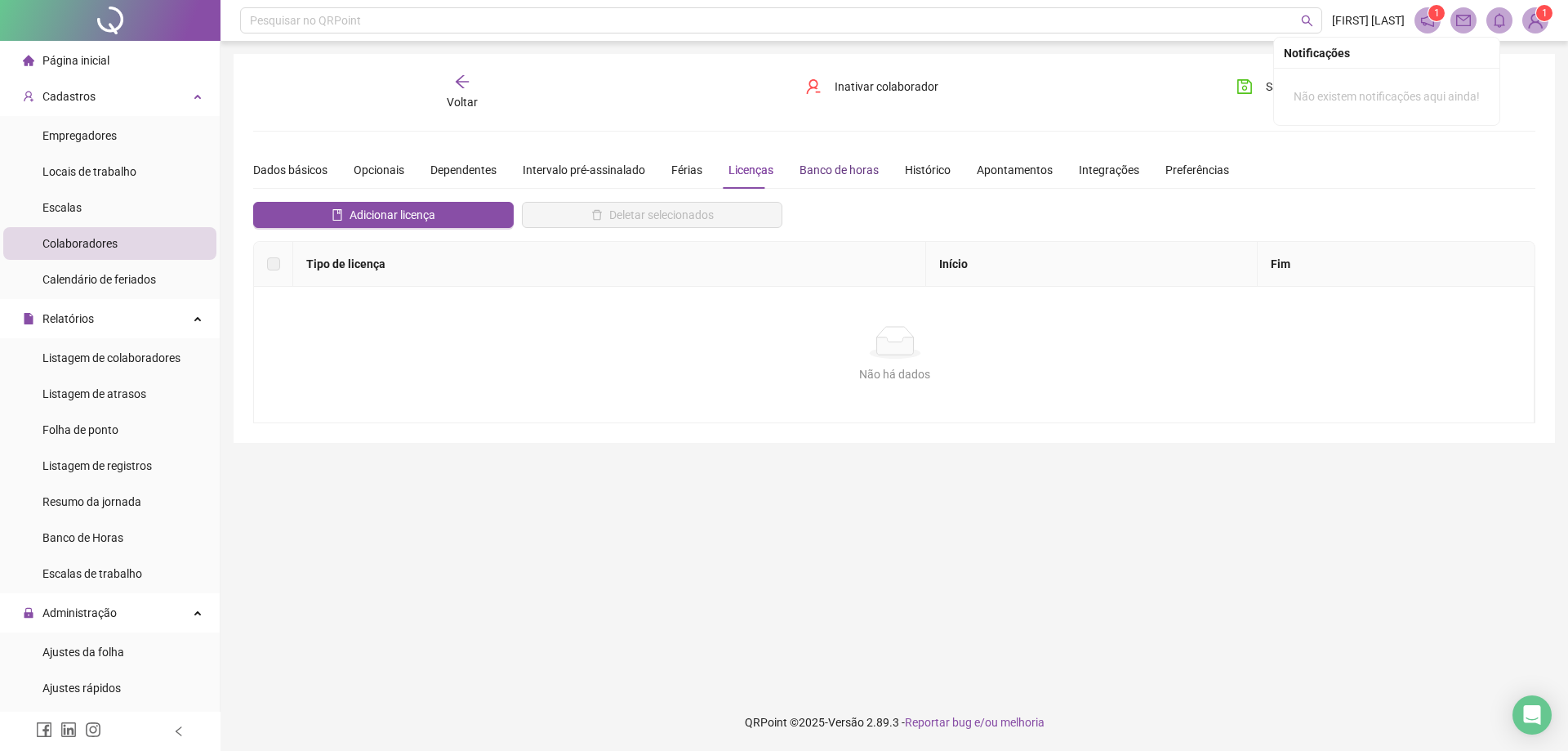 click on "Banco de horas" at bounding box center (839, 170) 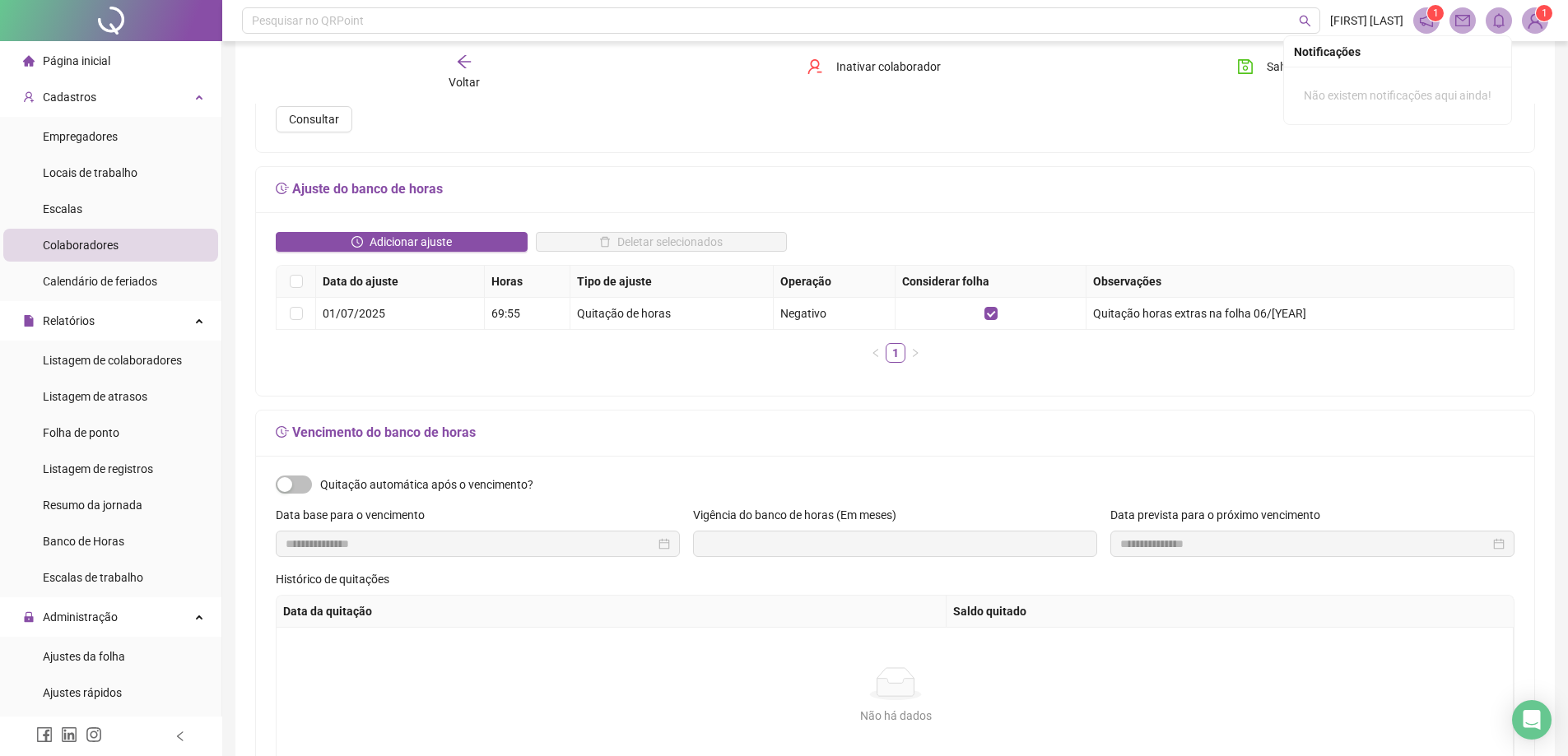 scroll, scrollTop: 0, scrollLeft: 0, axis: both 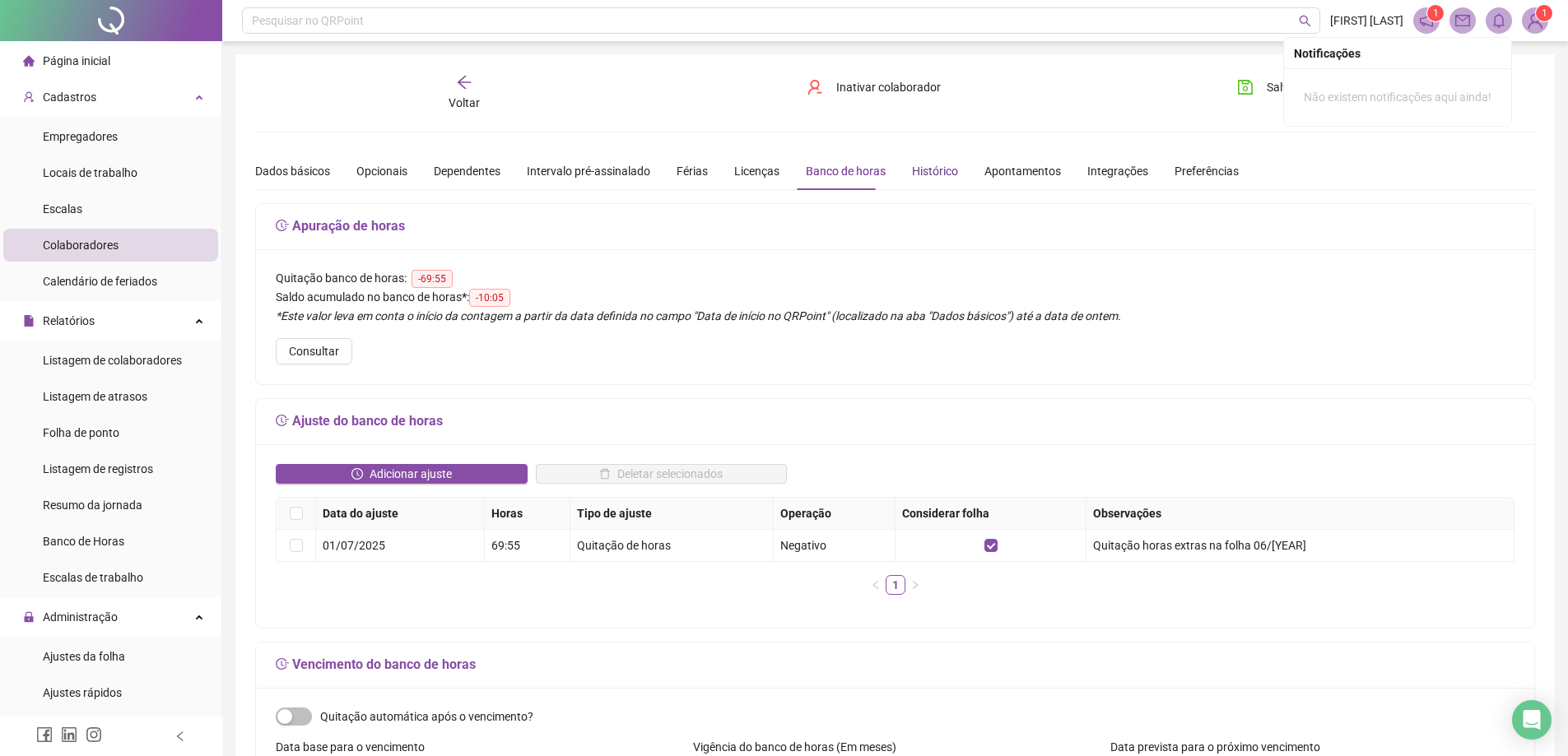 click on "Histórico" at bounding box center [935, 171] 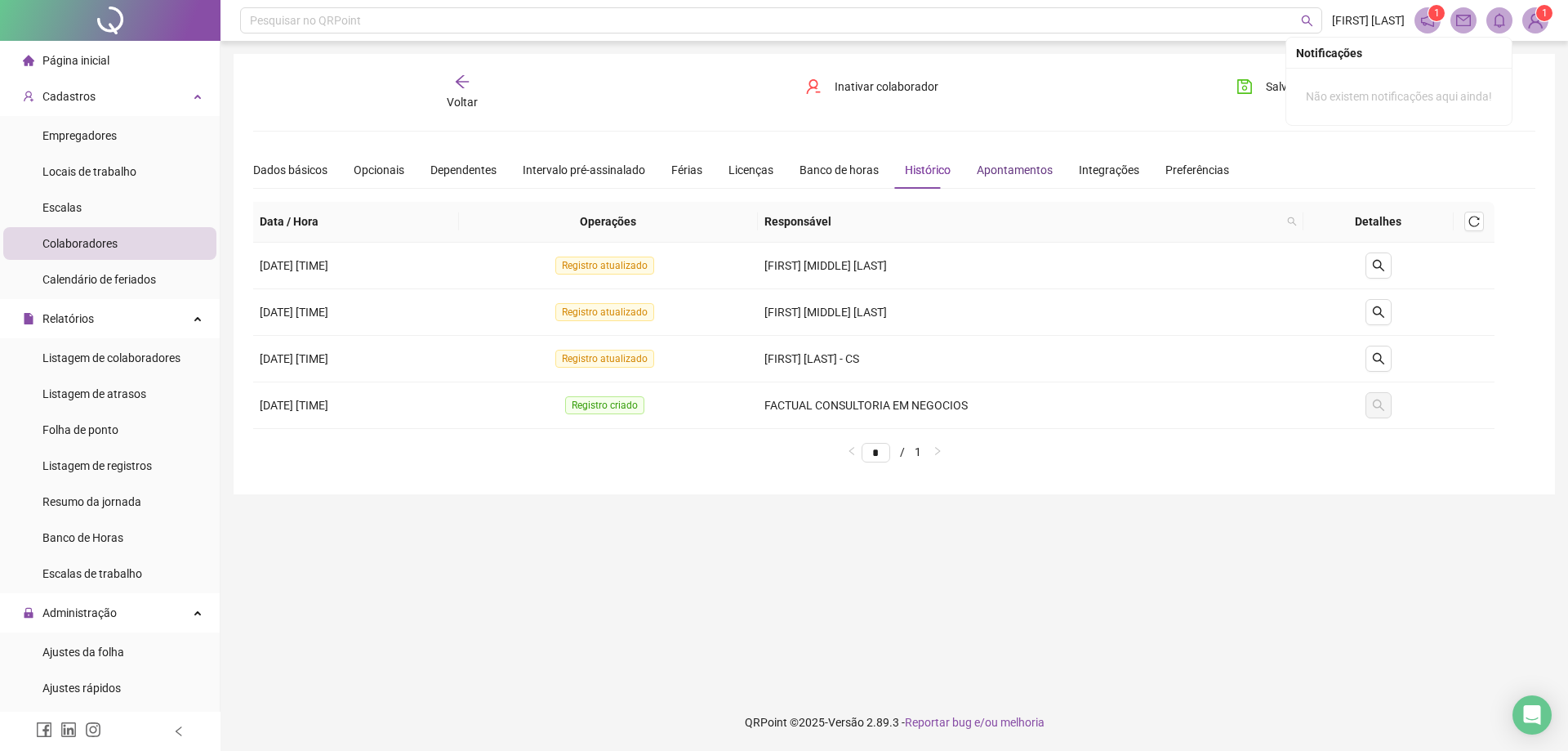 click on "Apontamentos" at bounding box center [1014, 170] 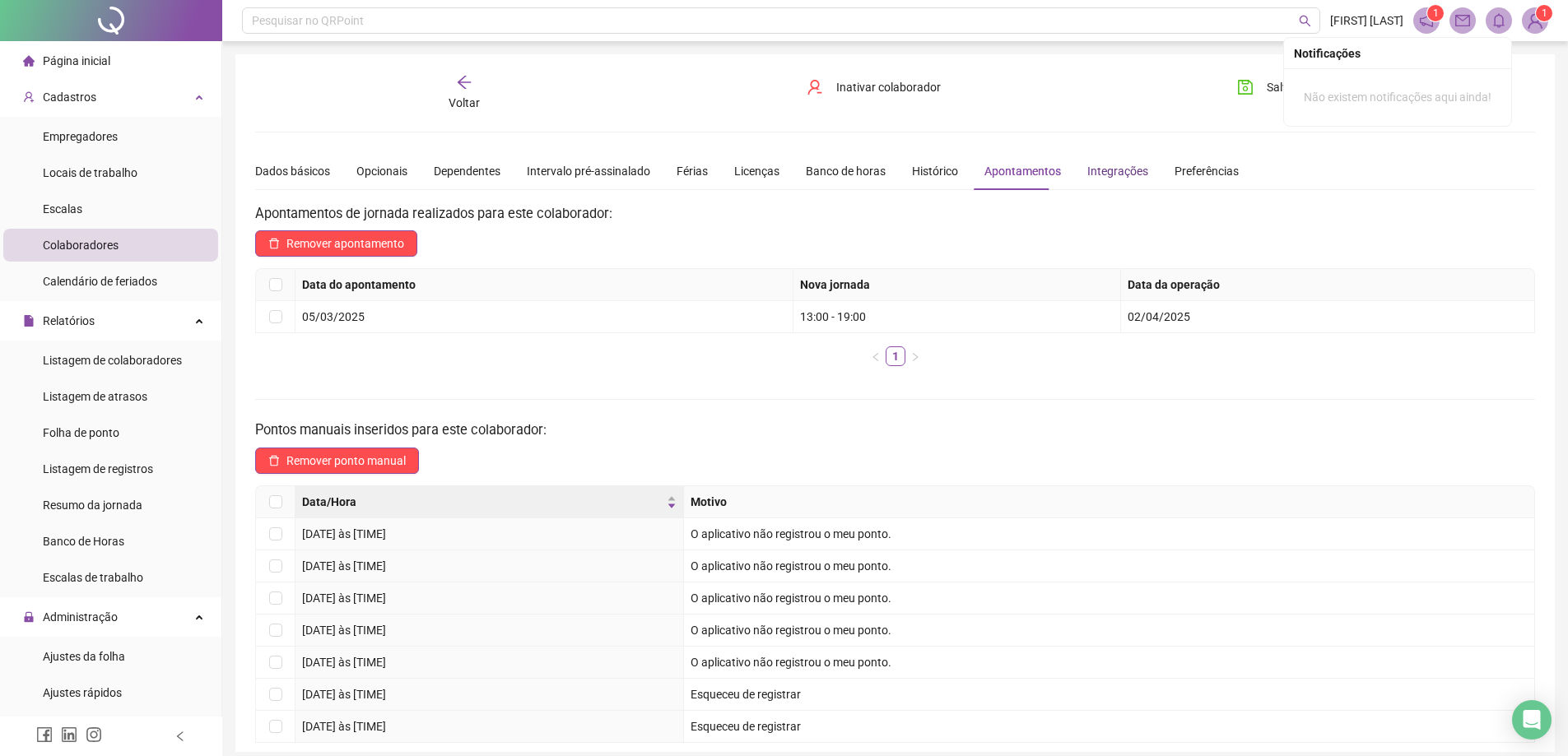 click on "Integrações" at bounding box center [1118, 171] 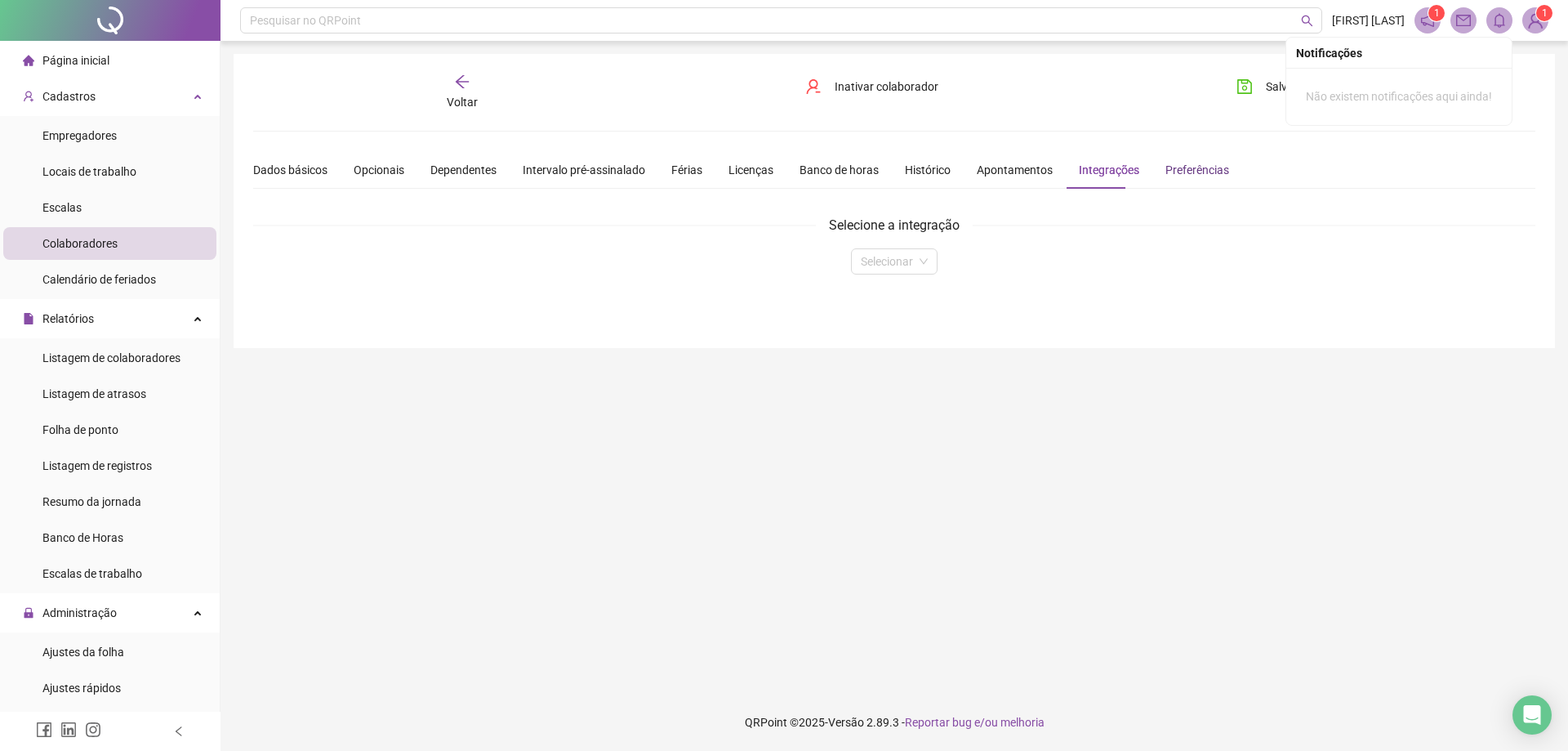 click on "Preferências" at bounding box center [1197, 170] 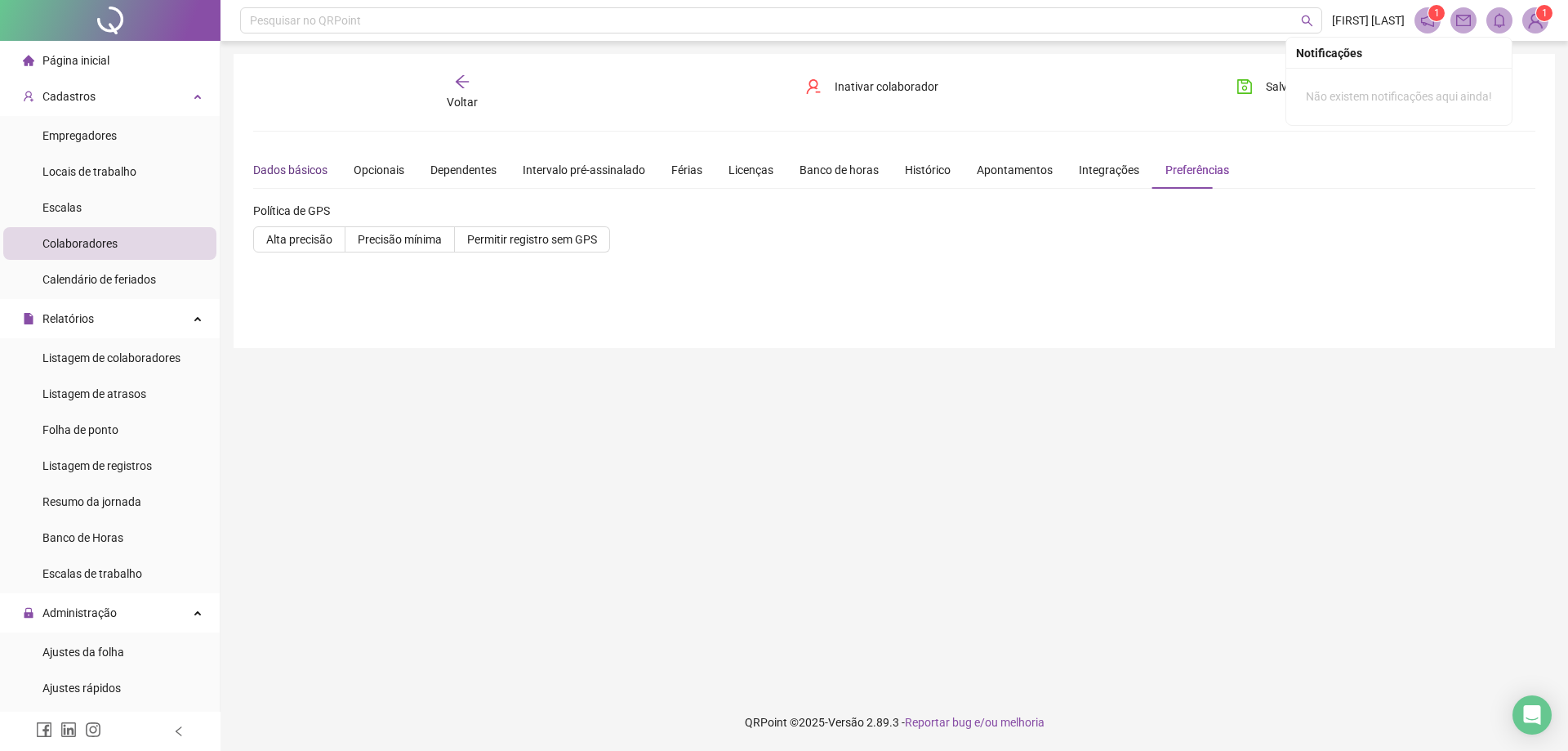 click on "Dados básicos" at bounding box center [290, 170] 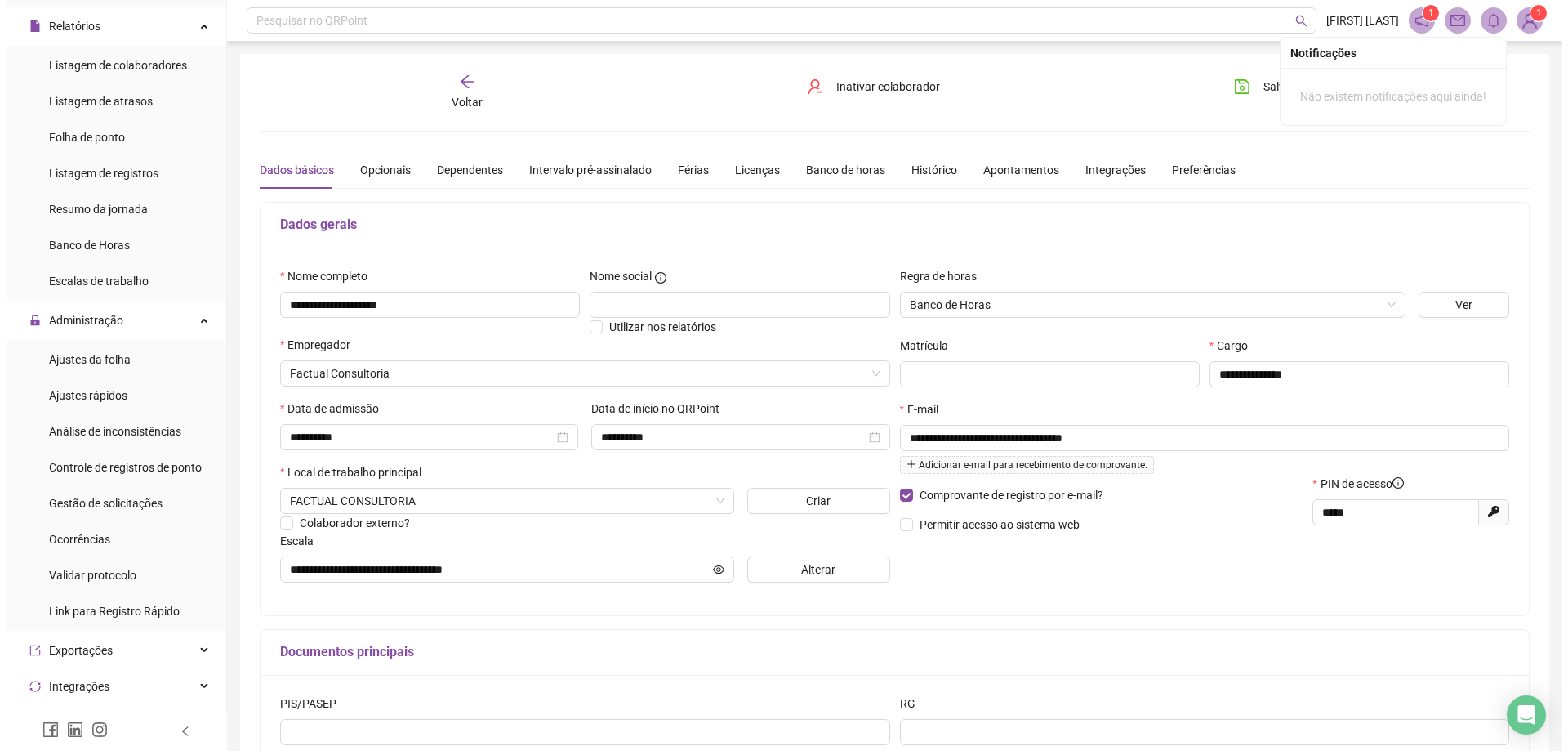 scroll, scrollTop: 294, scrollLeft: 0, axis: vertical 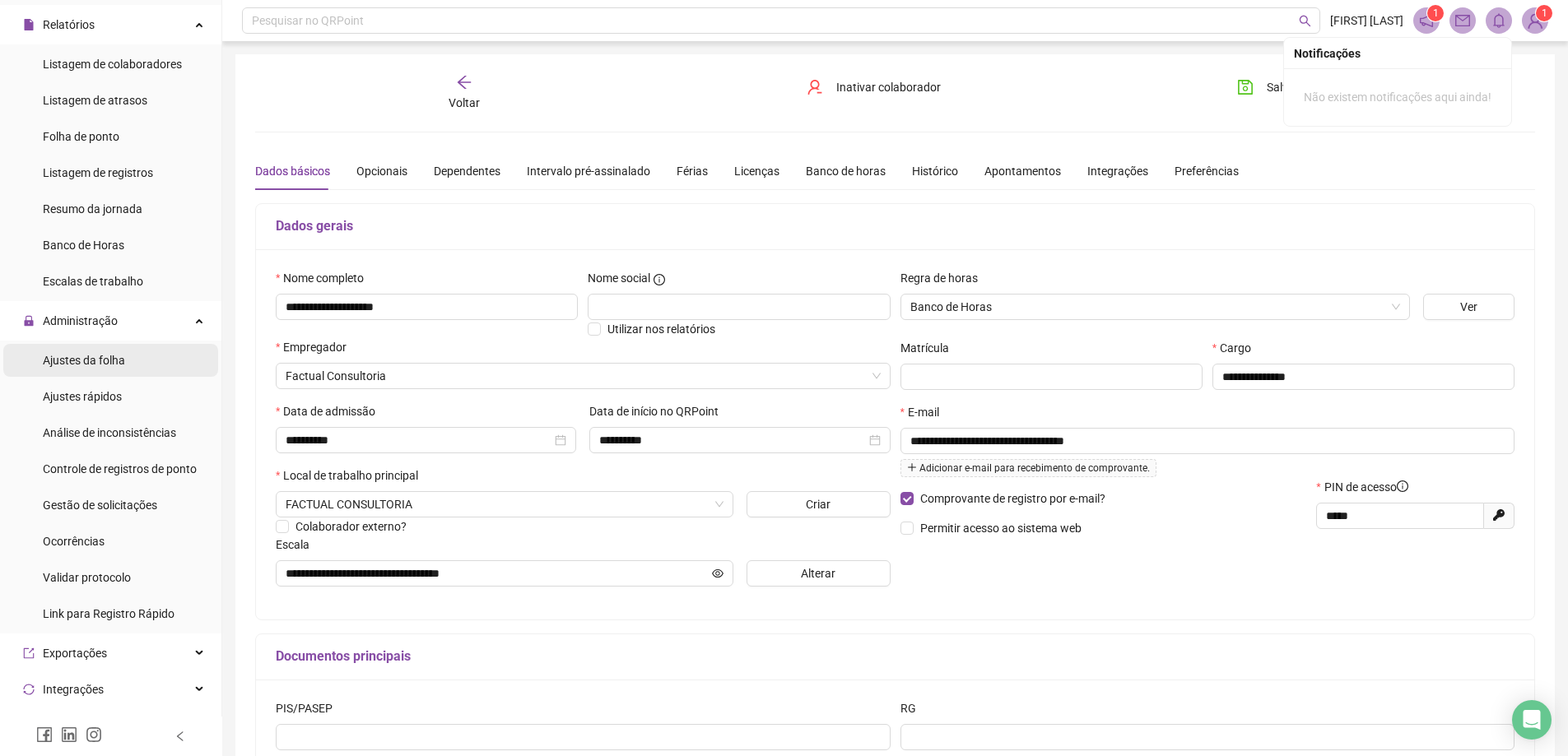 click on "Ajustes da folha" at bounding box center [84, 360] 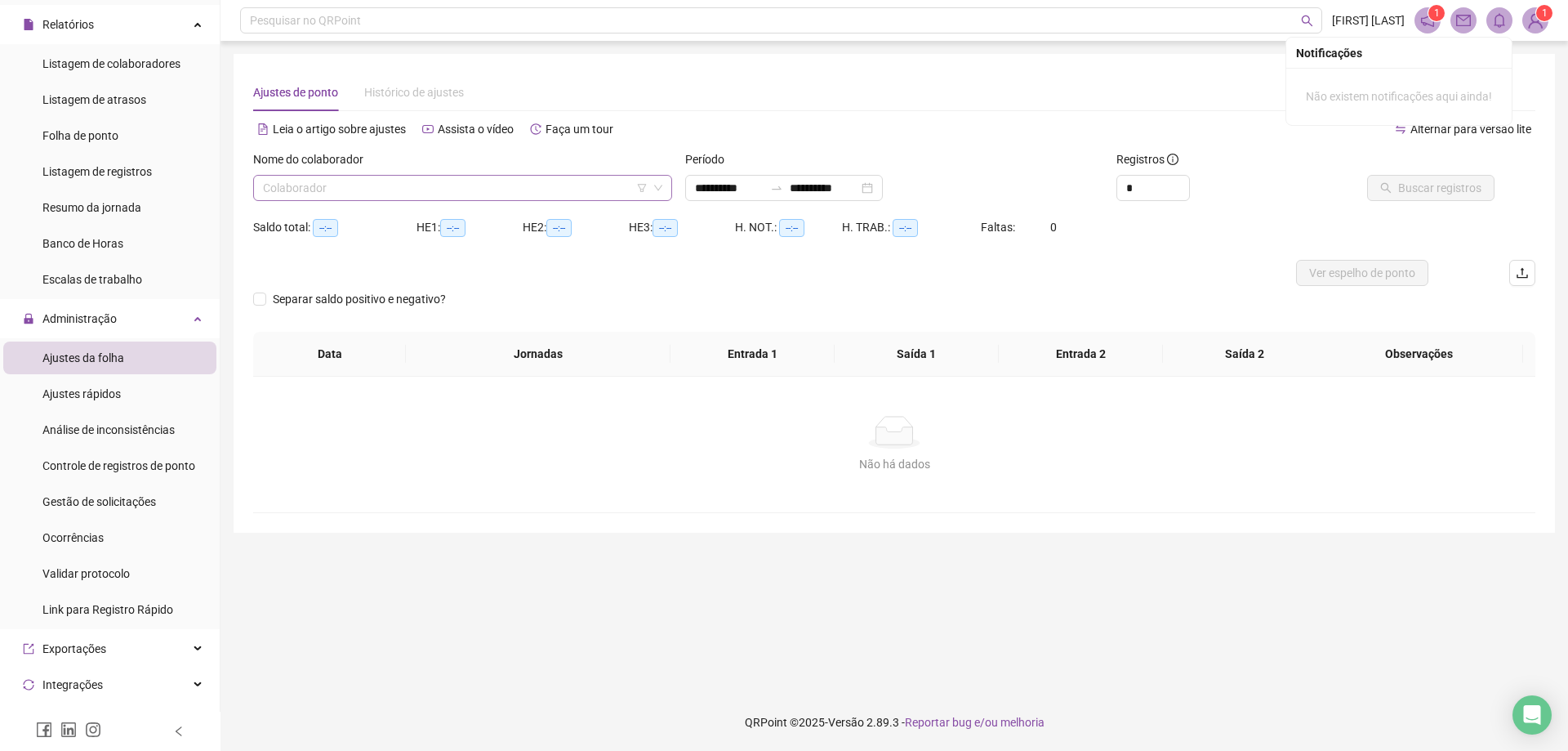 click at bounding box center [455, 188] 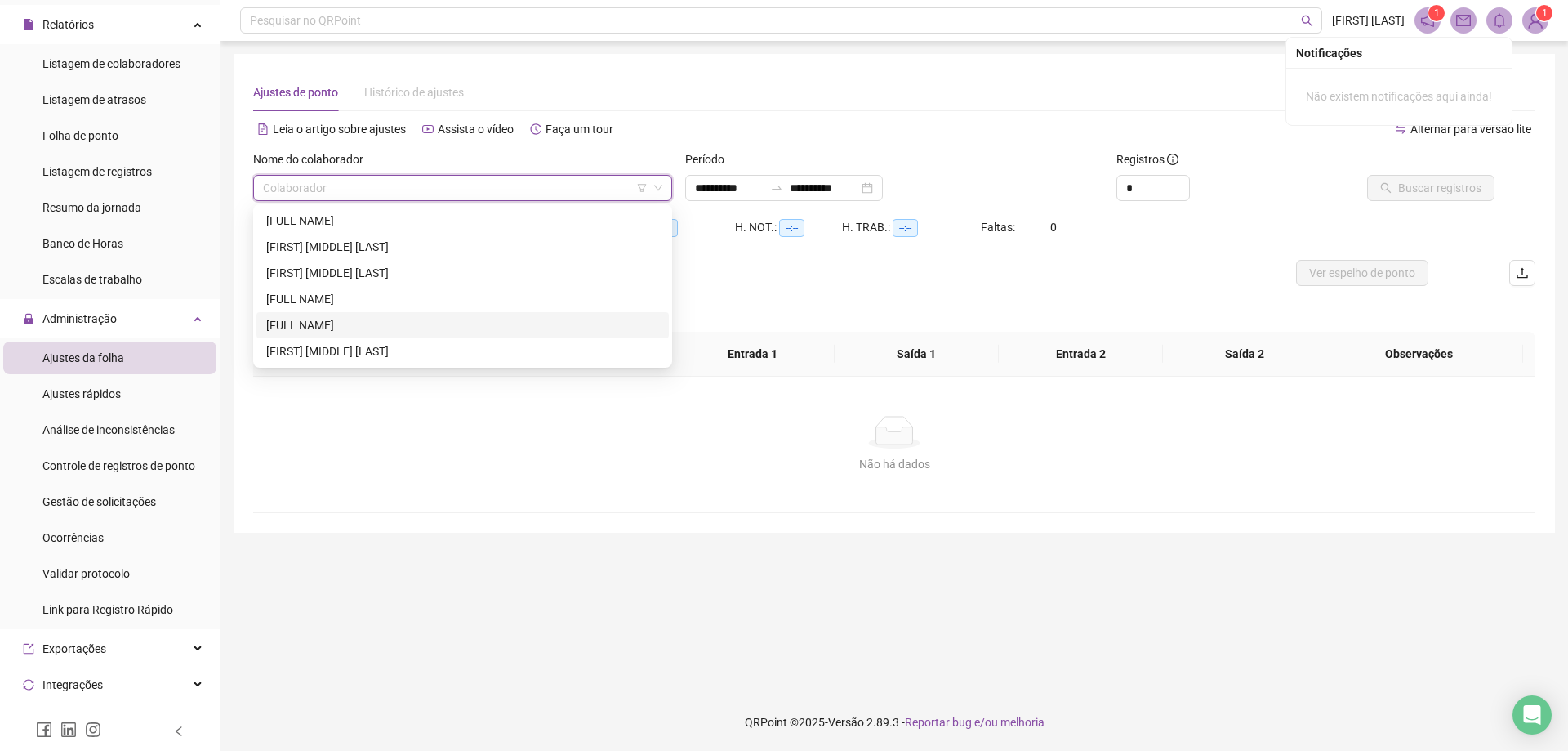 click on "[FULL NAME]" at bounding box center [462, 325] 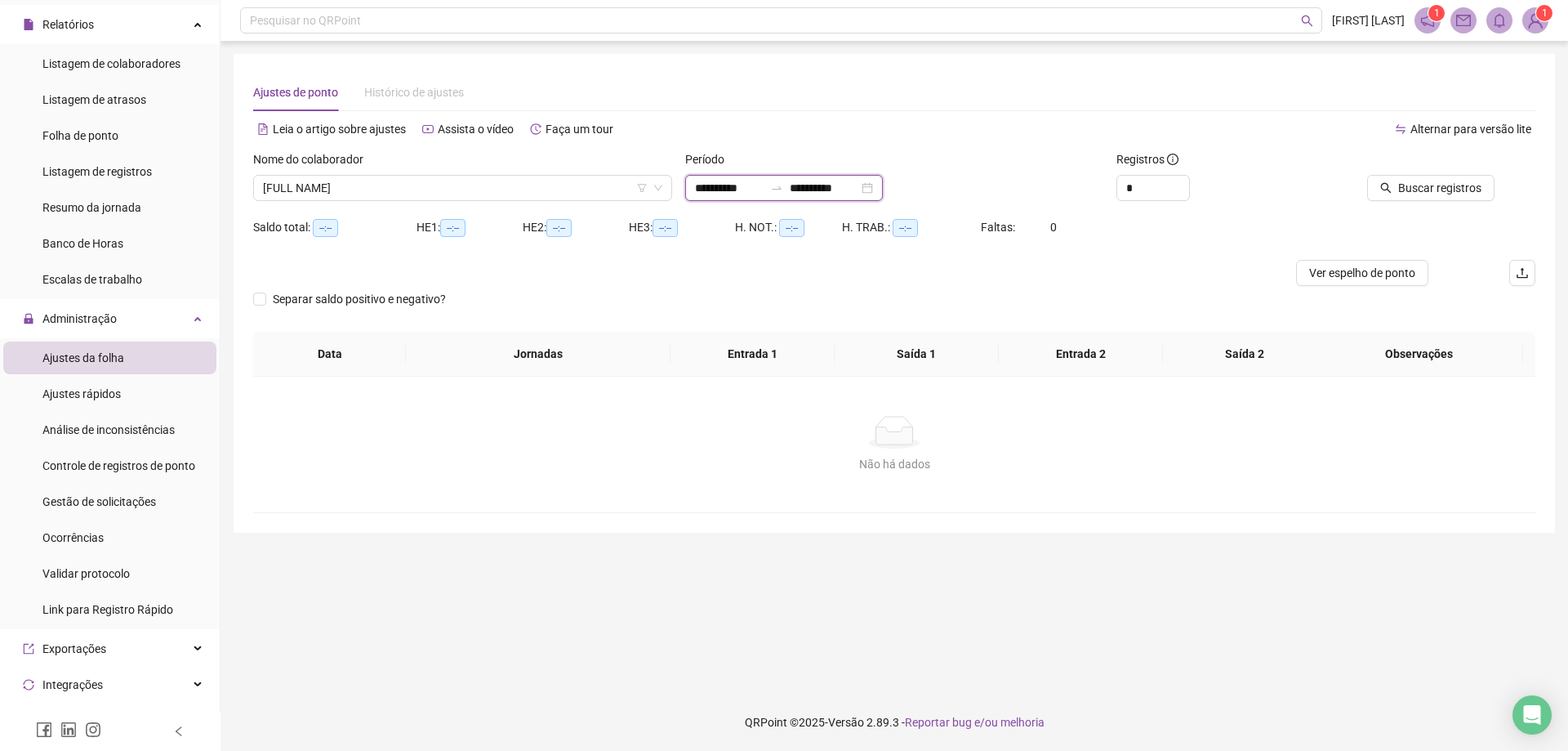 click on "**********" at bounding box center [729, 188] 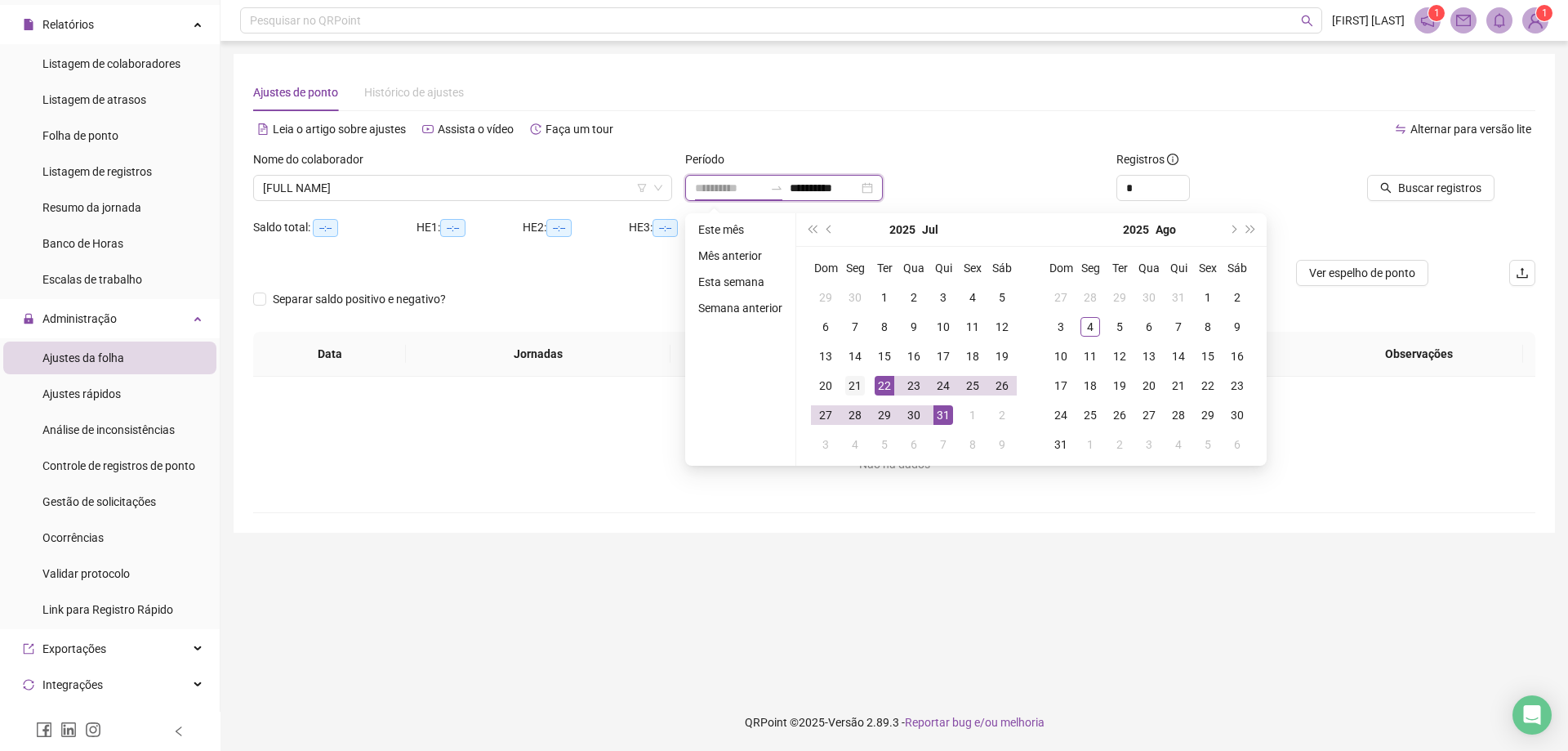 type on "**********" 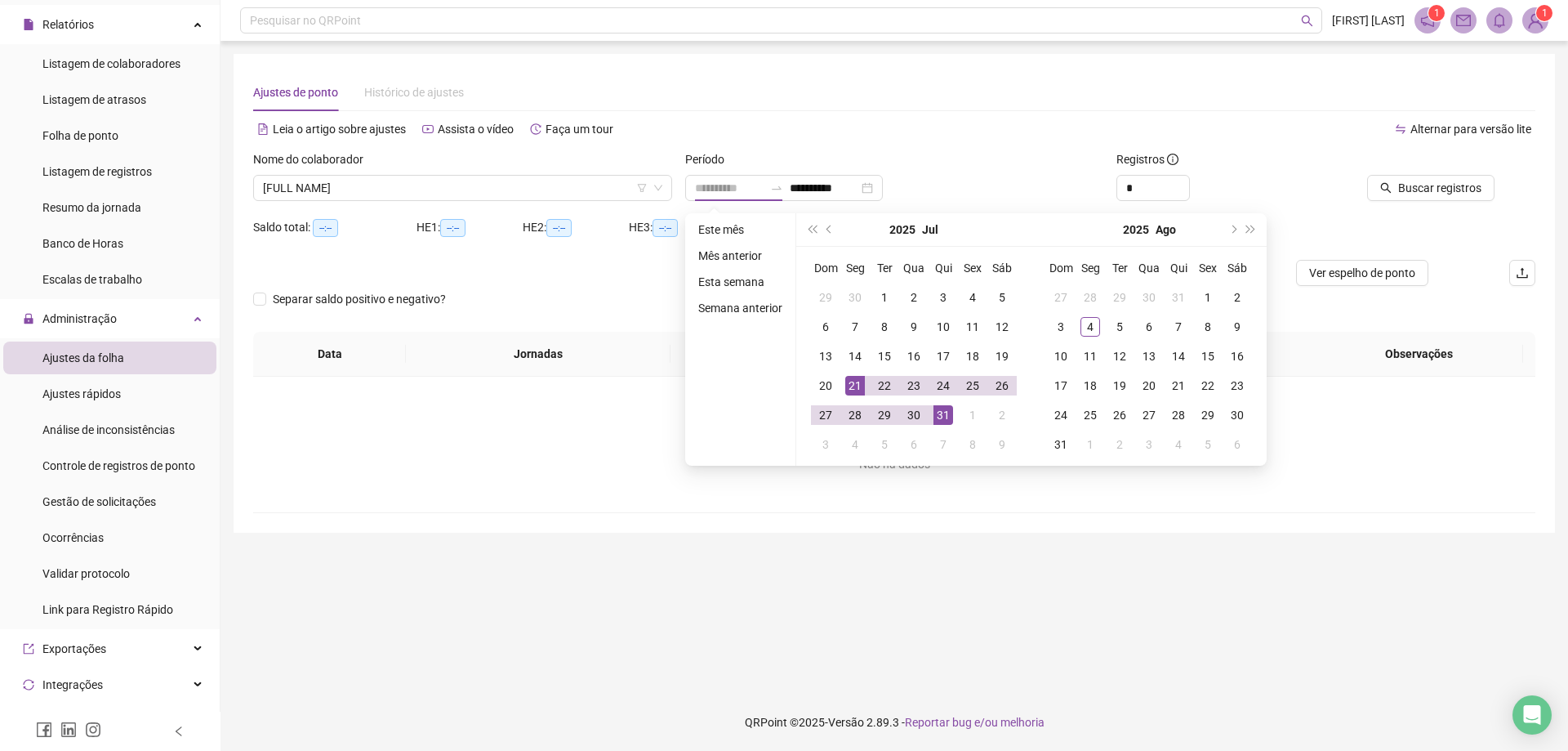 click on "21" at bounding box center (855, 386) 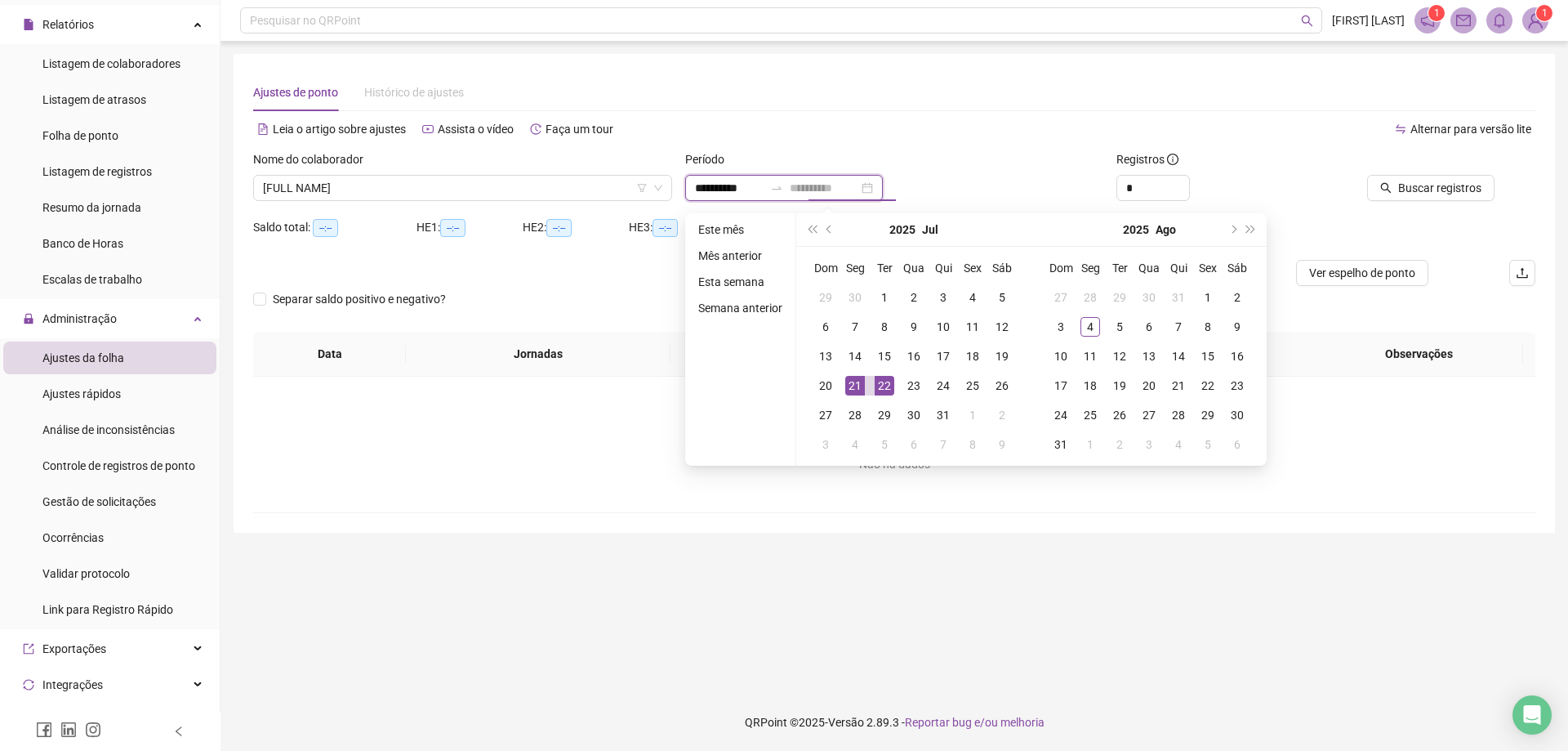 type on "**********" 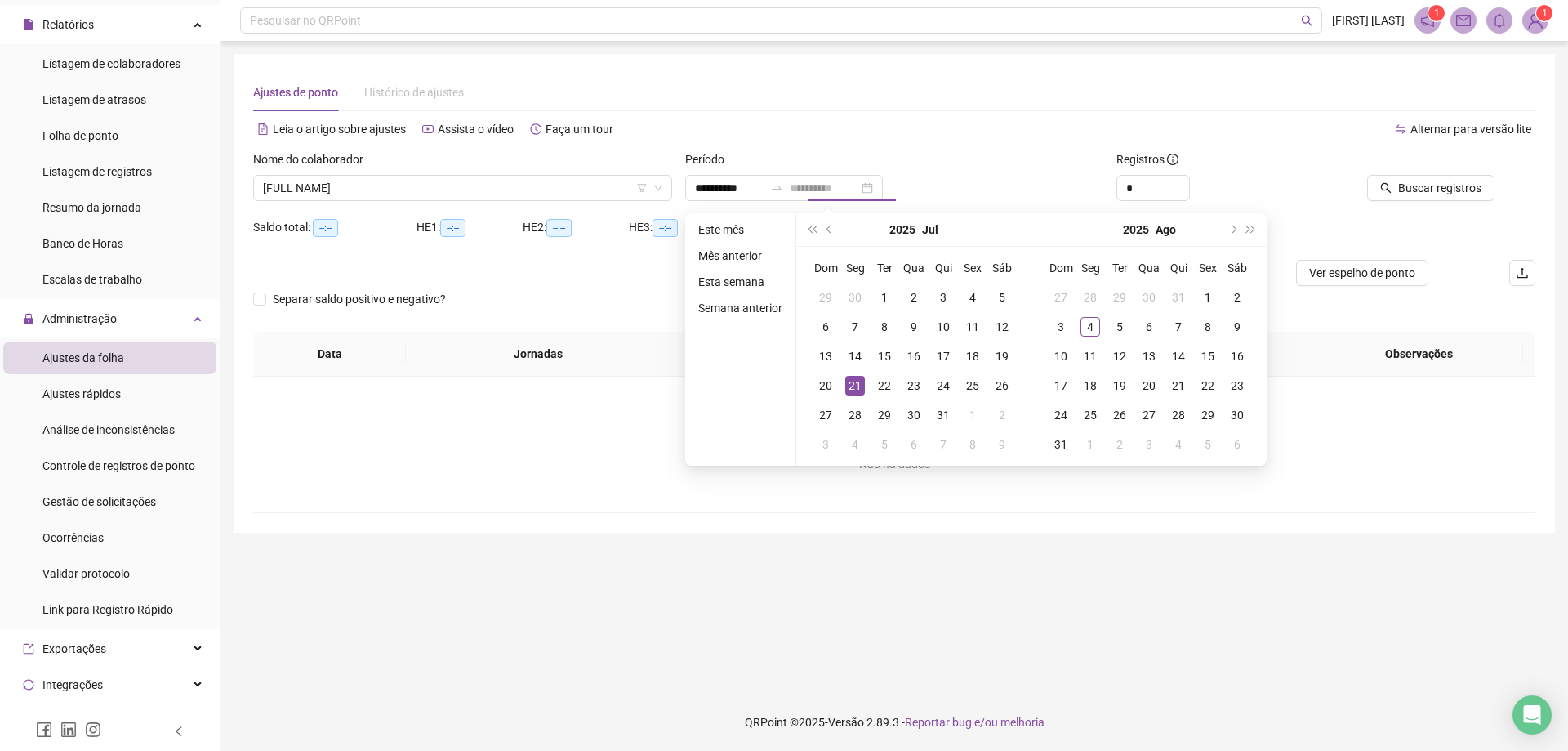 click on "21" at bounding box center (855, 386) 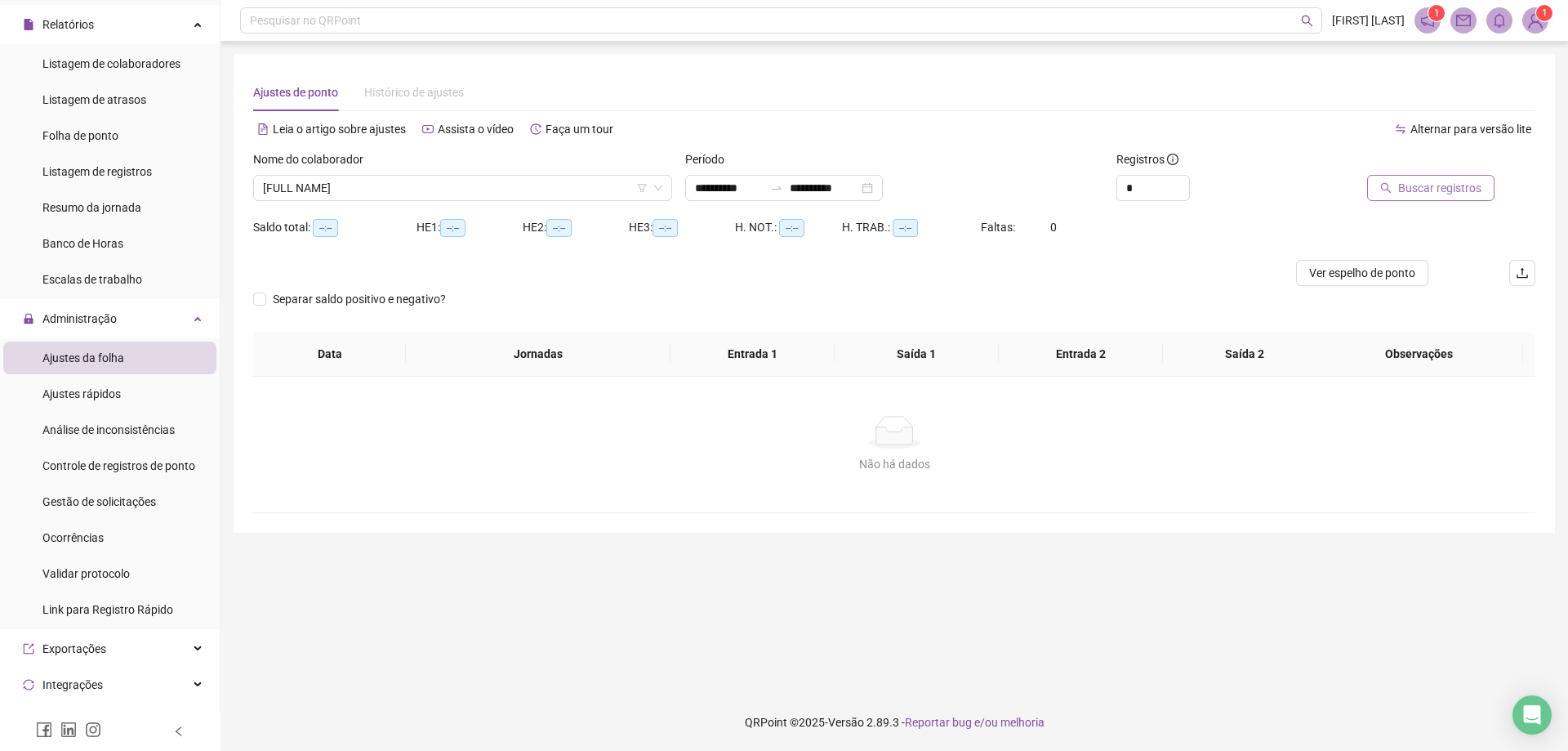 click on "Buscar registros" at bounding box center [1440, 188] 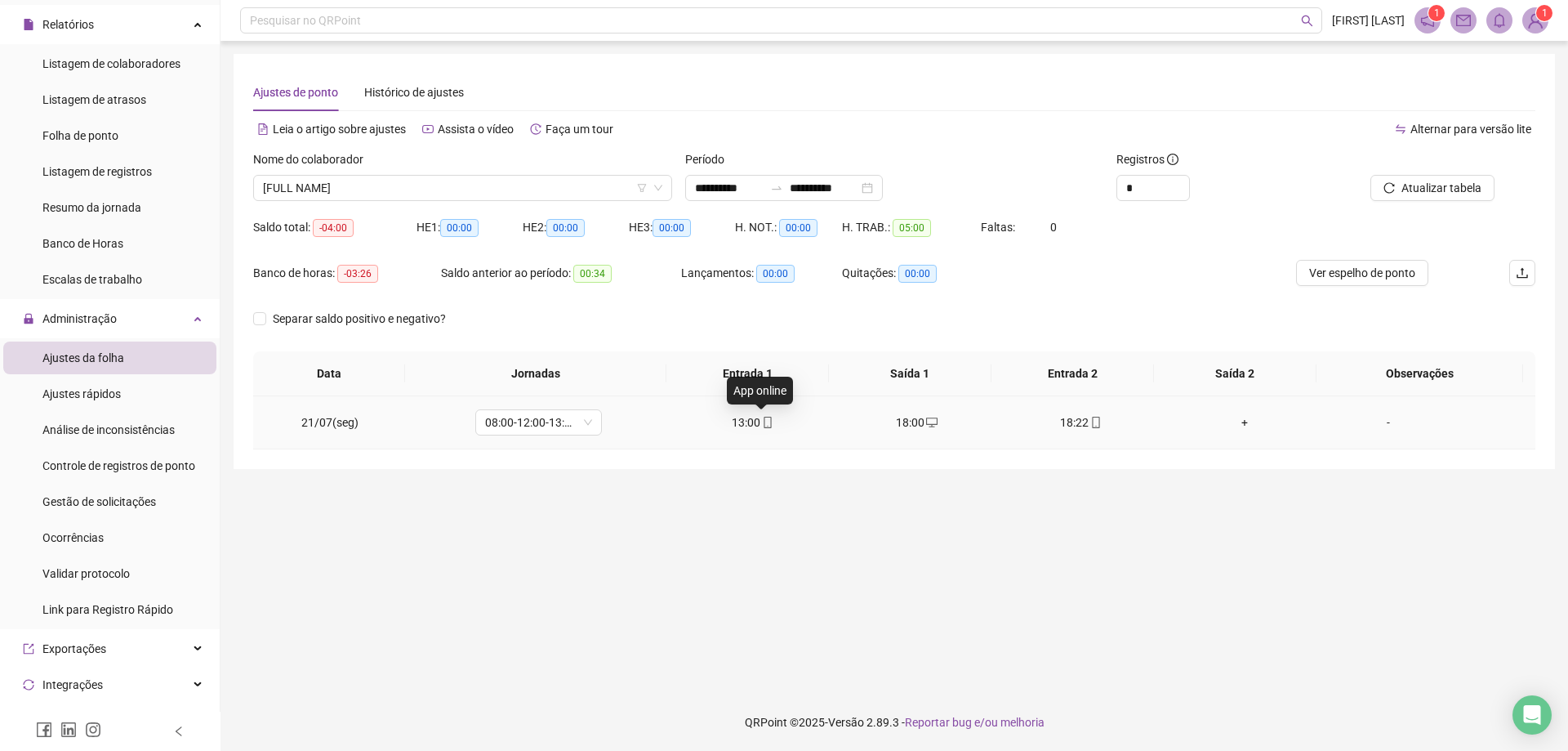 click 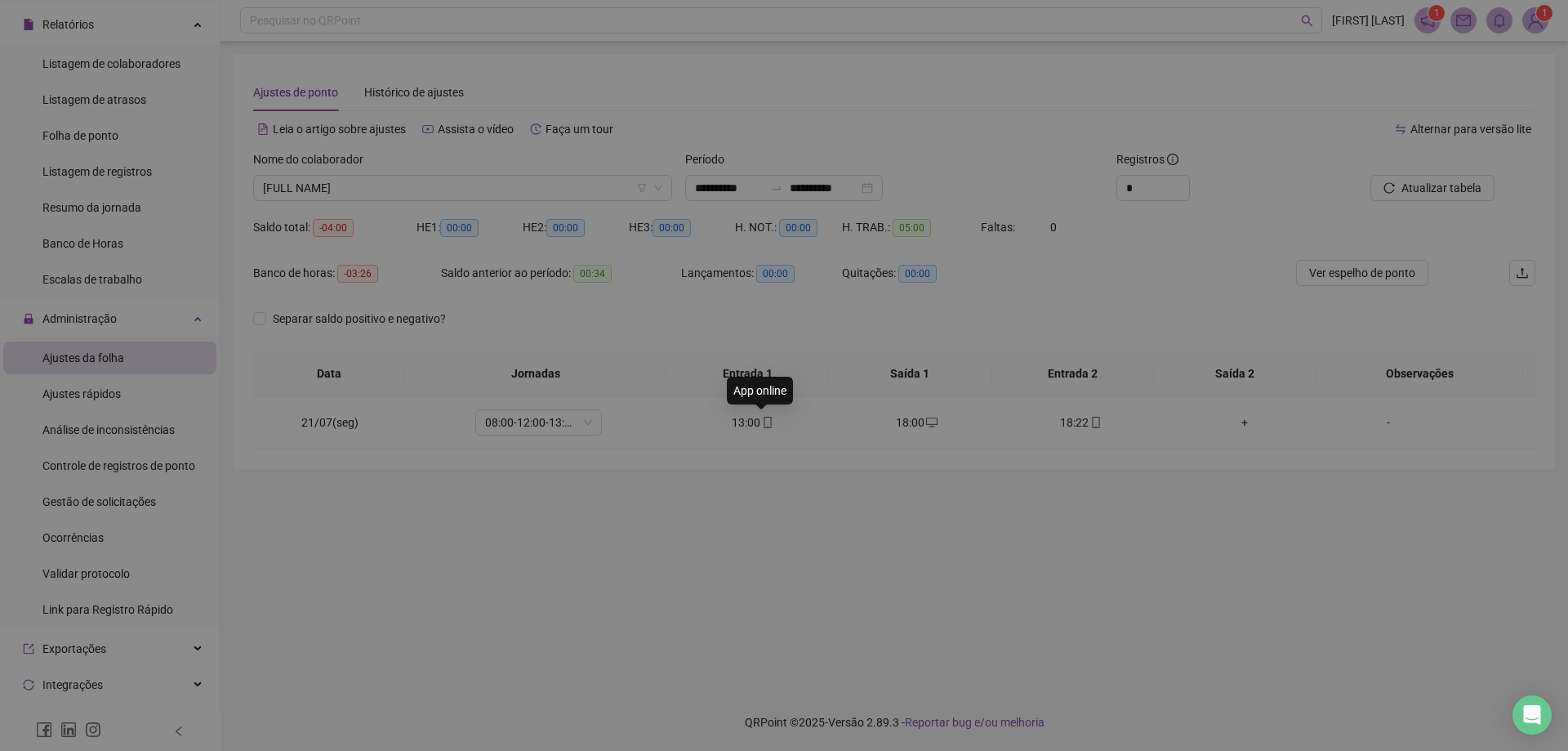 type on "**********" 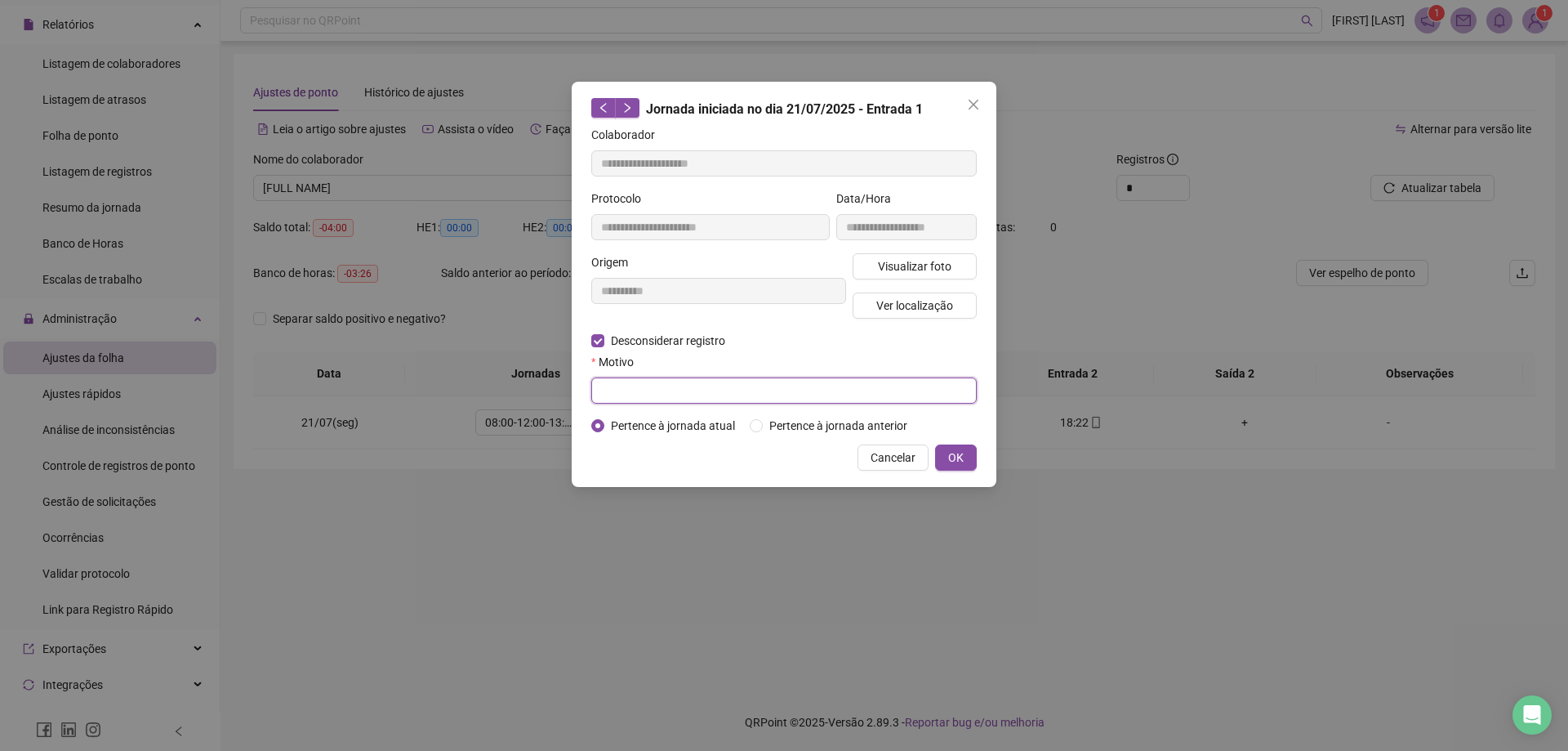 click at bounding box center (784, 391) 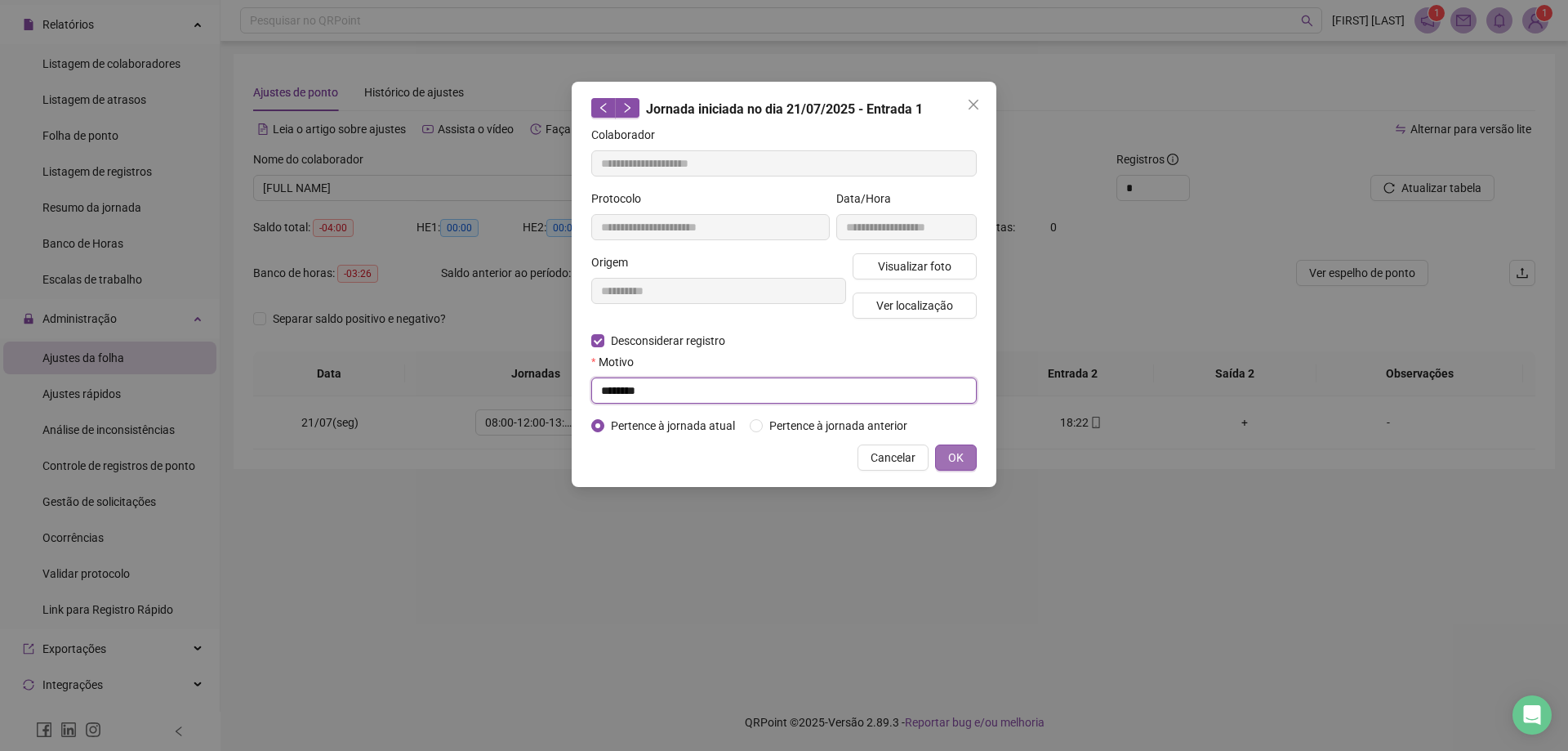 type on "********" 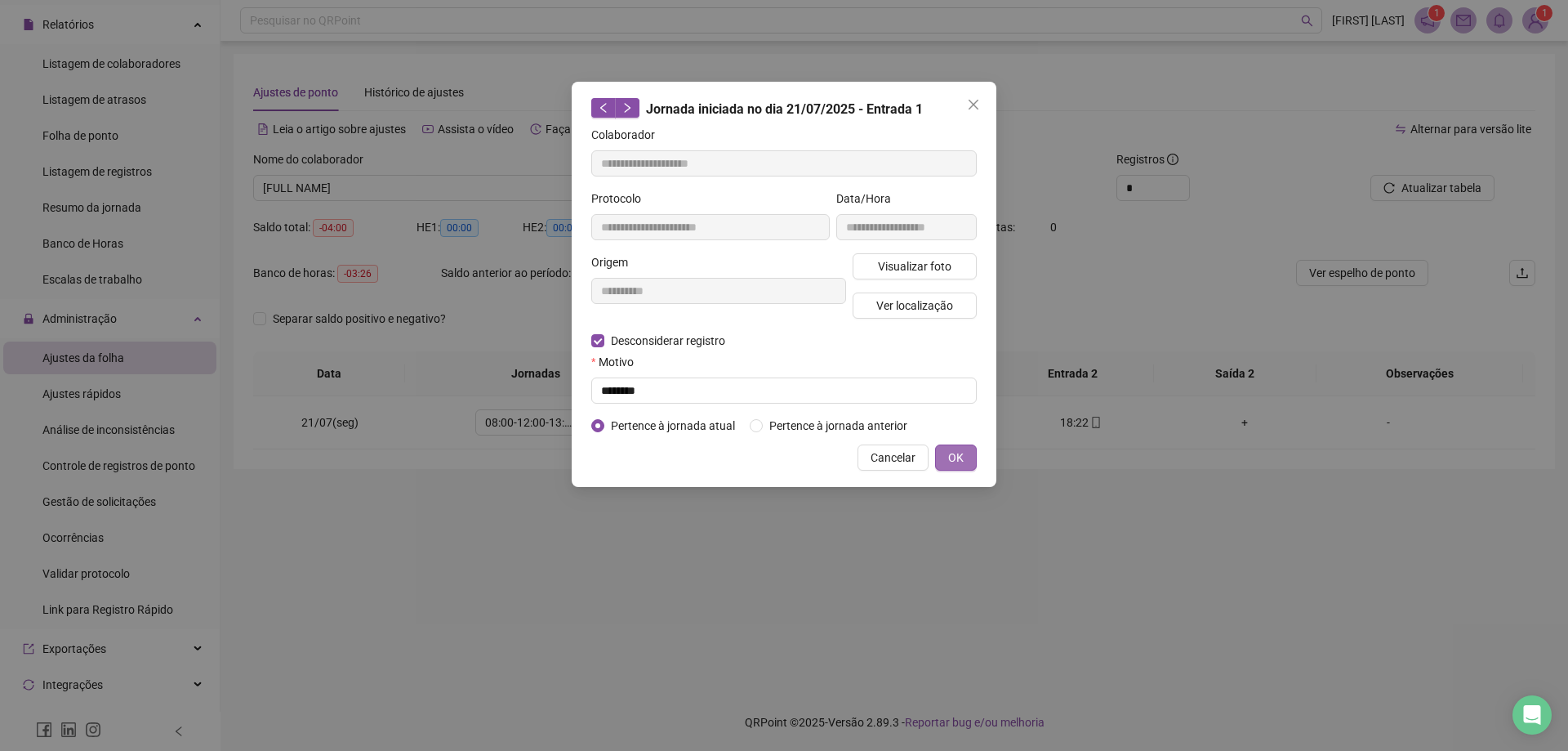 click on "OK" at bounding box center (956, 458) 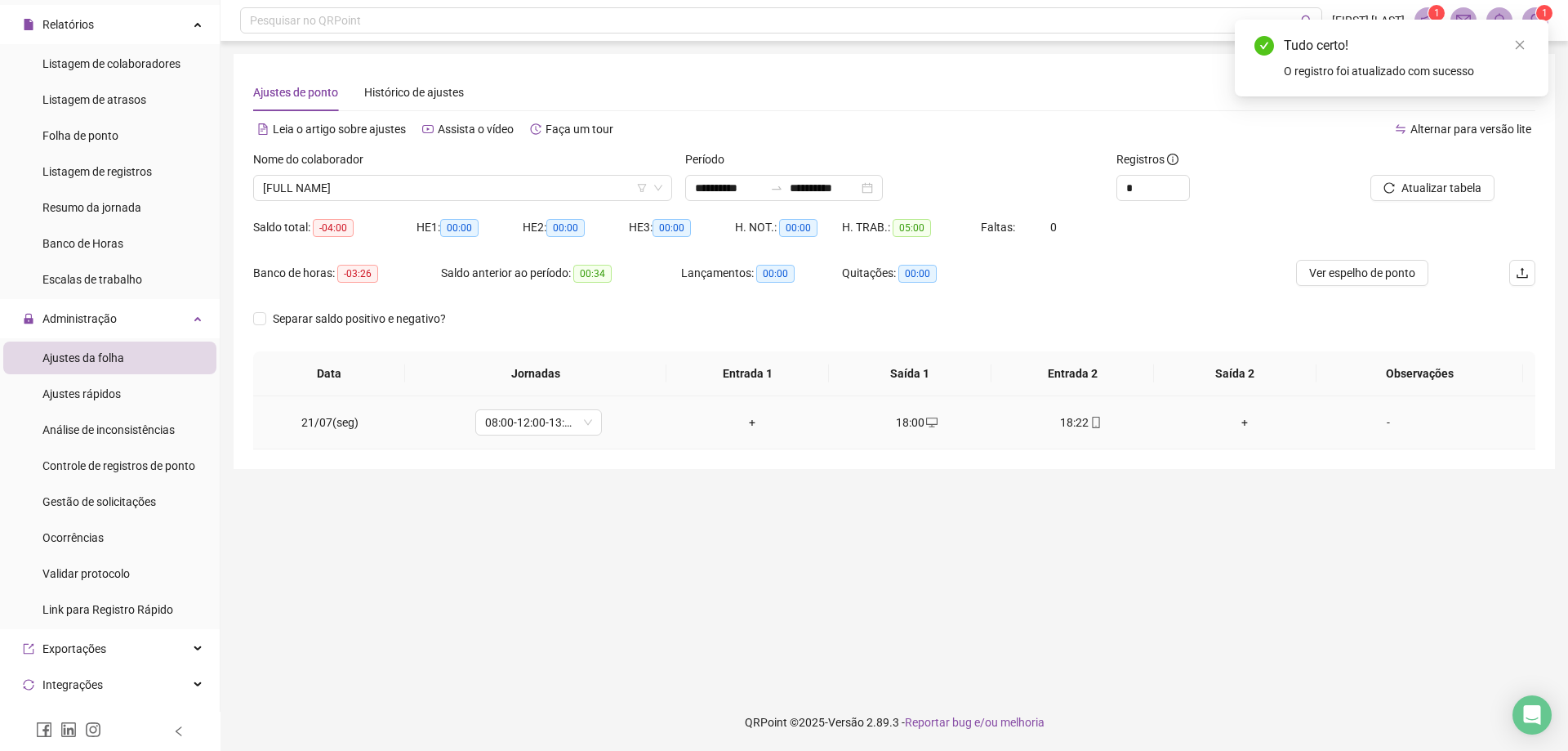 click on "+" at bounding box center (752, 422) 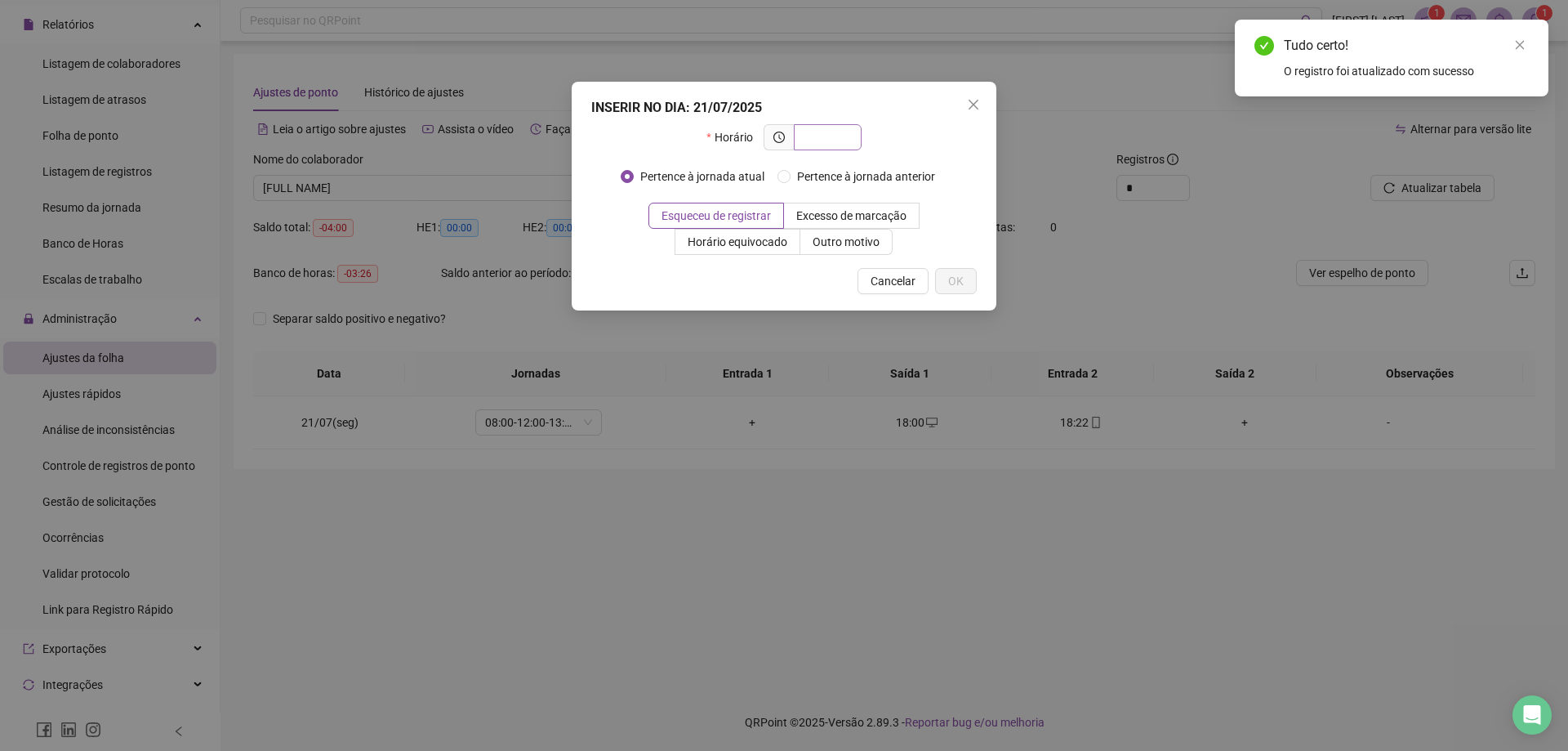 click at bounding box center [826, 137] 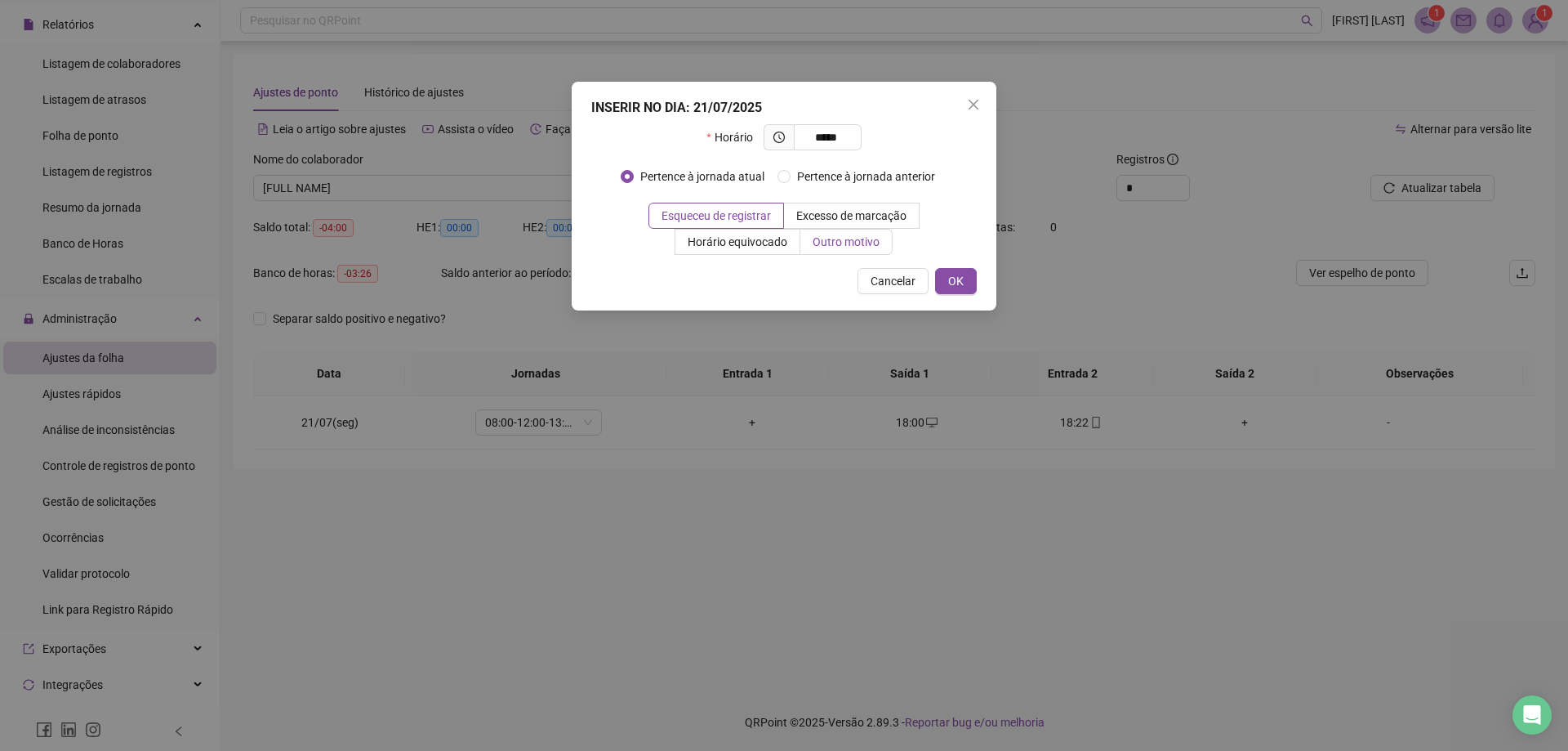 type on "*****" 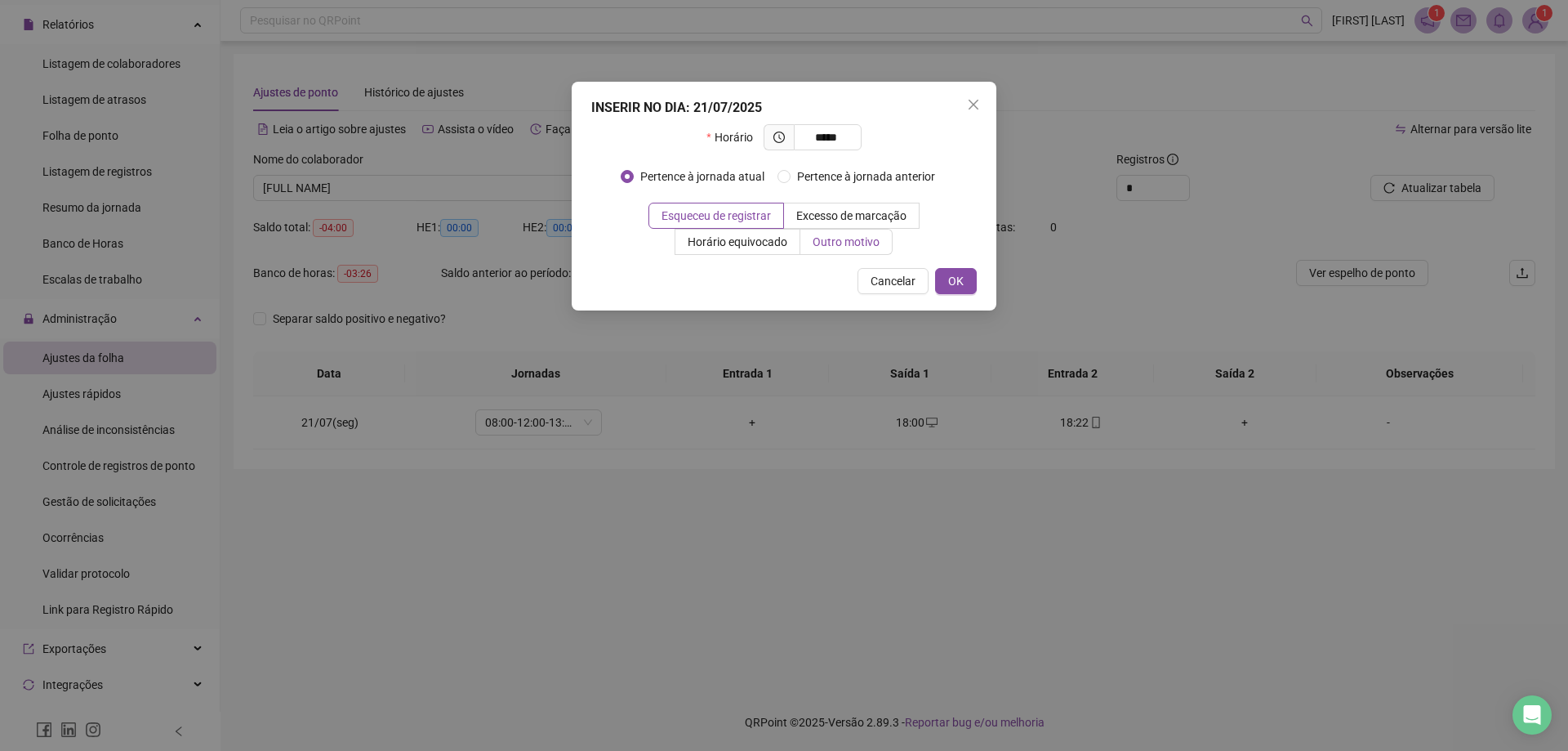 click on "Outro motivo" at bounding box center (846, 242) 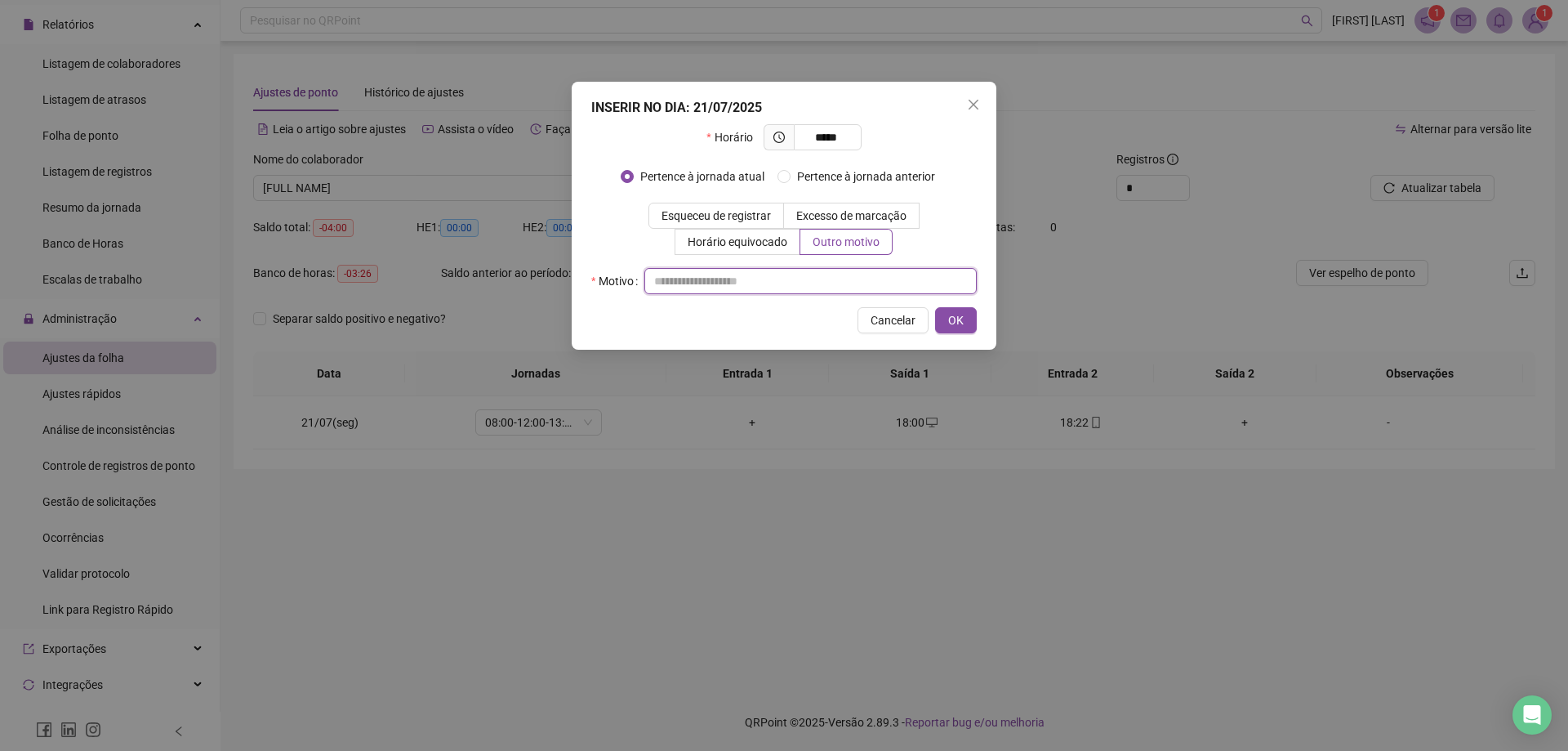 click at bounding box center (810, 281) 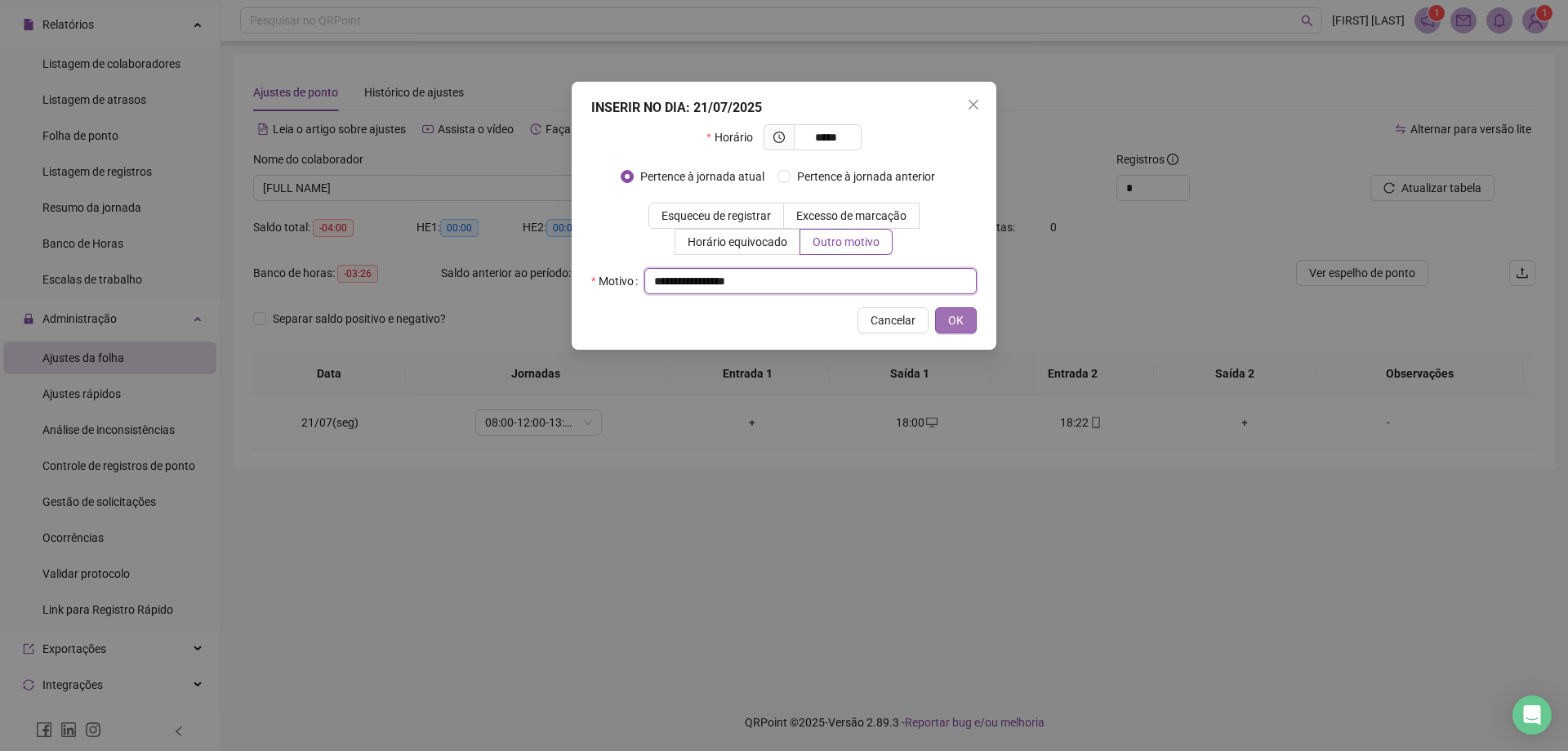 type on "**********" 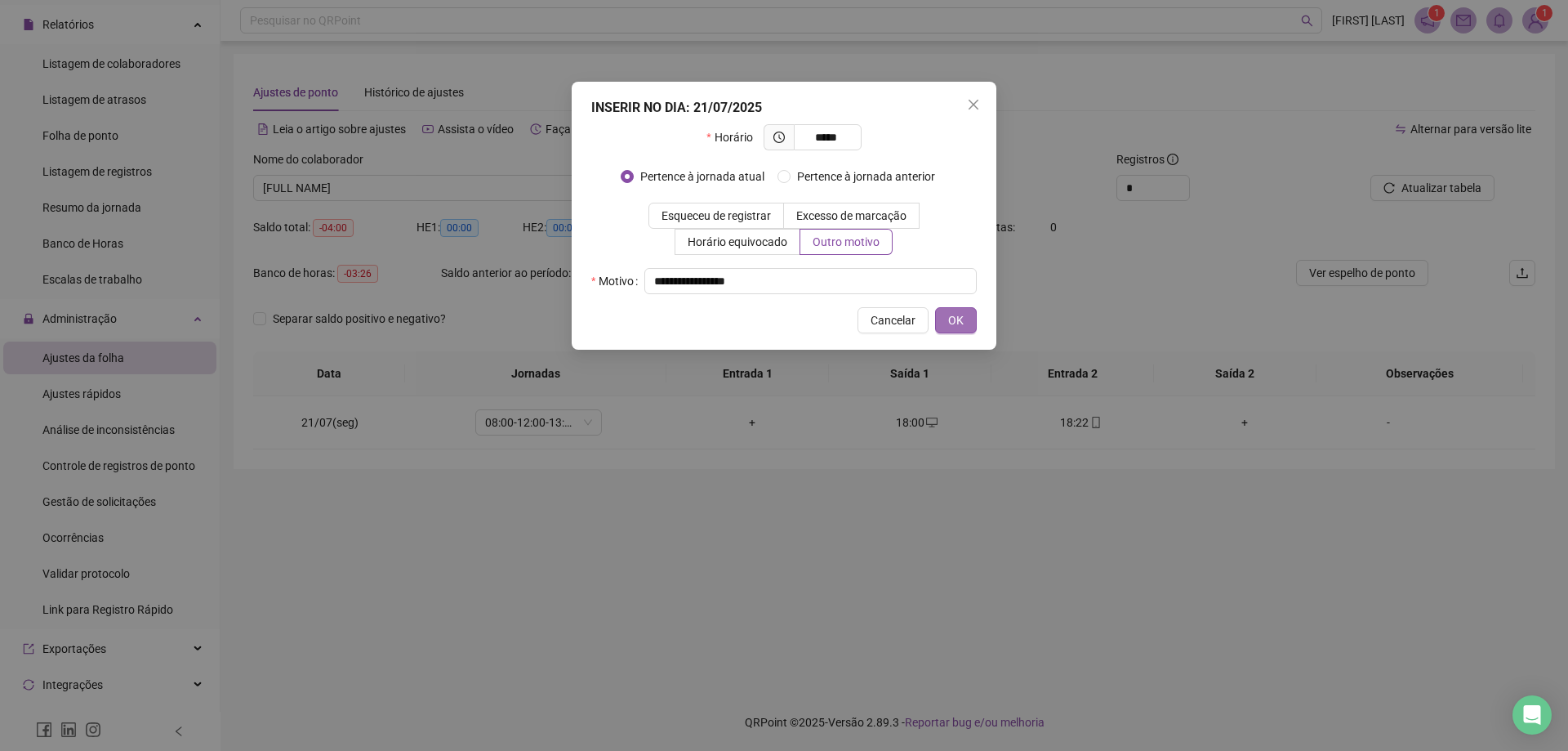 click on "OK" at bounding box center [956, 320] 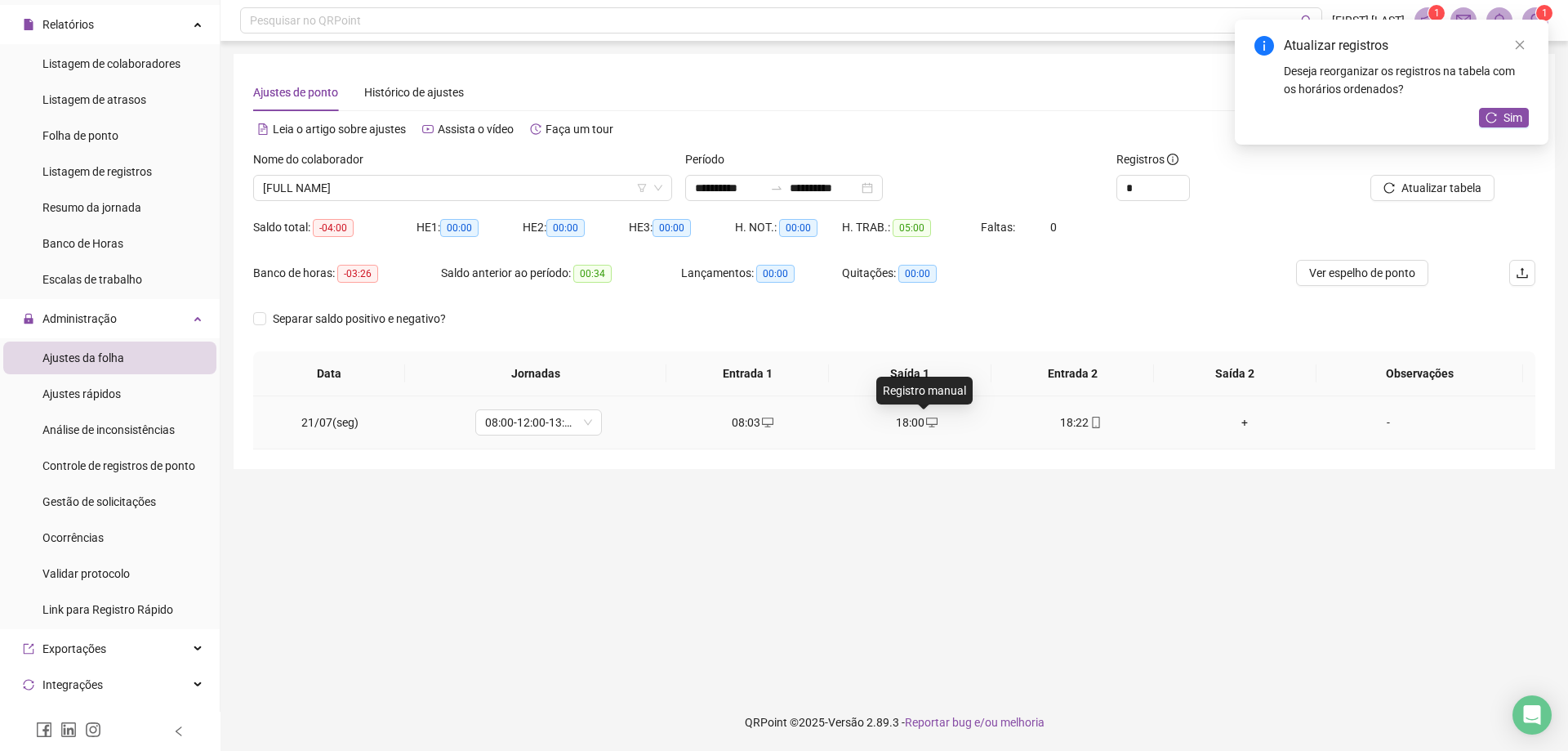 click 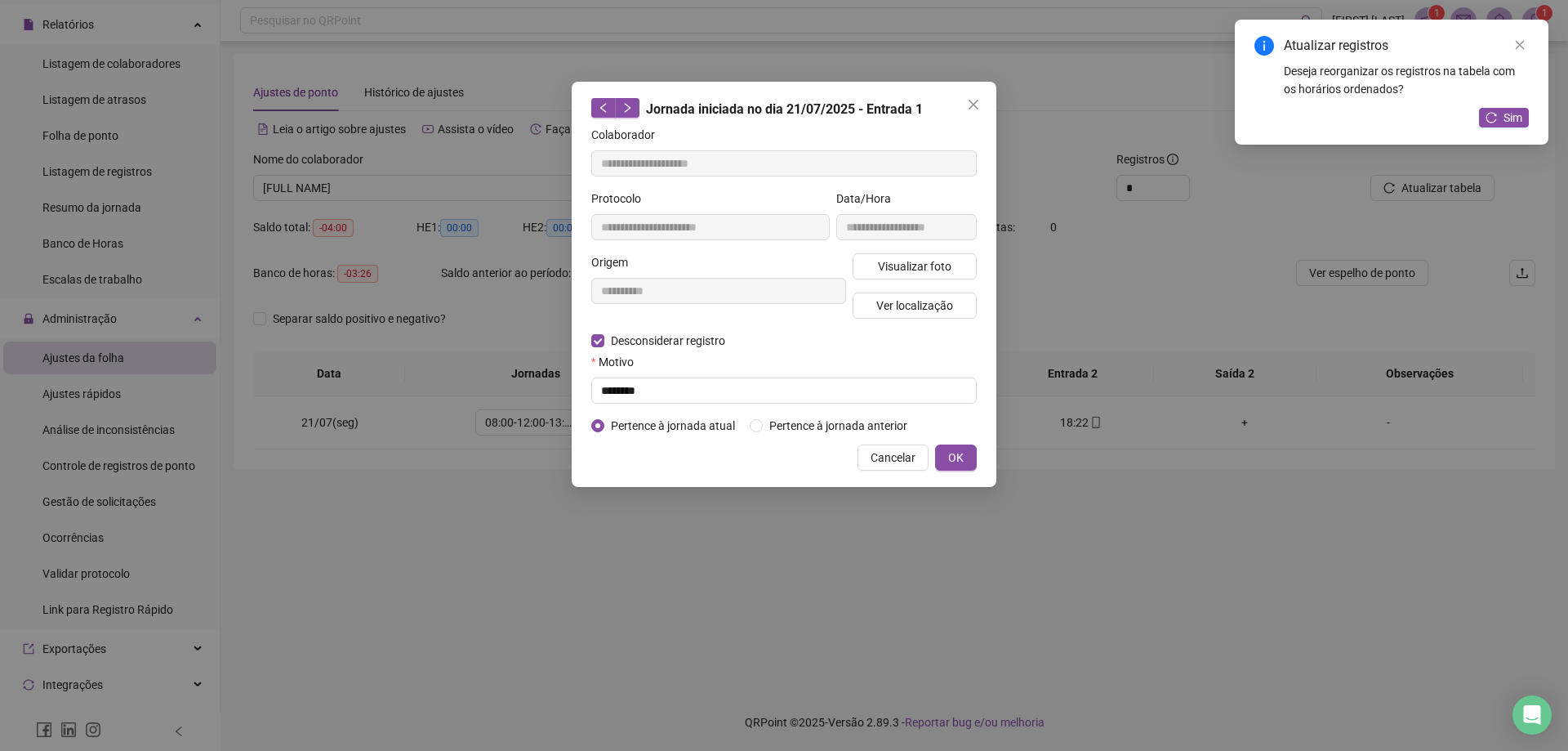 type on "**********" 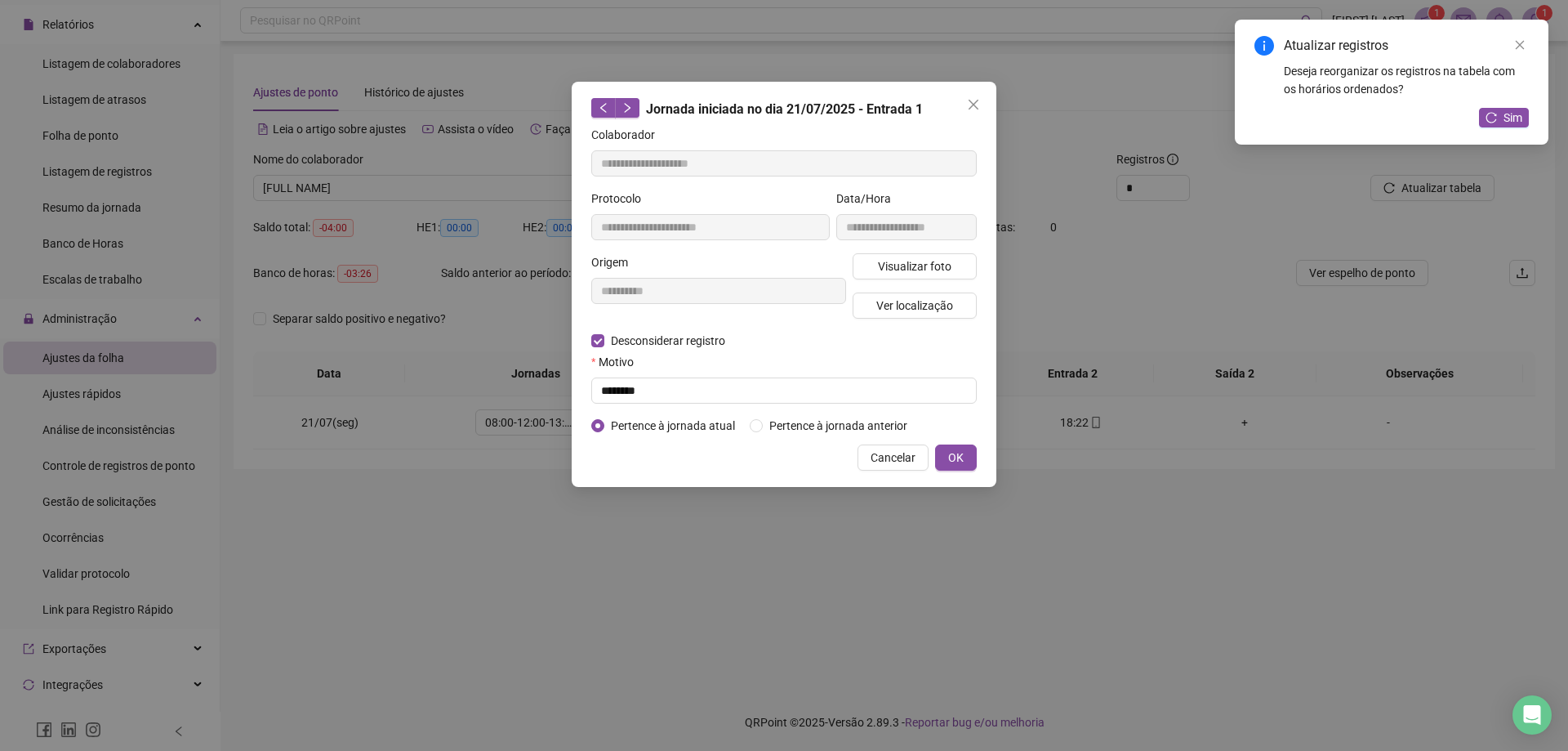 type on "**********" 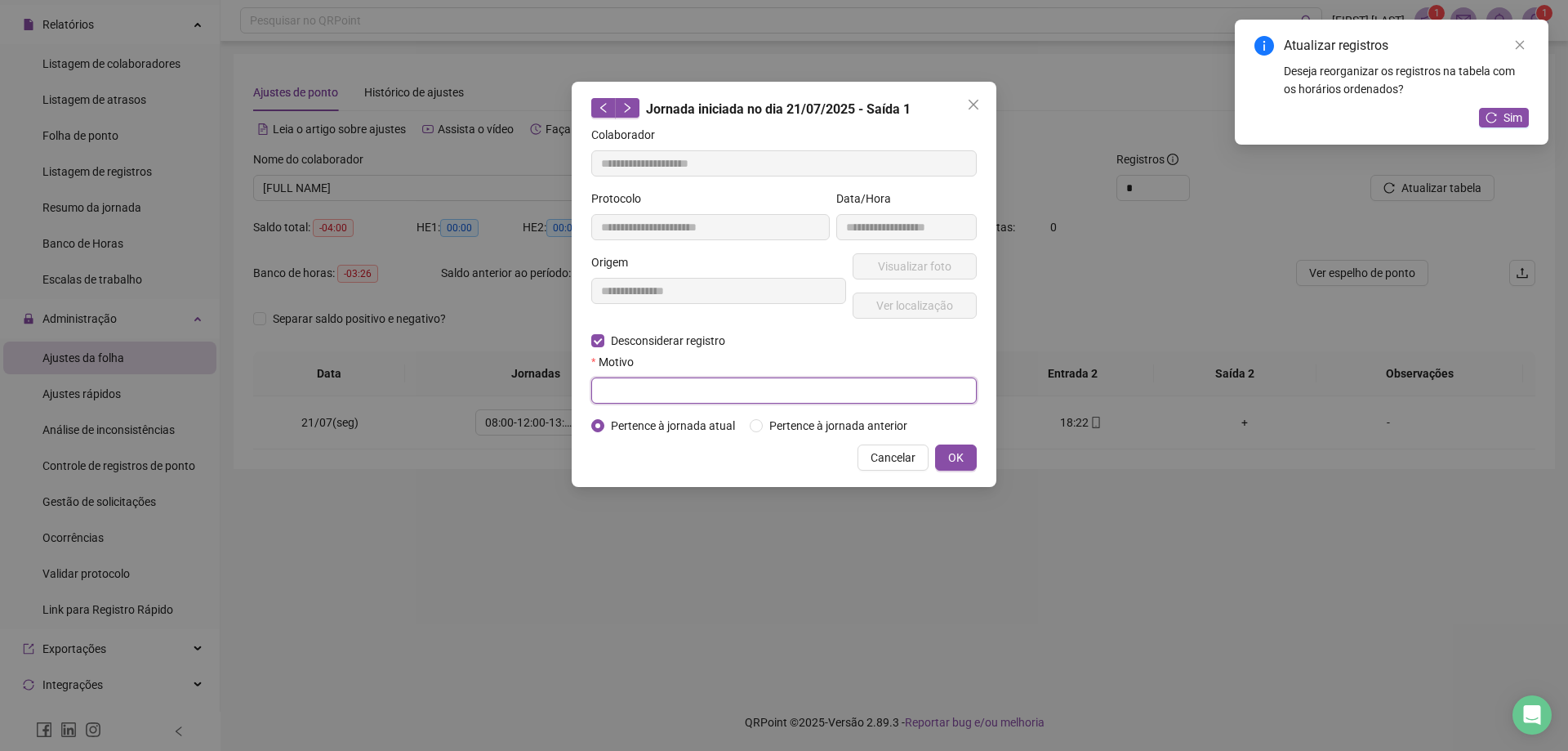 click at bounding box center [784, 391] 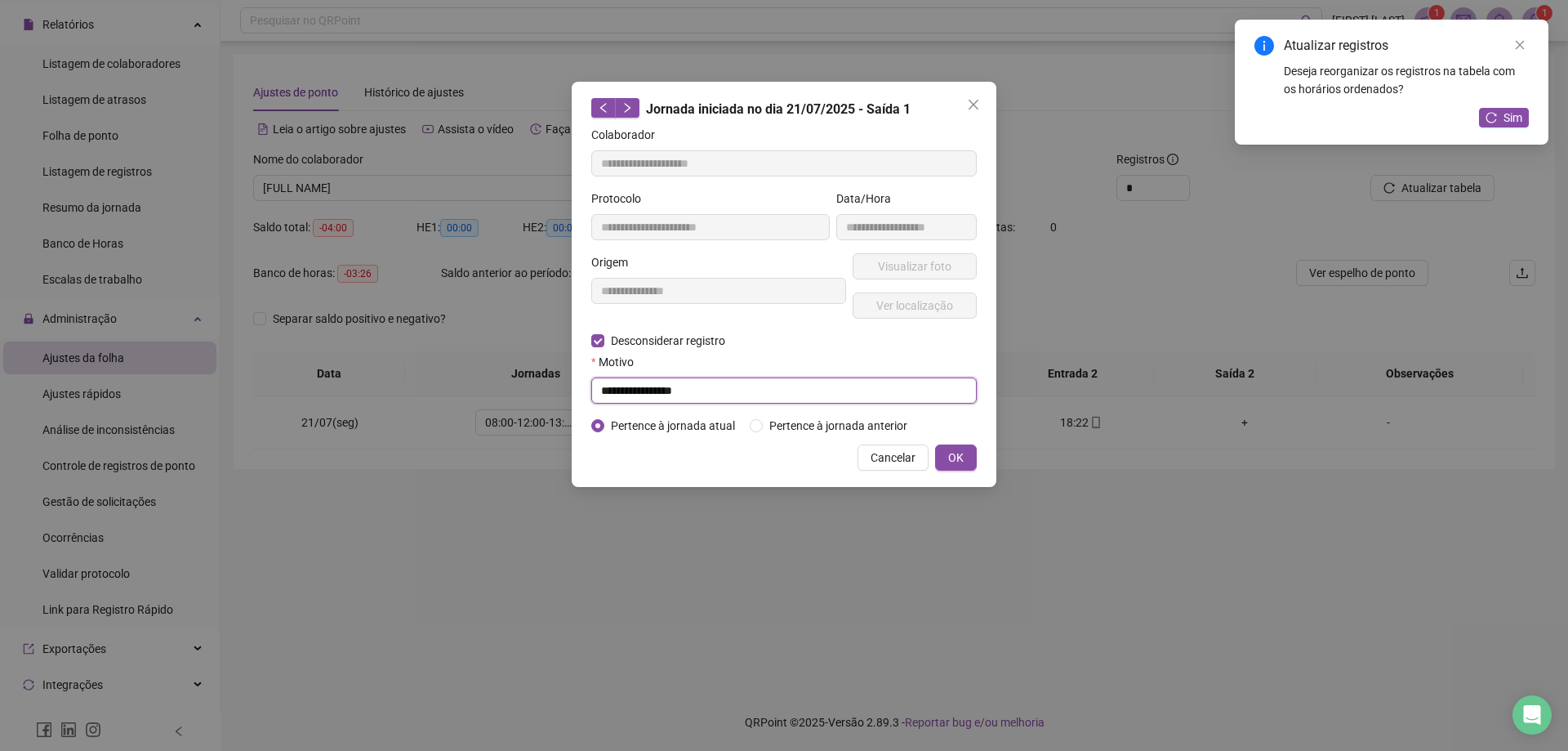 drag, startPoint x: 755, startPoint y: 392, endPoint x: 572, endPoint y: 393, distance: 183.00273 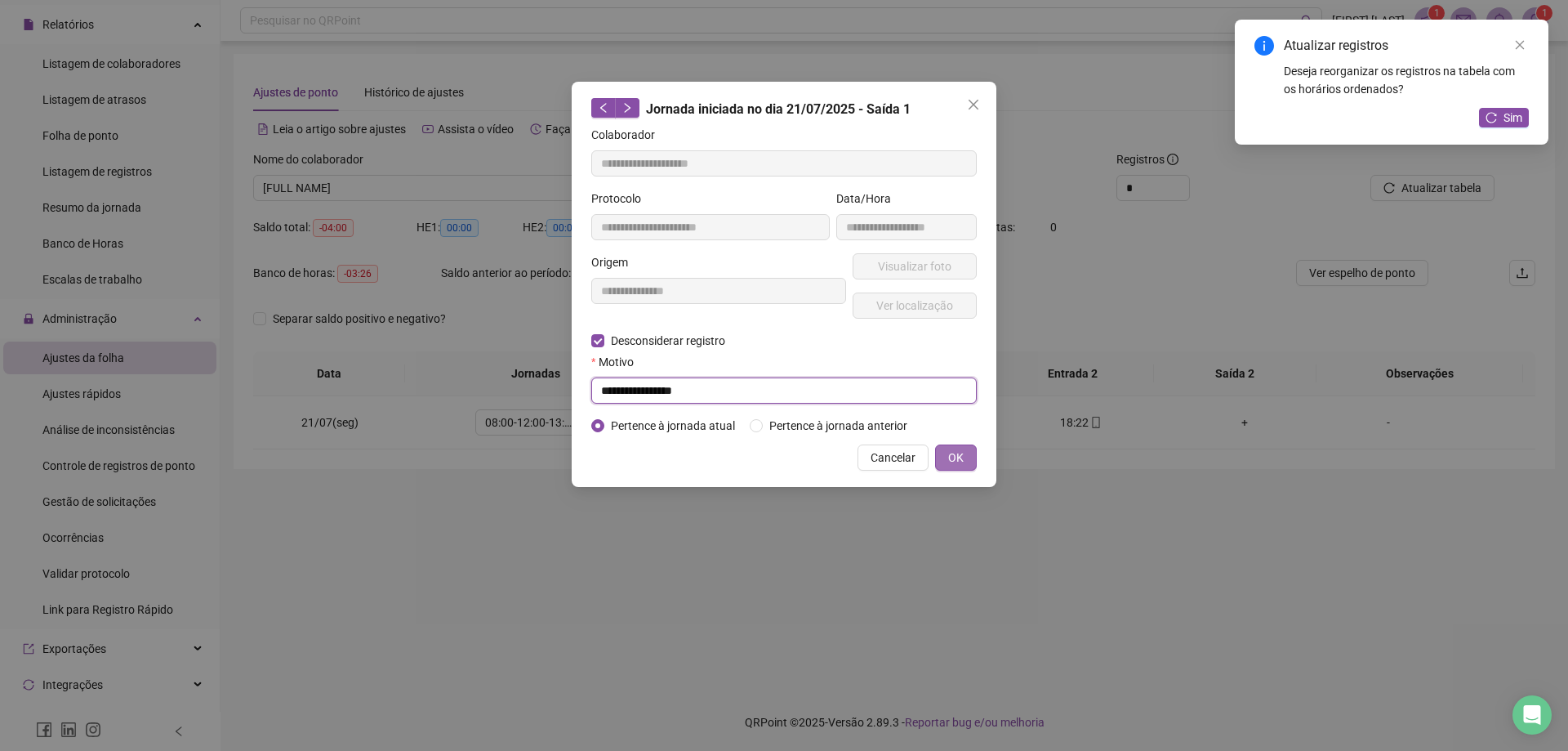 type on "**********" 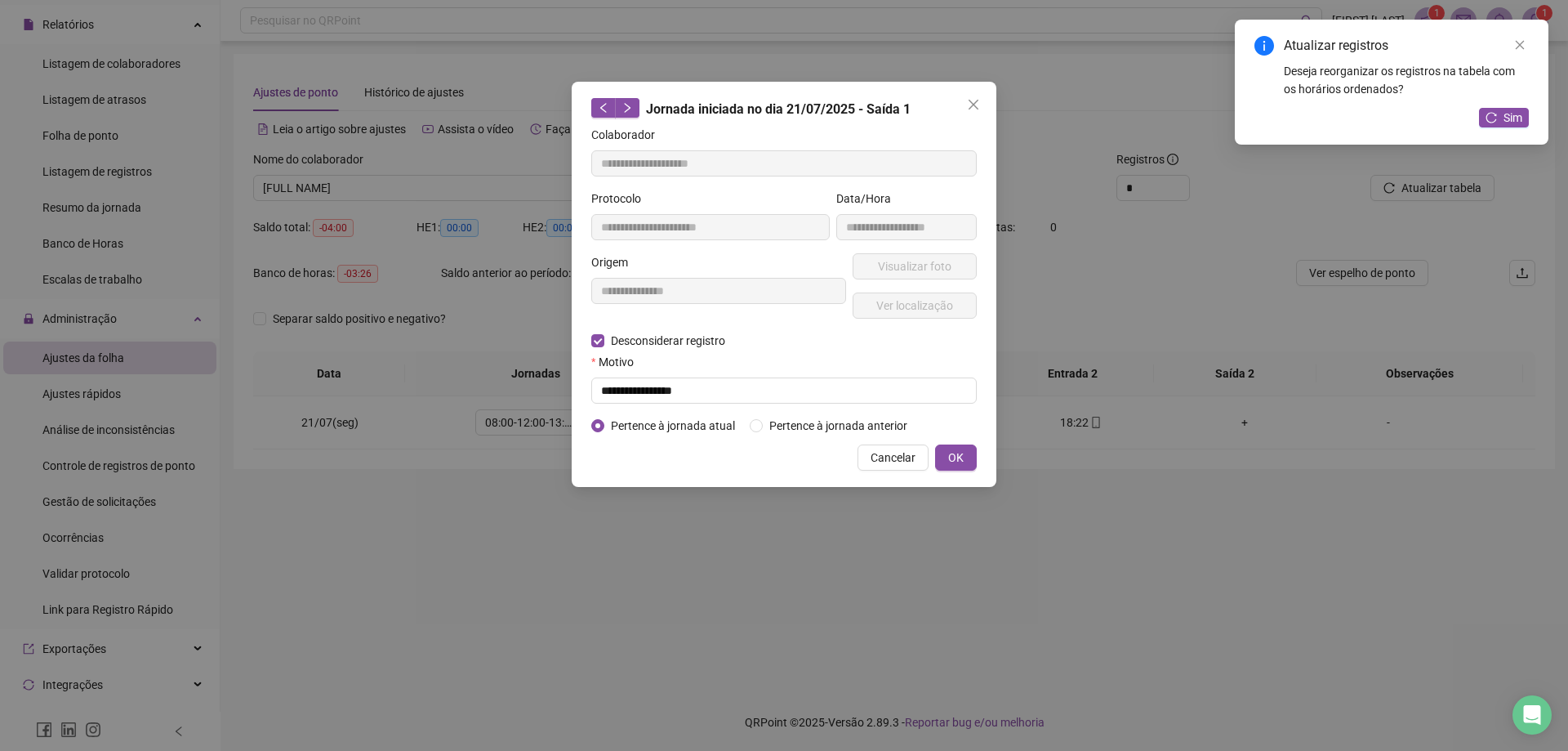 drag, startPoint x: 964, startPoint y: 454, endPoint x: 1009, endPoint y: 520, distance: 79.88116 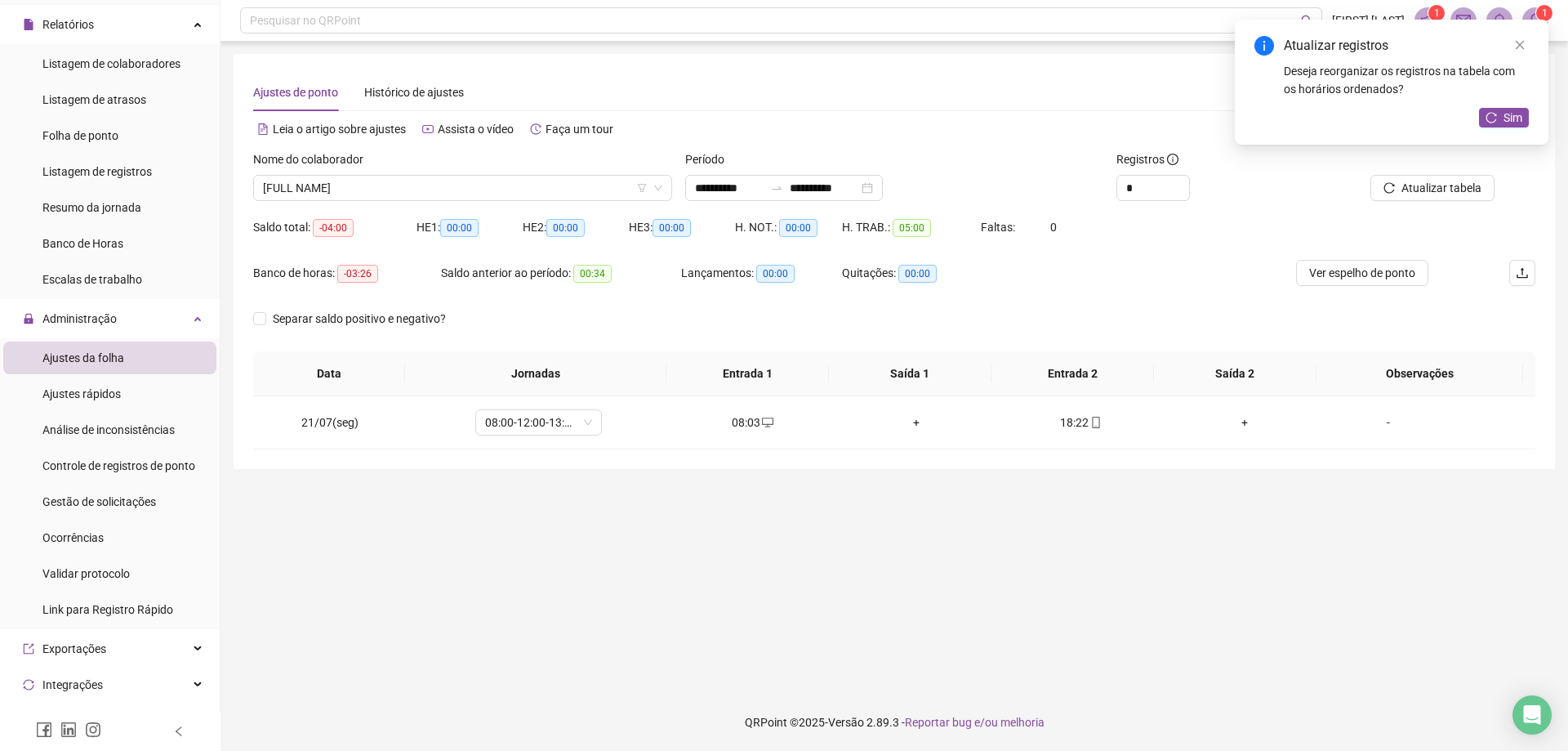 click on "**********" at bounding box center [894, 367] 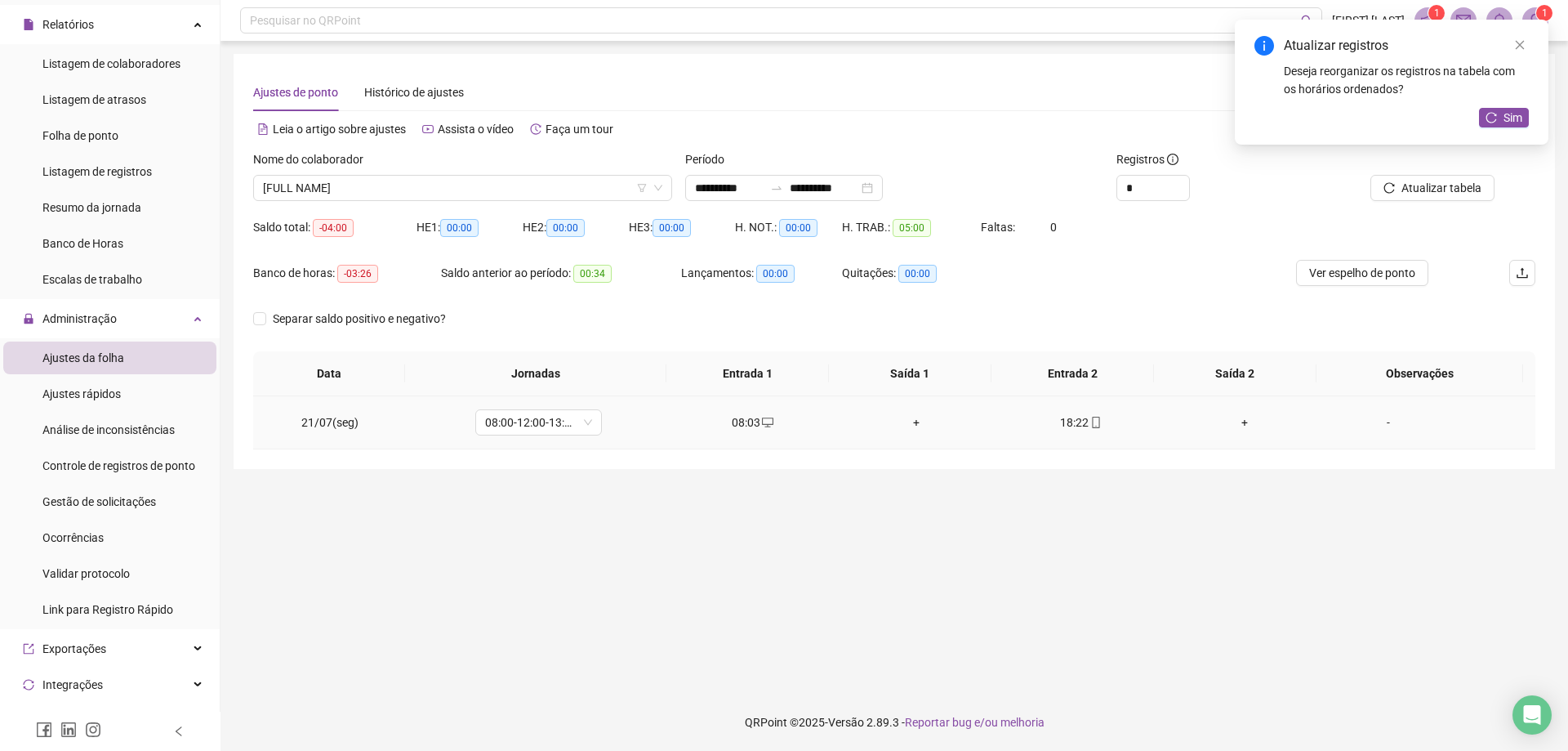click on "+" at bounding box center (916, 422) 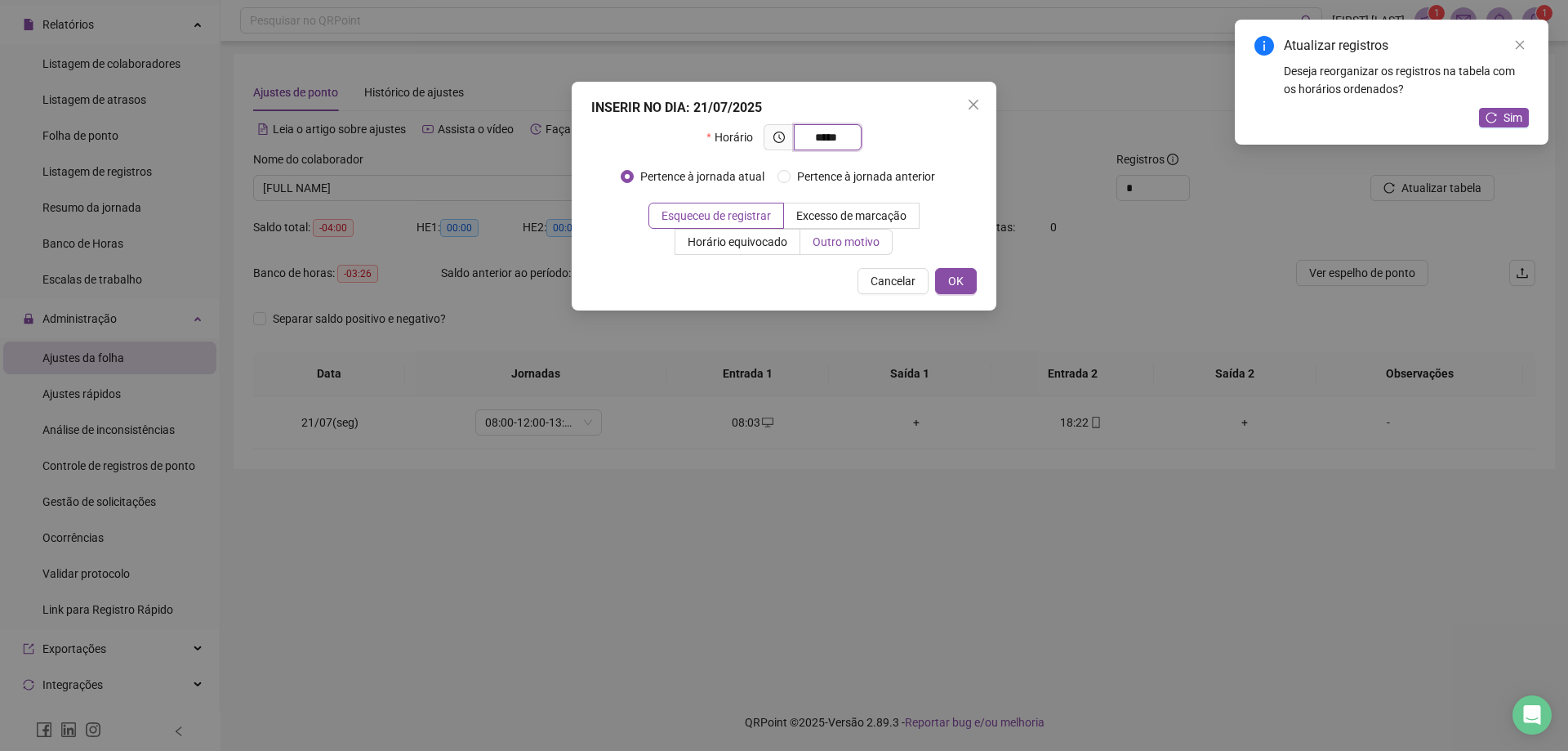 type on "*****" 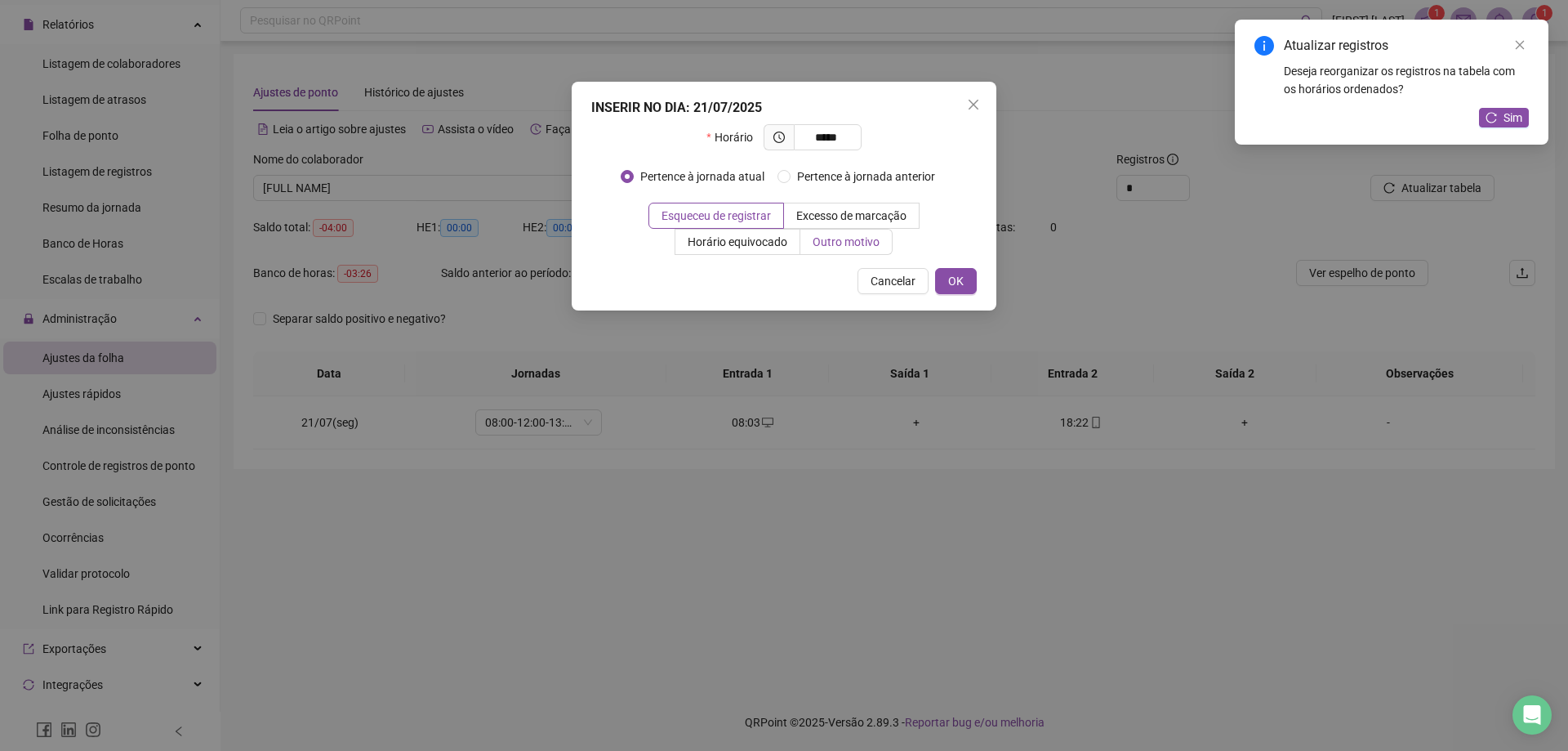 click on "Outro motivo" at bounding box center (846, 242) 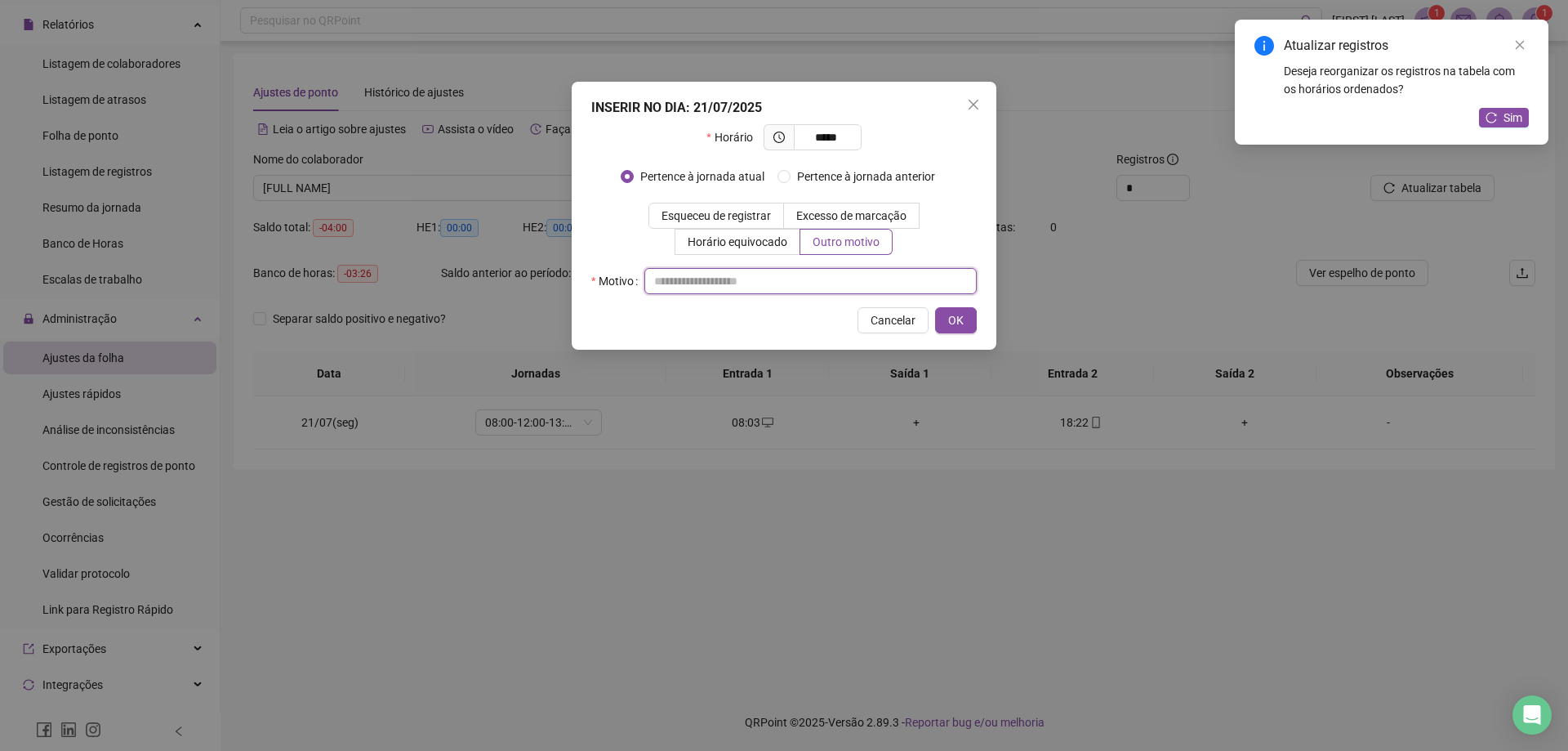 click at bounding box center [810, 281] 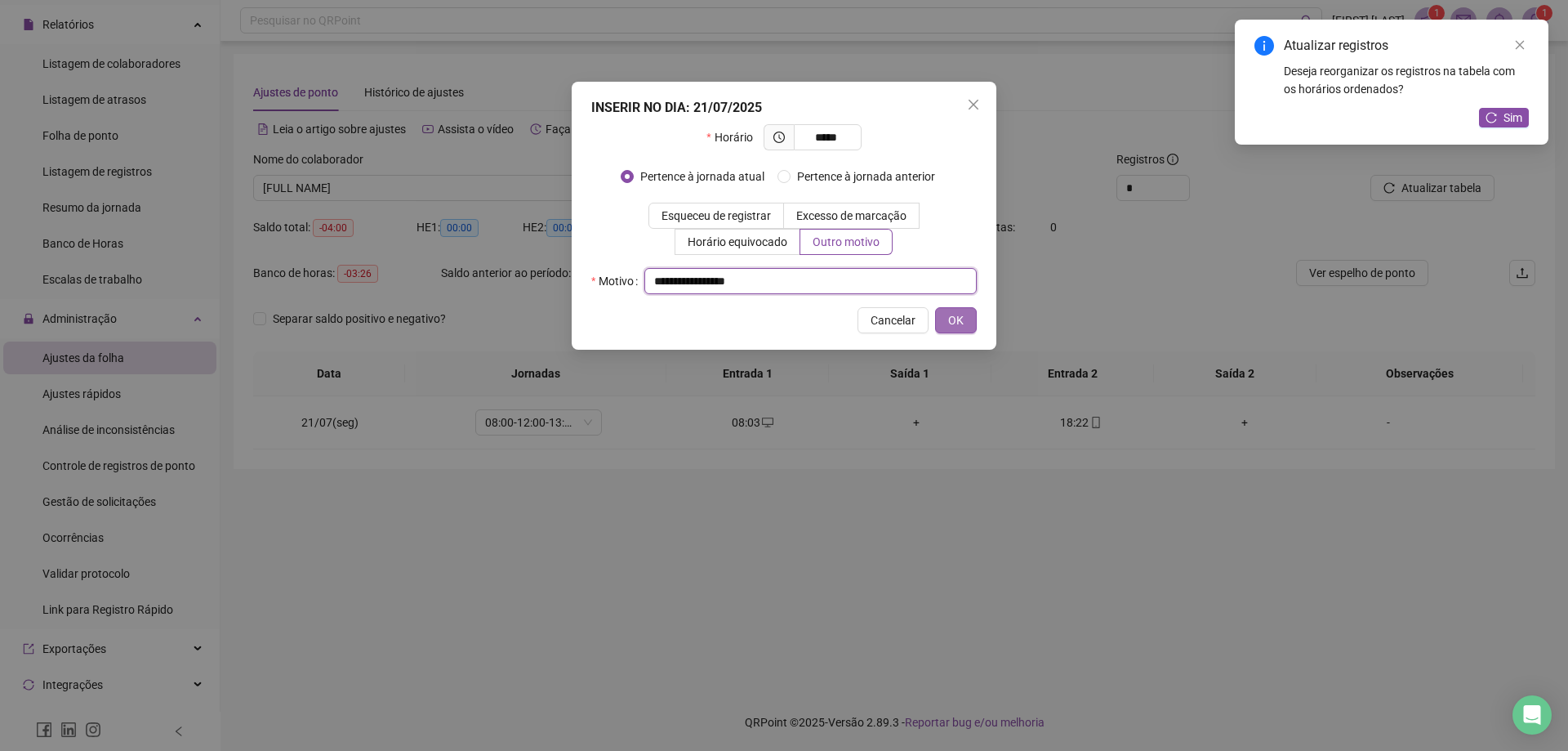type on "**********" 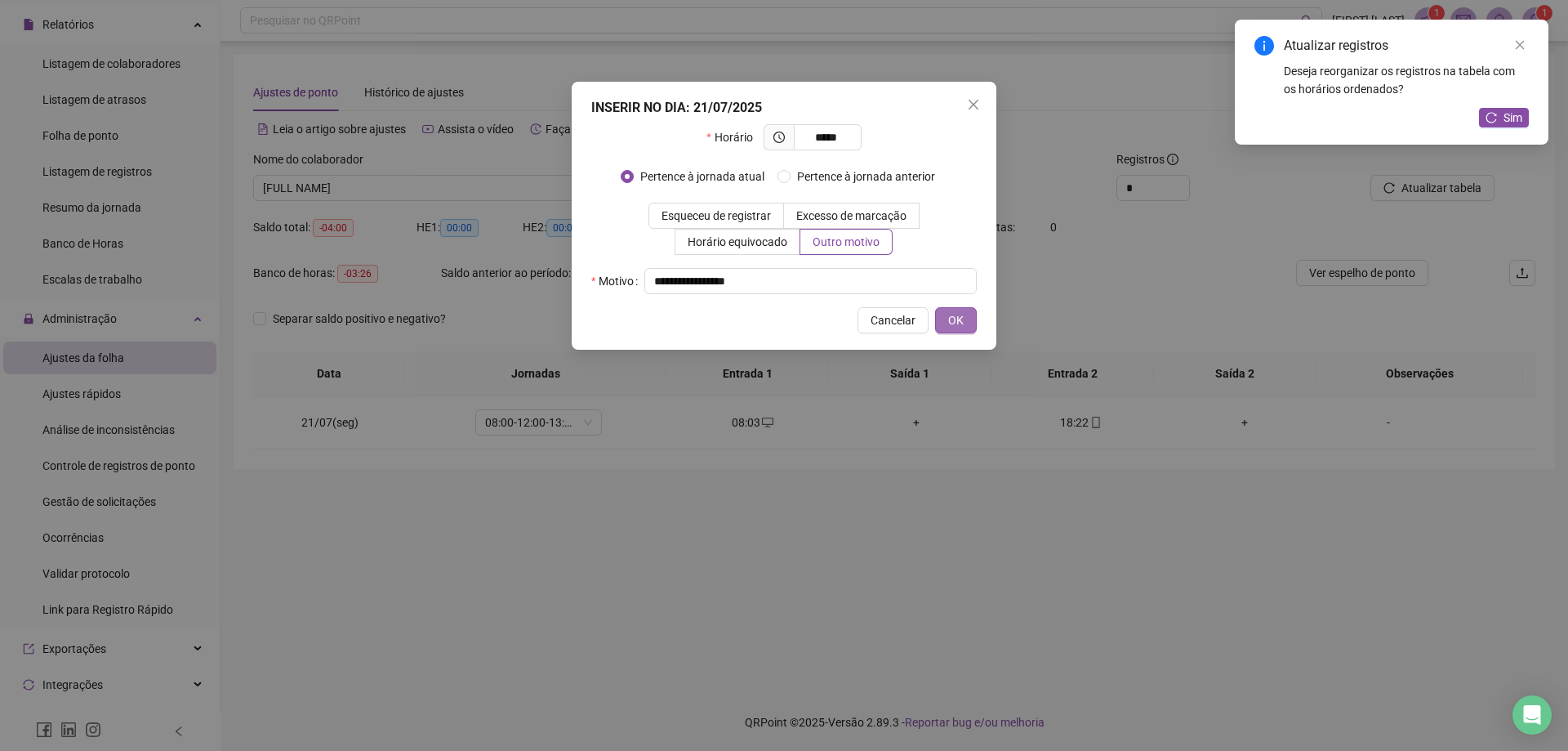 click on "OK" at bounding box center (956, 320) 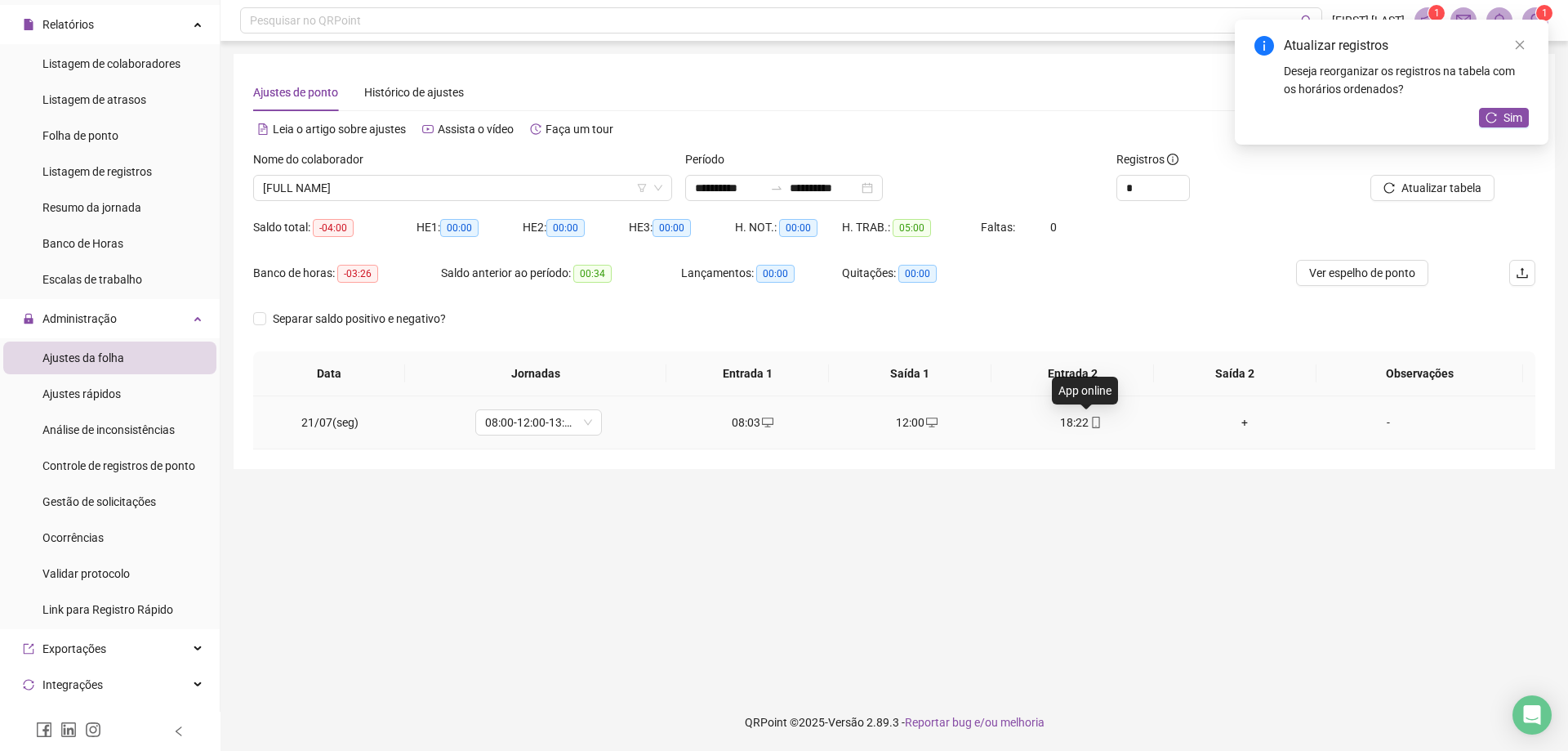 click 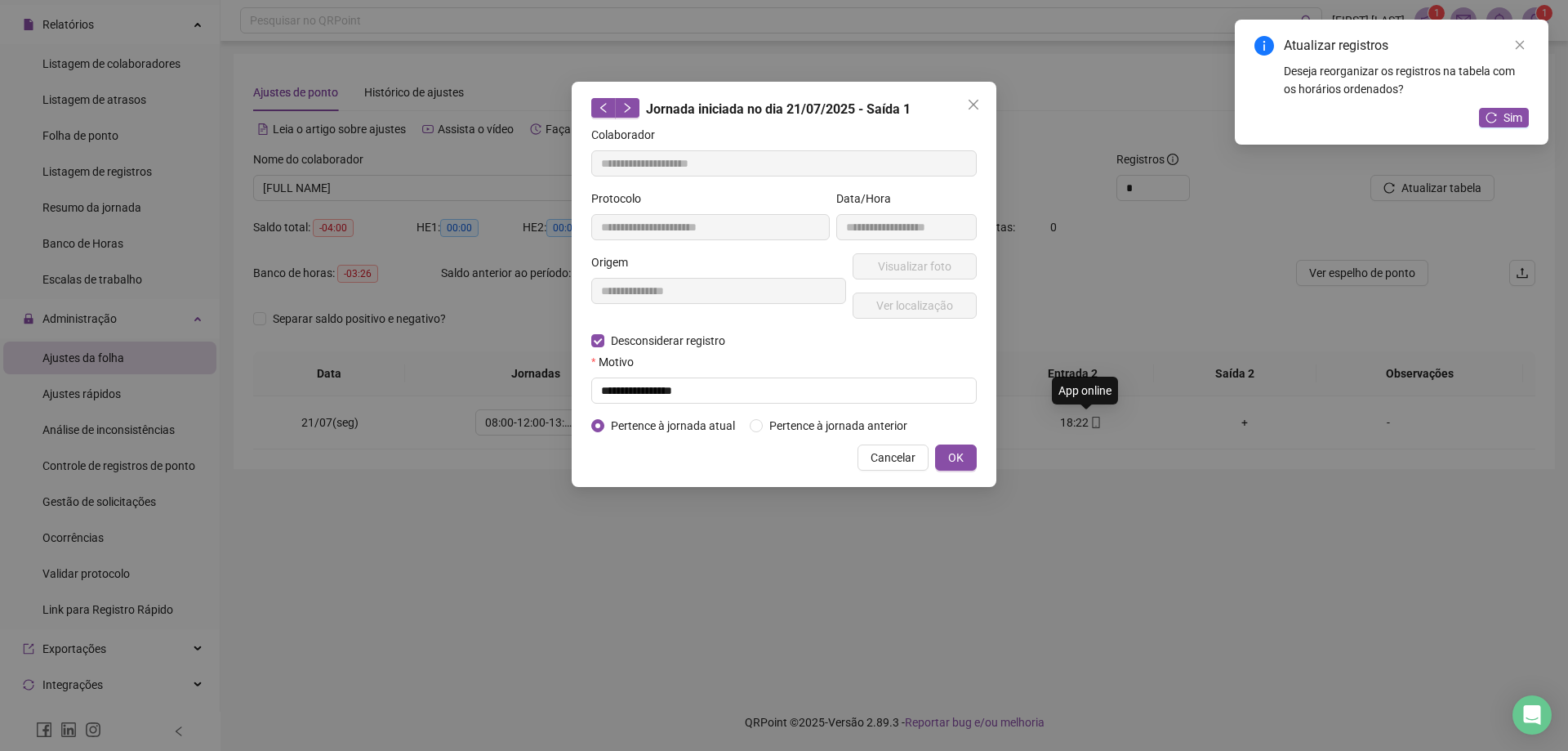 type on "**********" 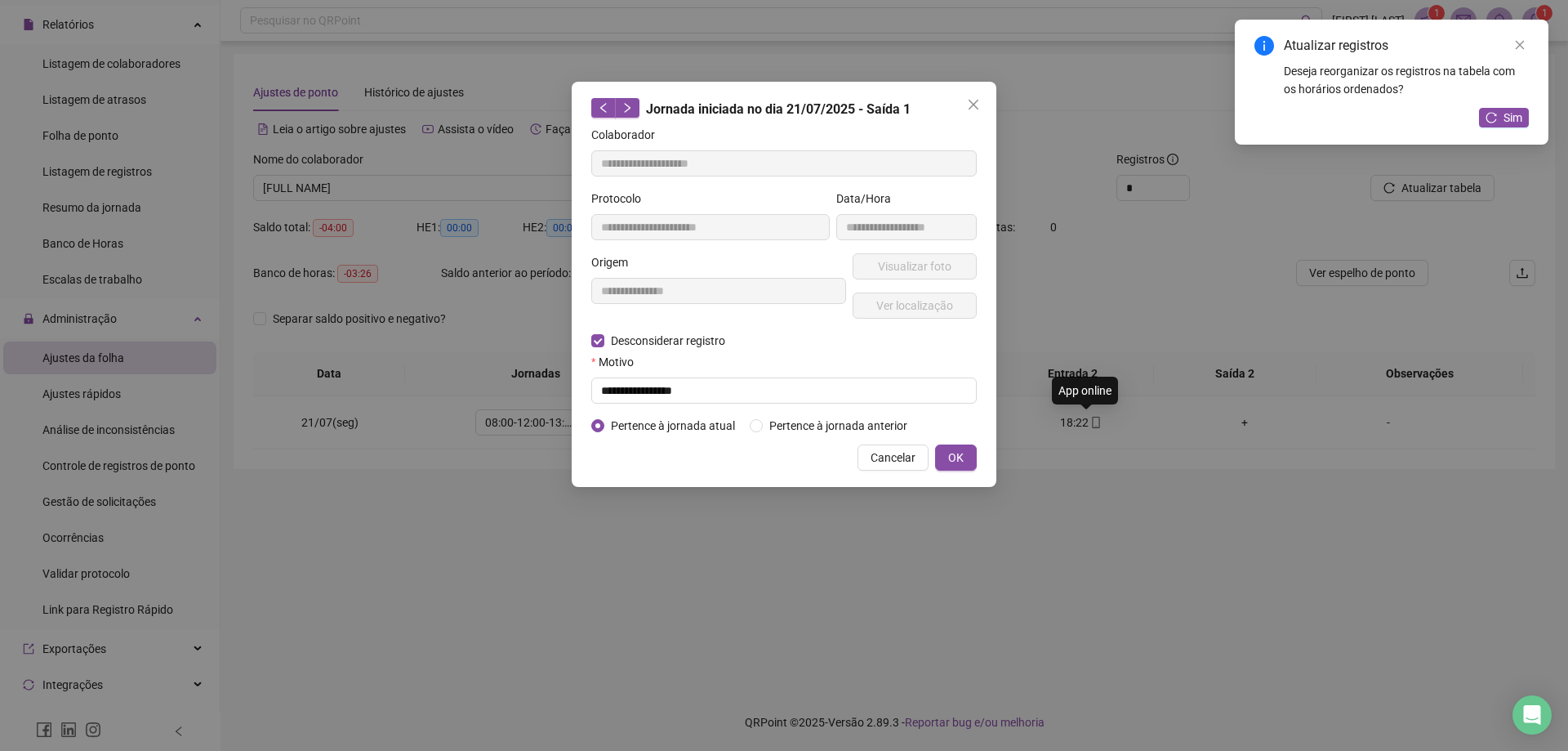 type on "**********" 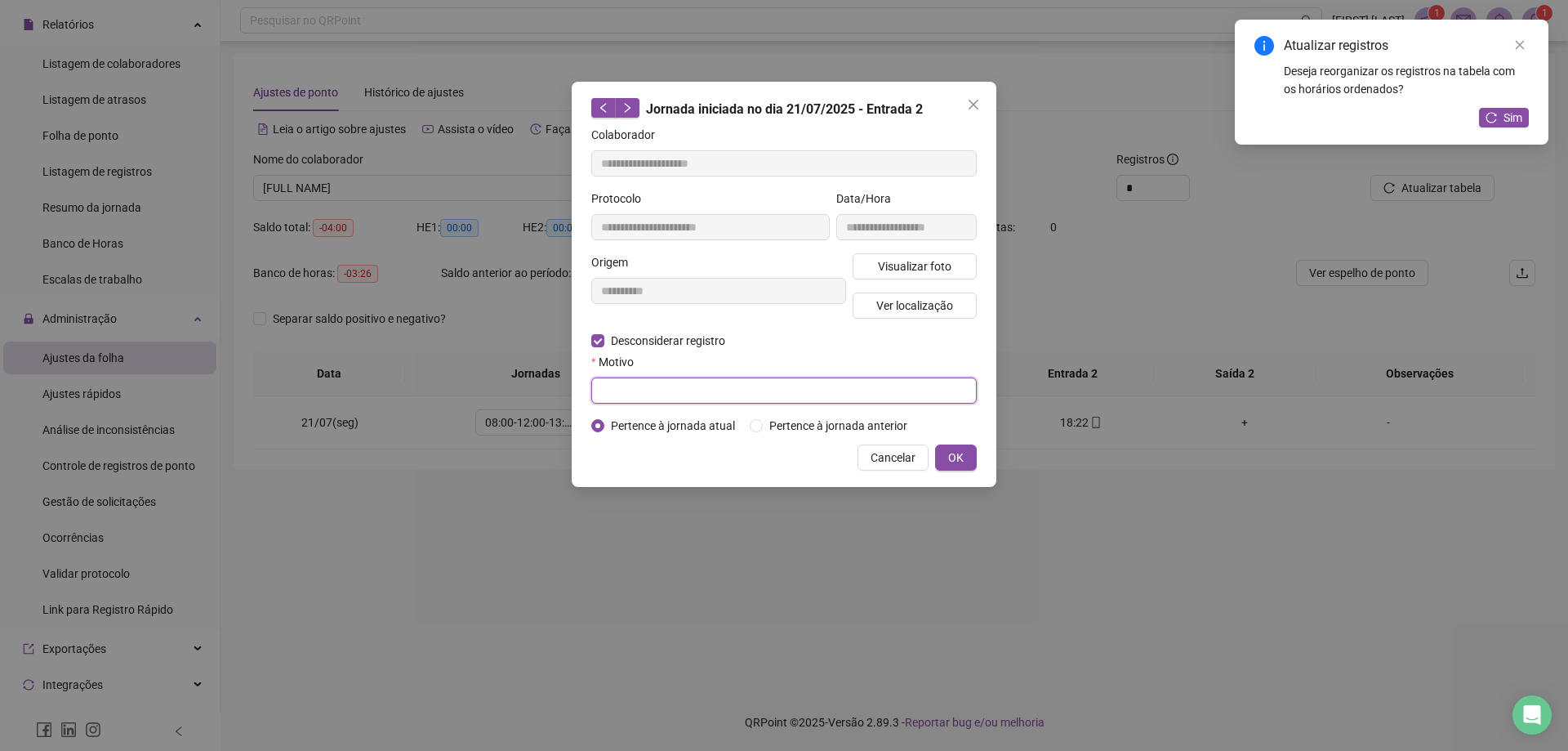 click at bounding box center [784, 391] 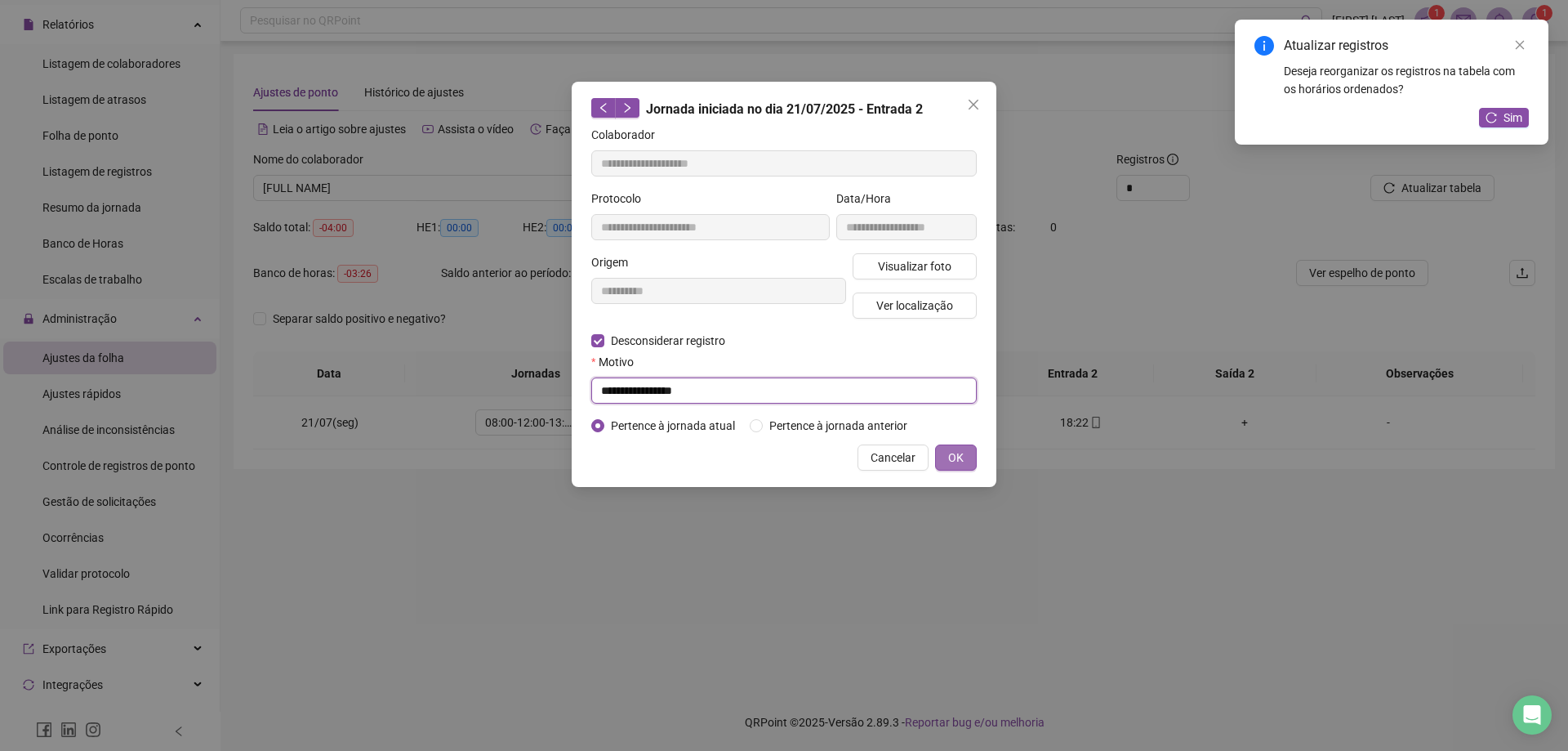 type on "**********" 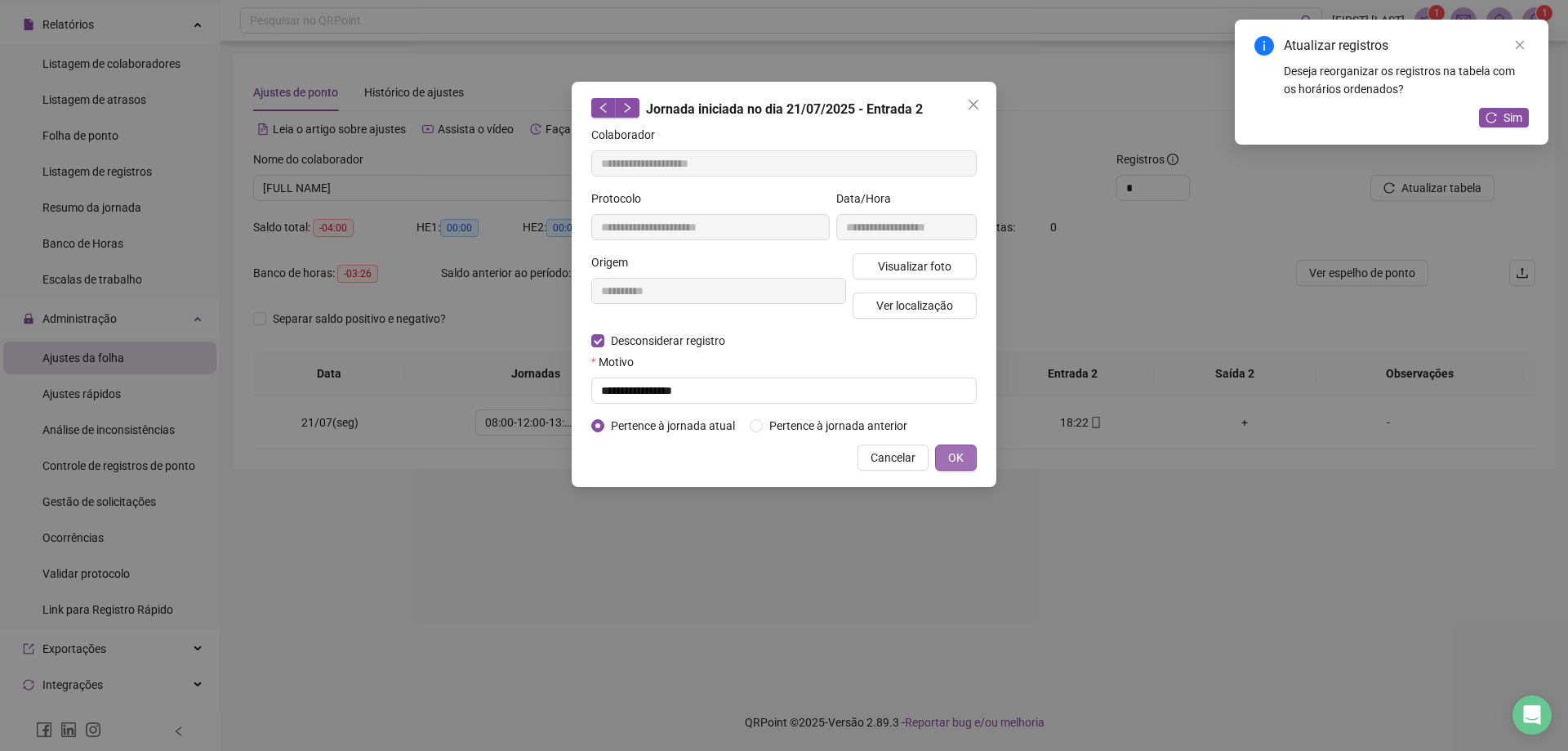 click on "OK" at bounding box center (956, 458) 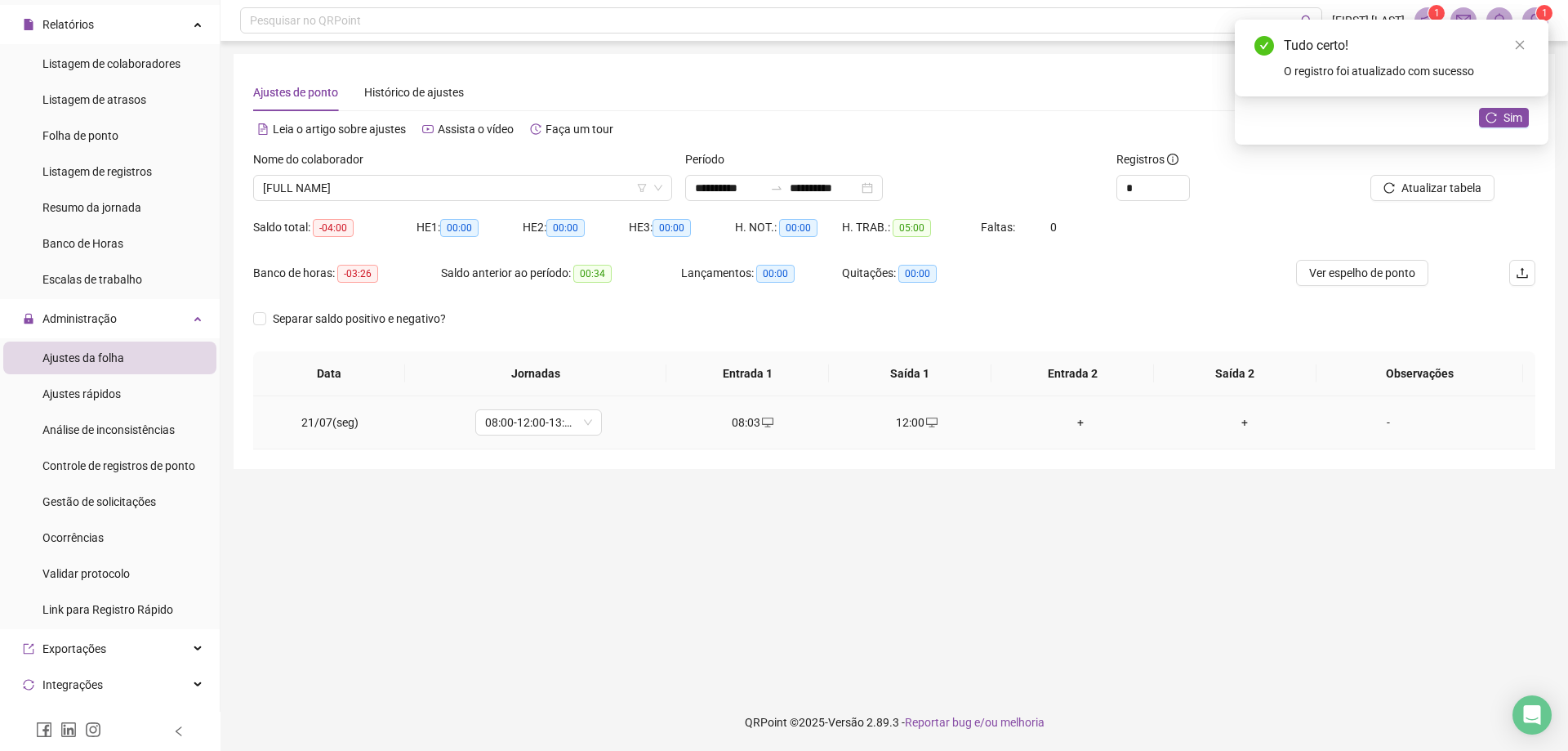click on "+" at bounding box center [1080, 422] 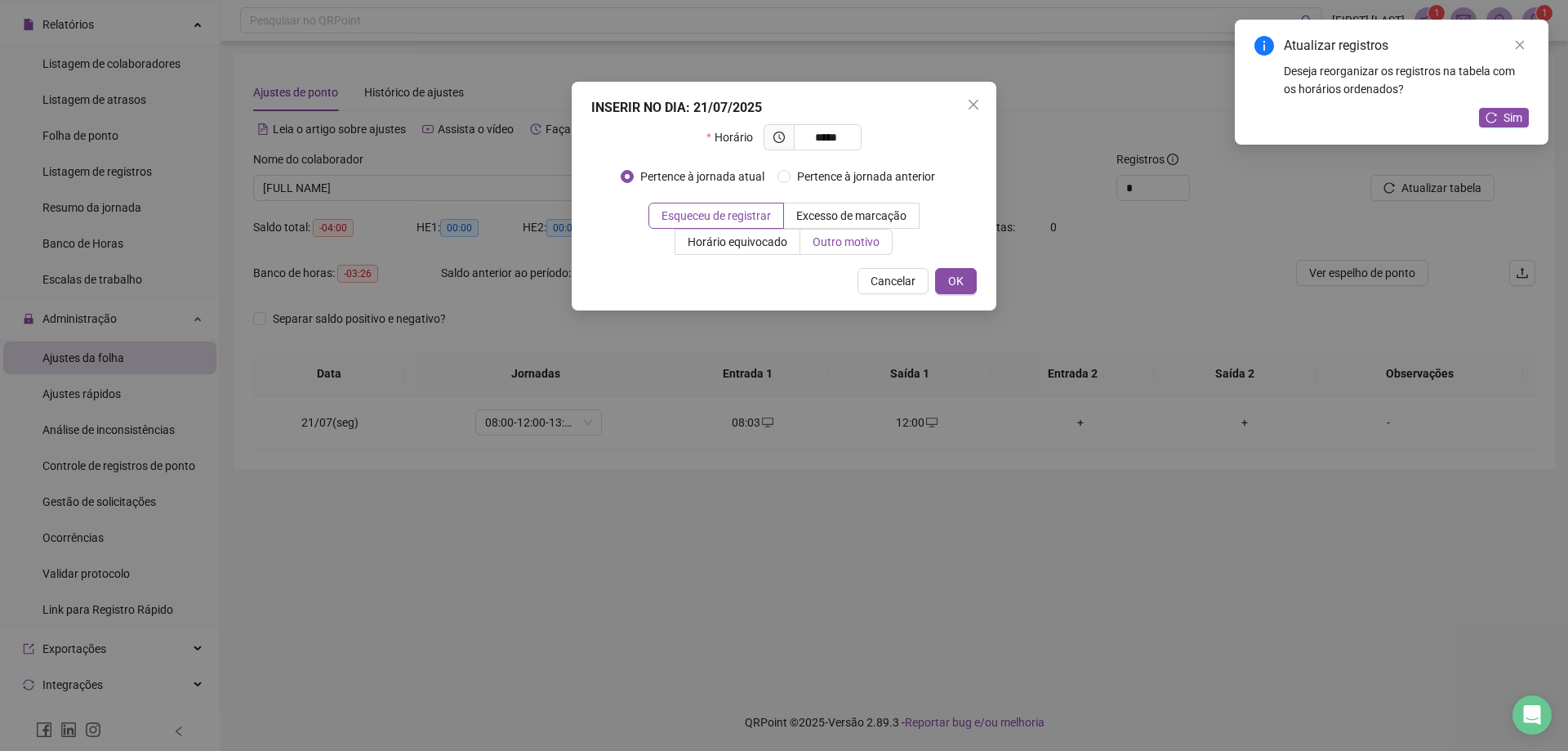 type on "*****" 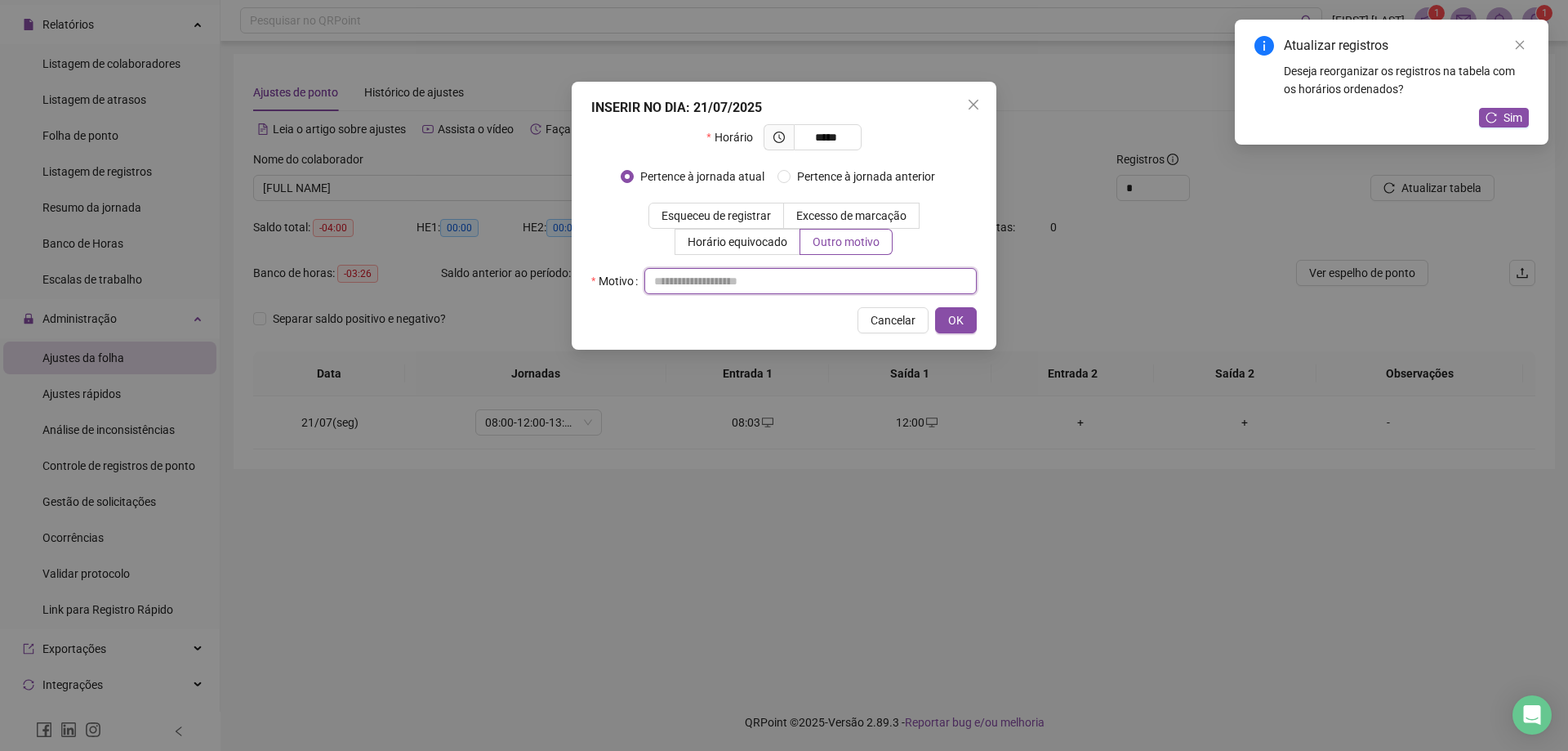 click at bounding box center (810, 281) 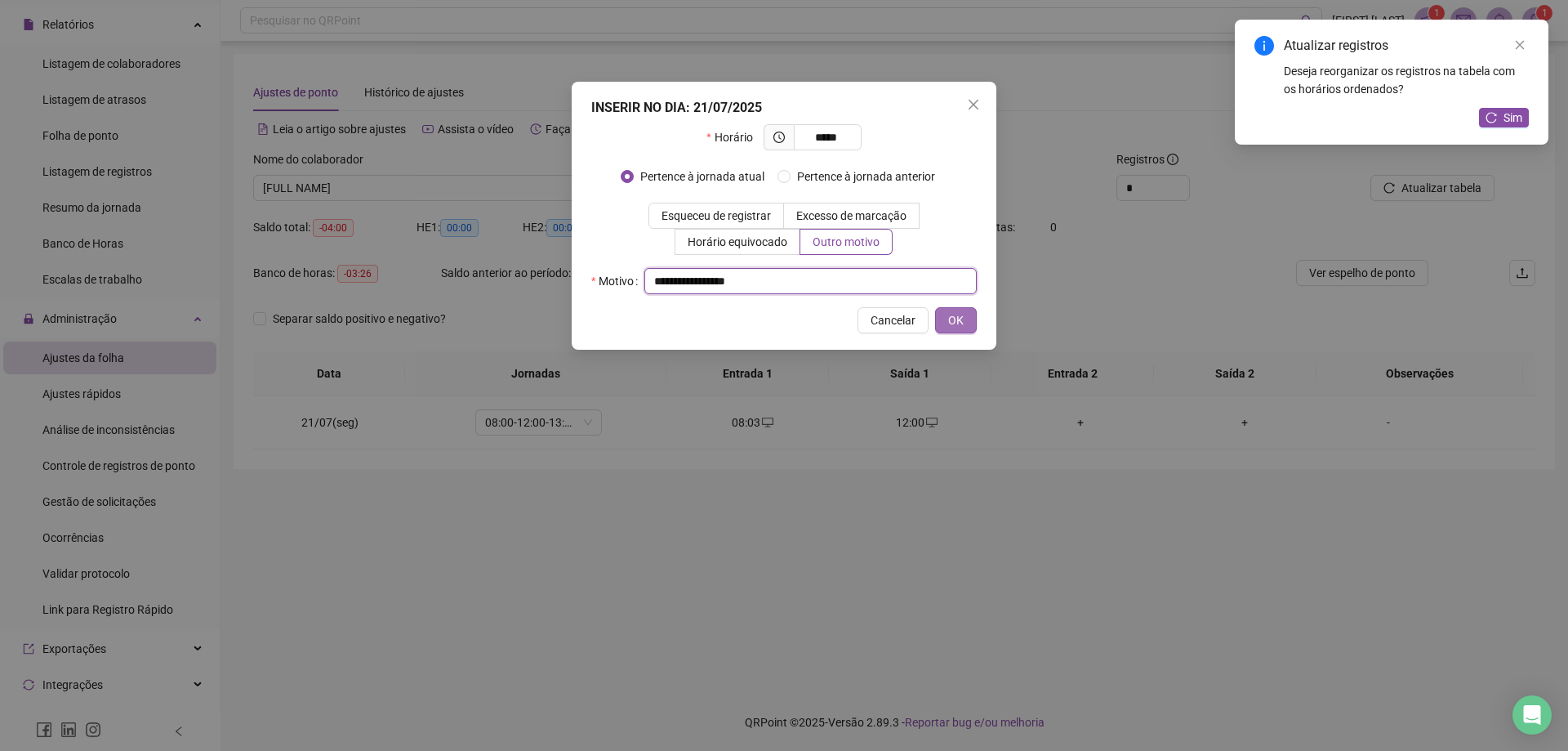 type on "**********" 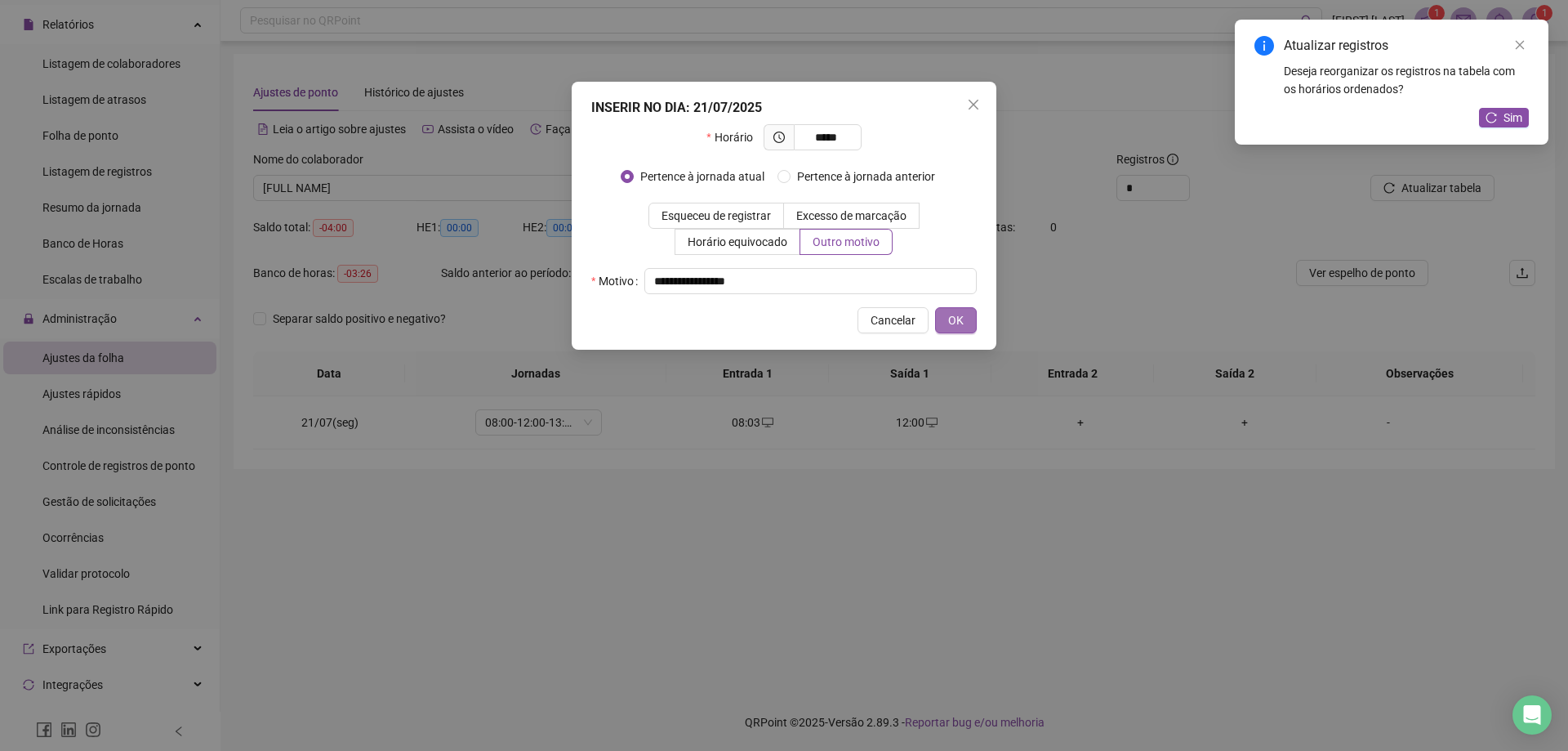 click on "OK" at bounding box center (956, 320) 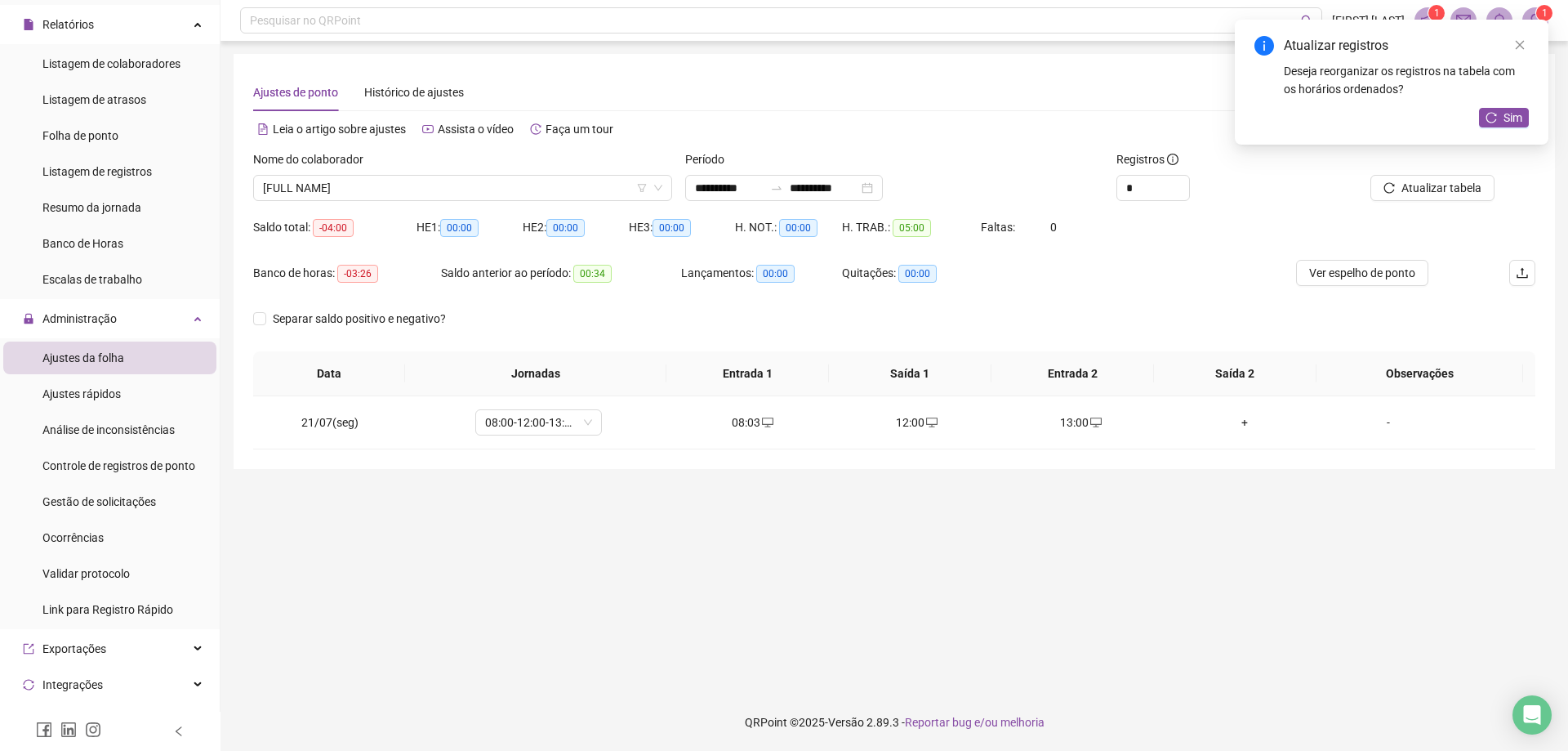 drag, startPoint x: 809, startPoint y: 589, endPoint x: 1118, endPoint y: 510, distance: 318.93887 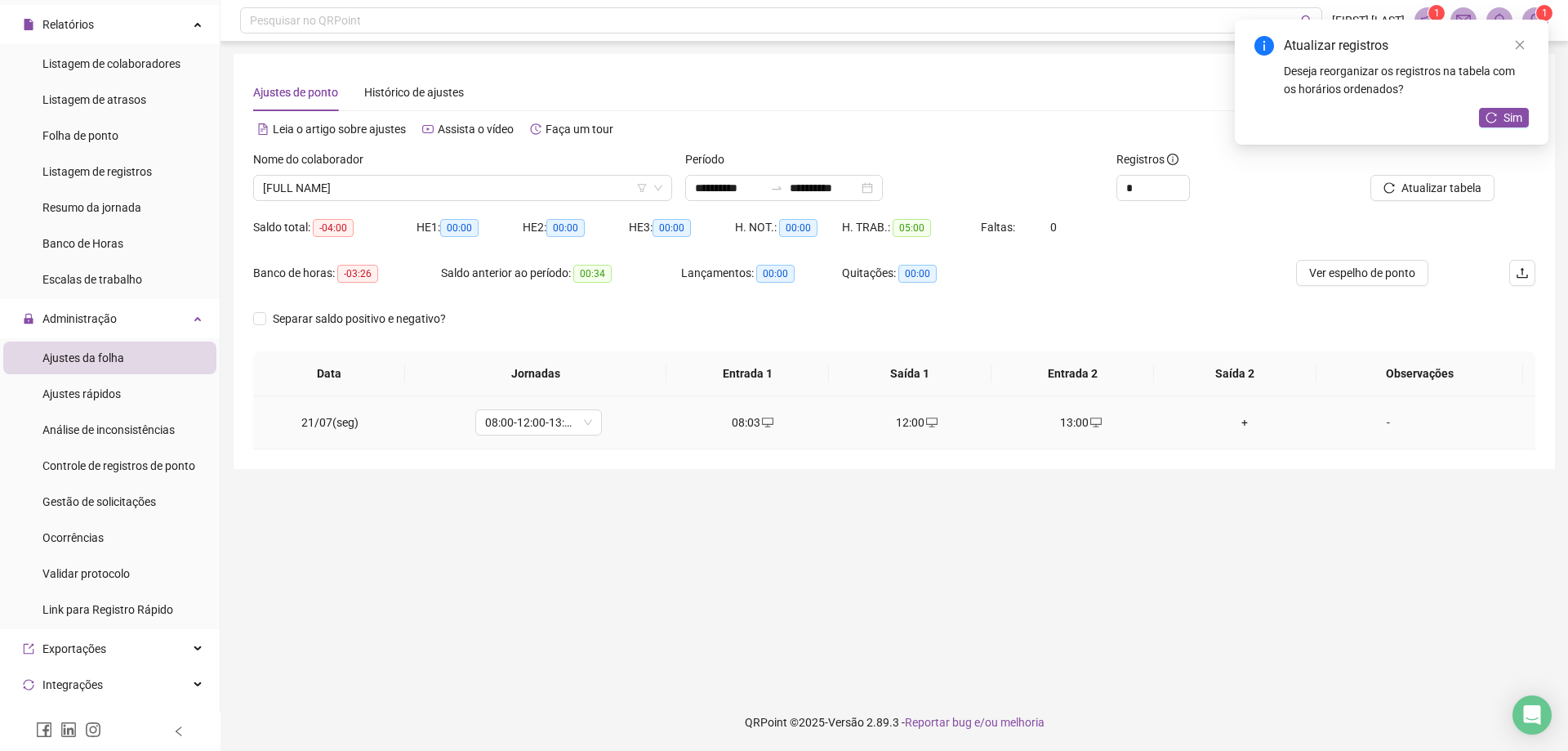 click on "+" at bounding box center (1245, 422) 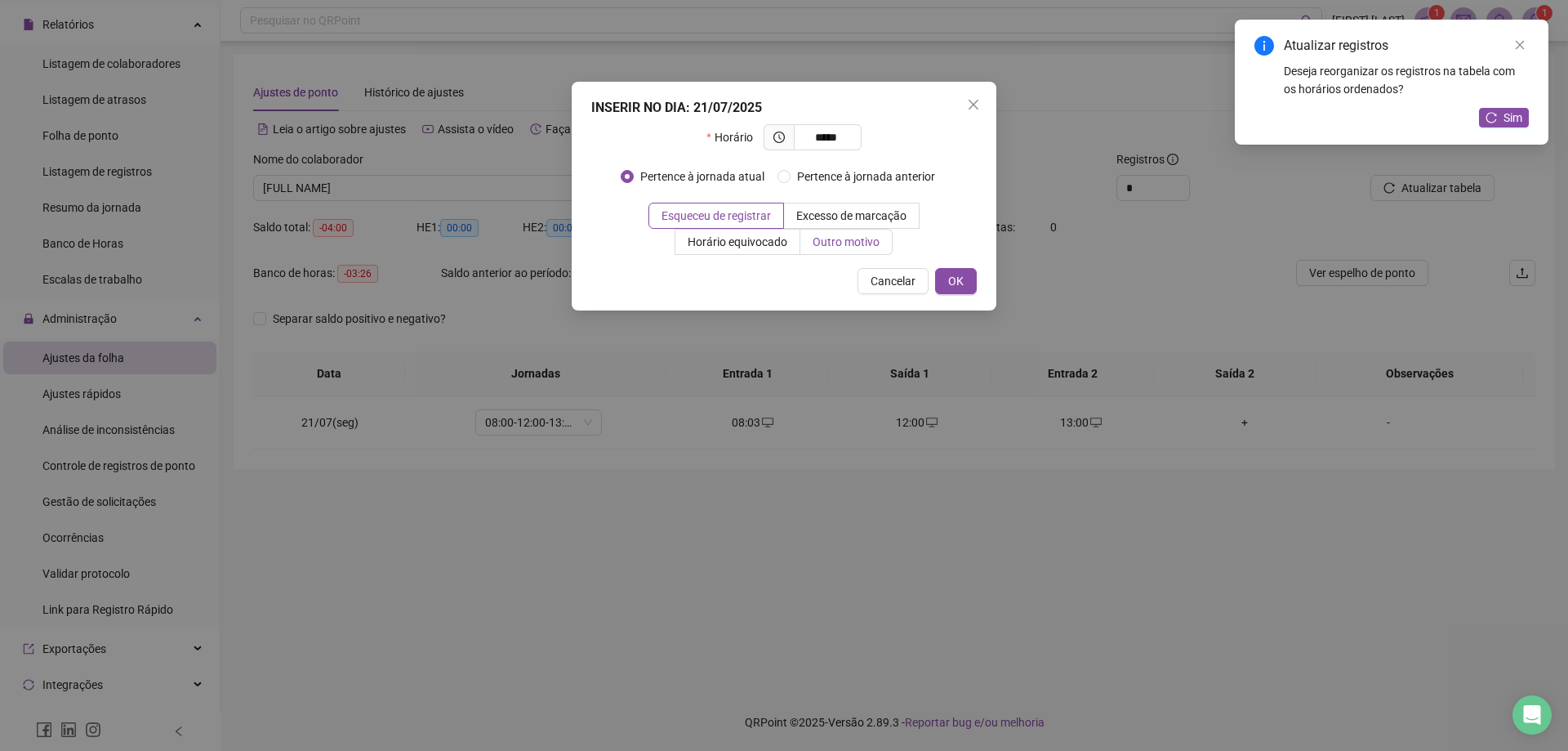 type on "*****" 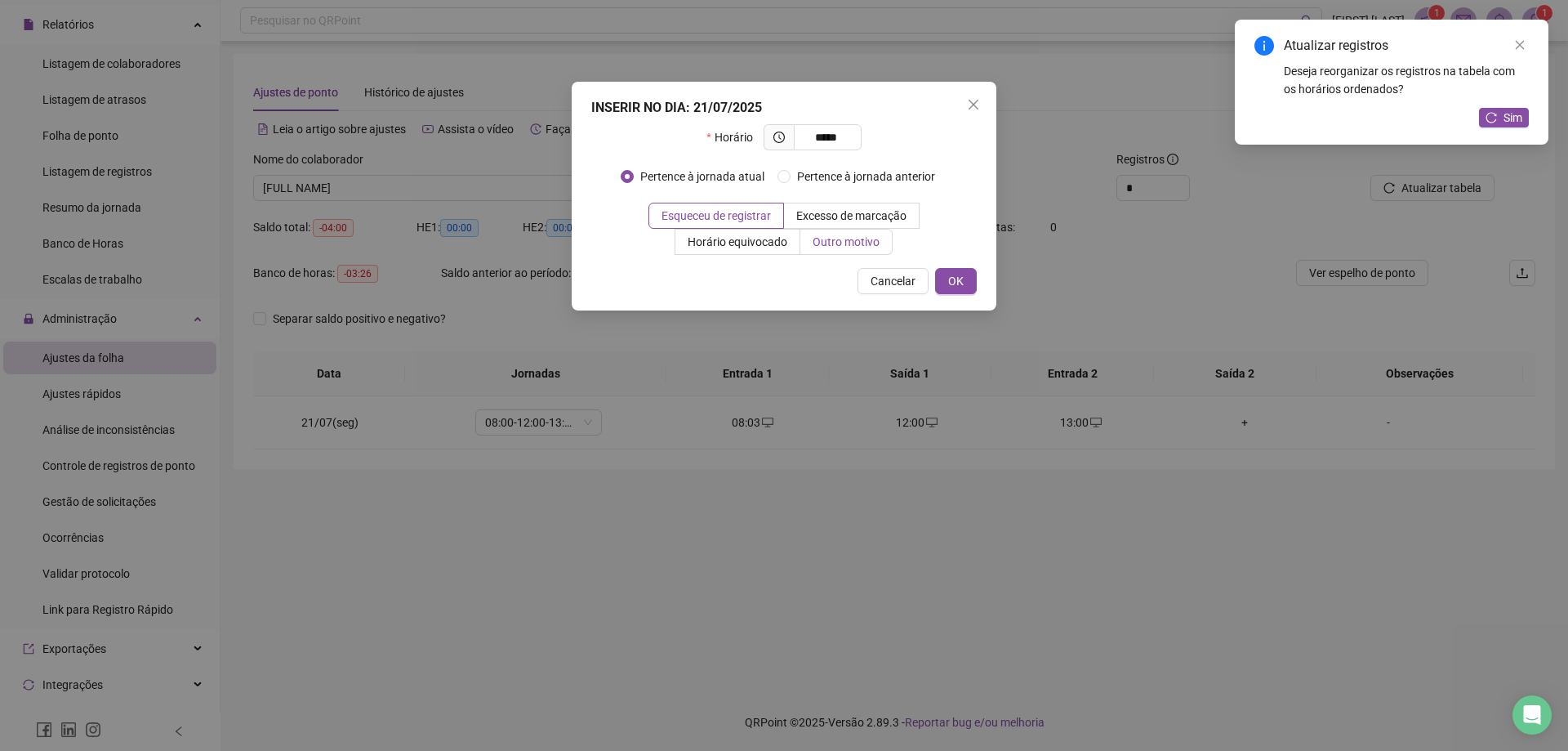 click on "Outro motivo" at bounding box center [846, 242] 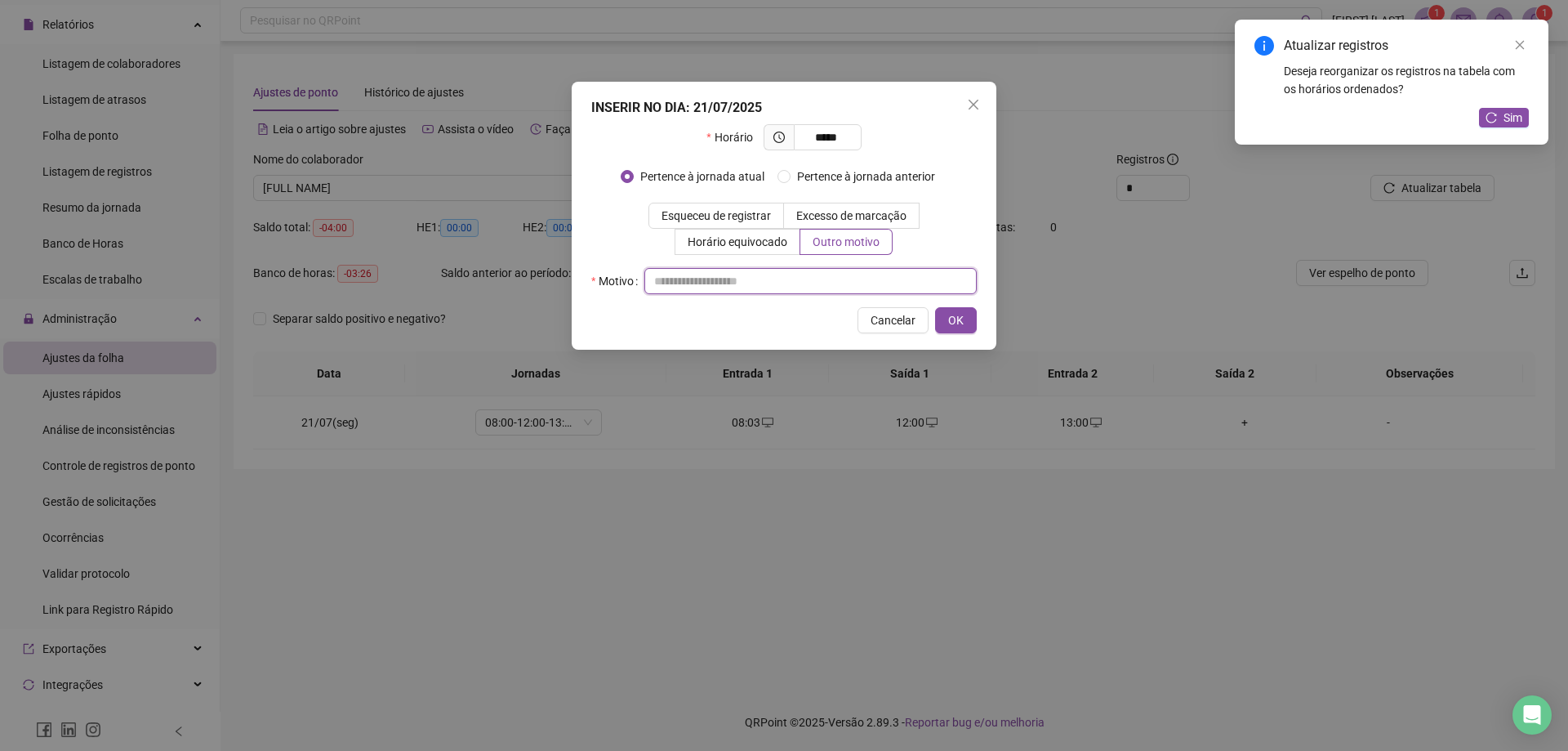 click at bounding box center (810, 281) 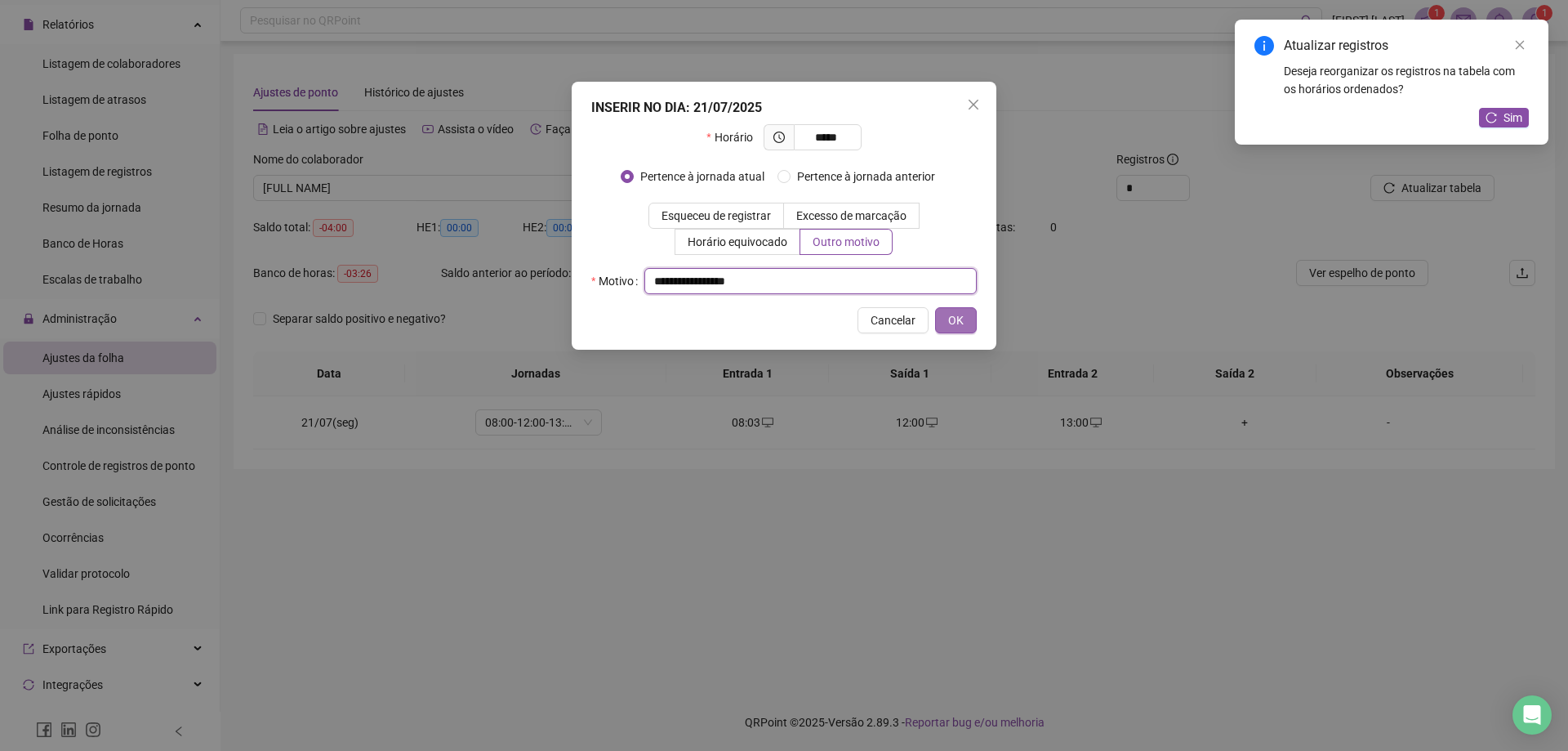 type on "**********" 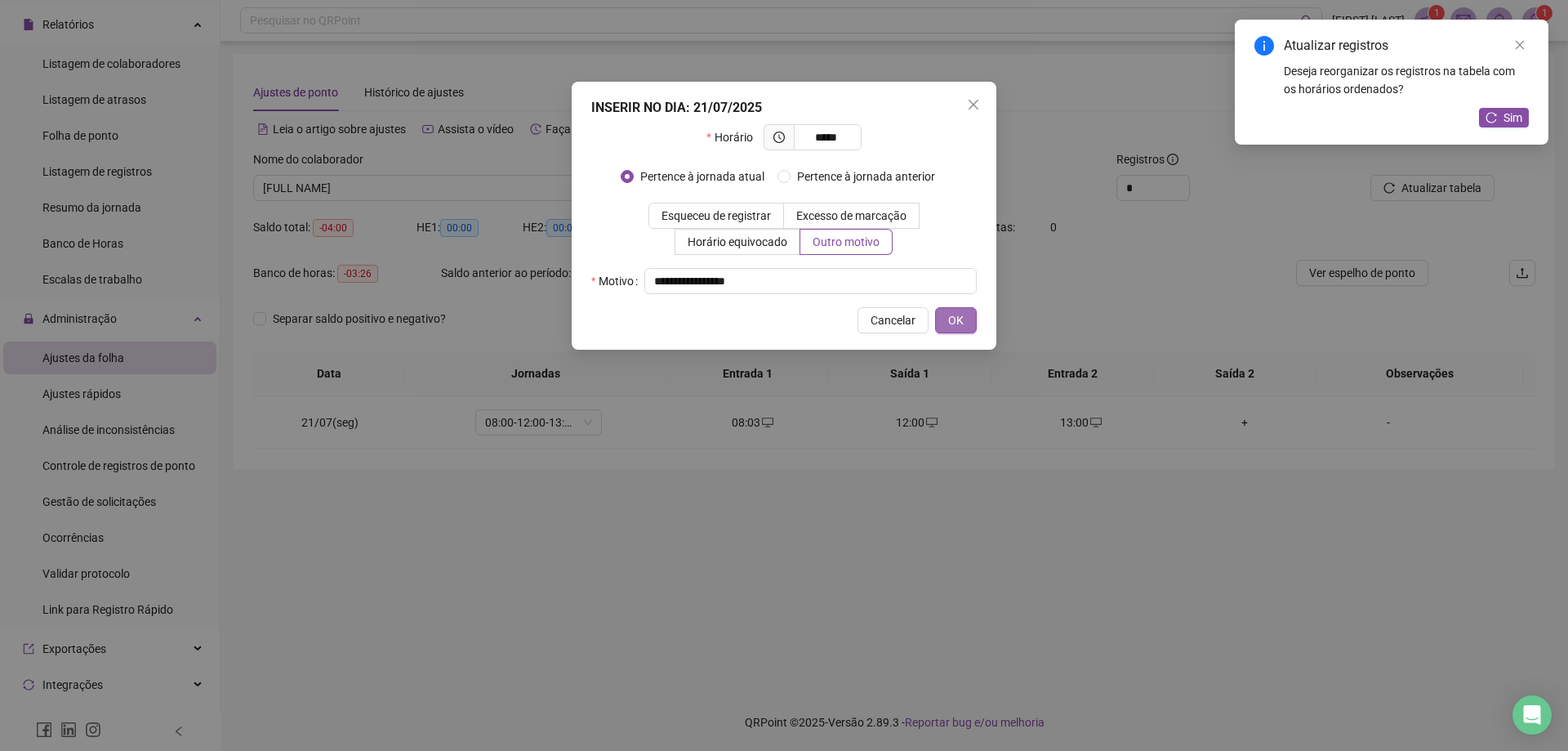 click on "OK" at bounding box center [956, 320] 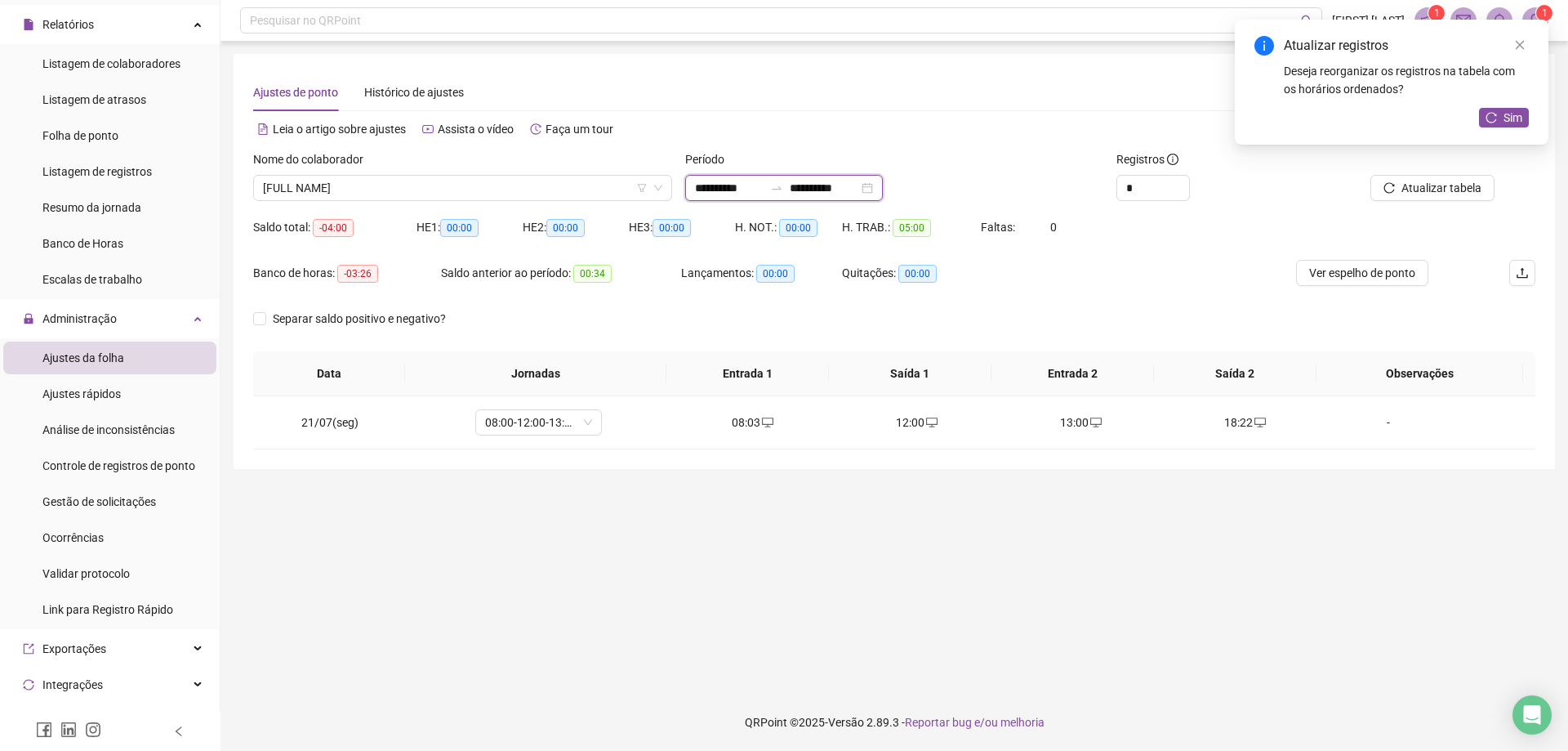 click on "**********" at bounding box center [729, 188] 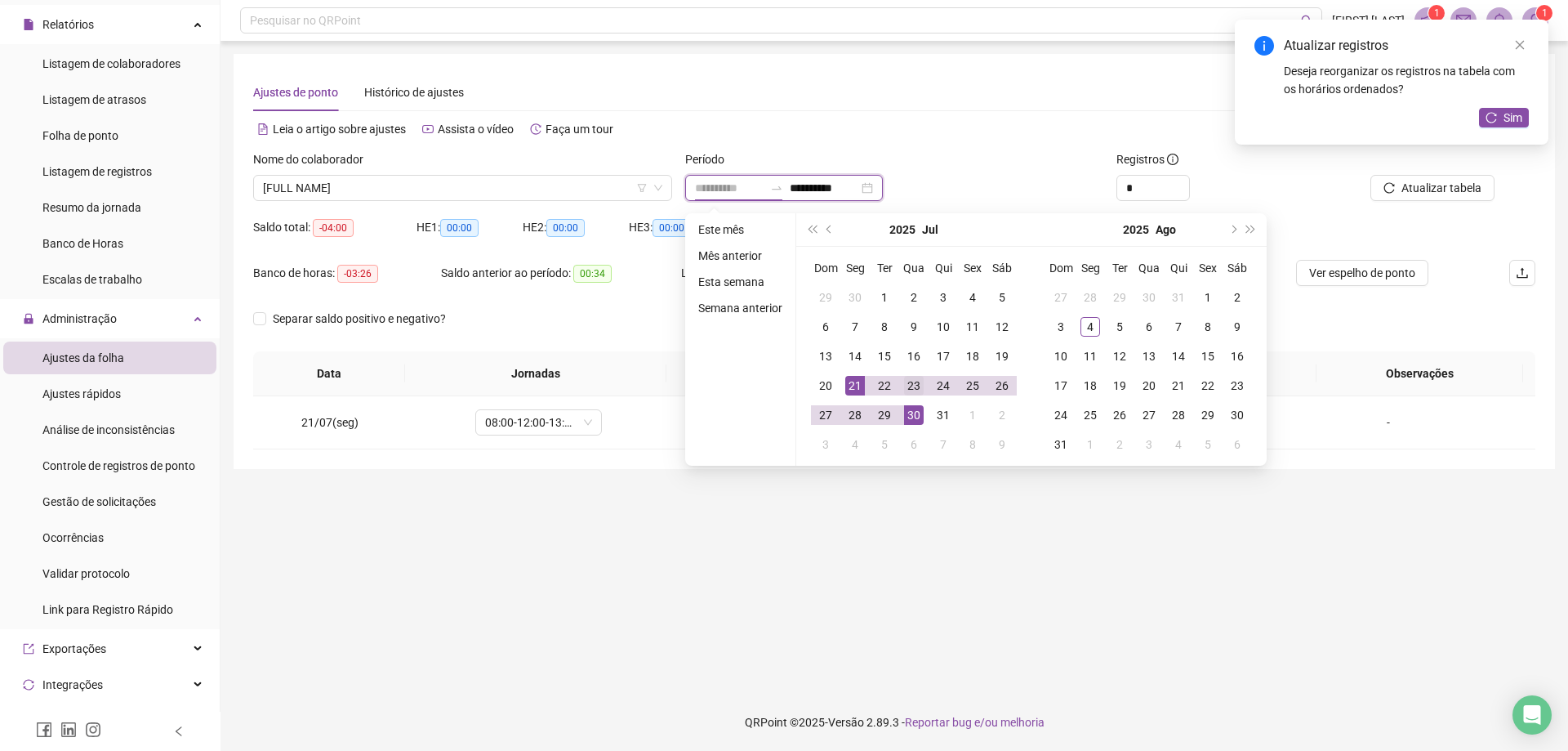type on "**********" 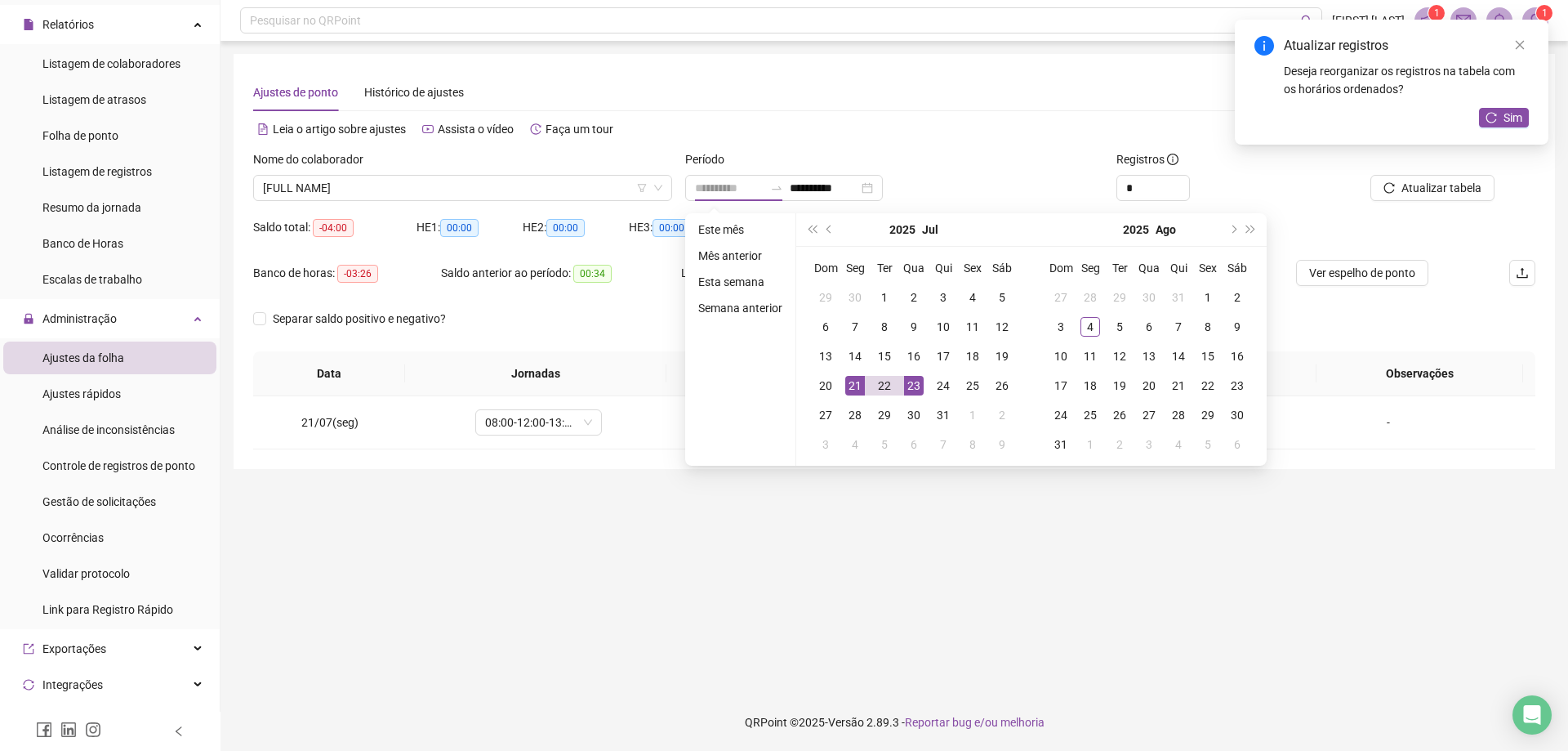 click on "23" at bounding box center [914, 386] 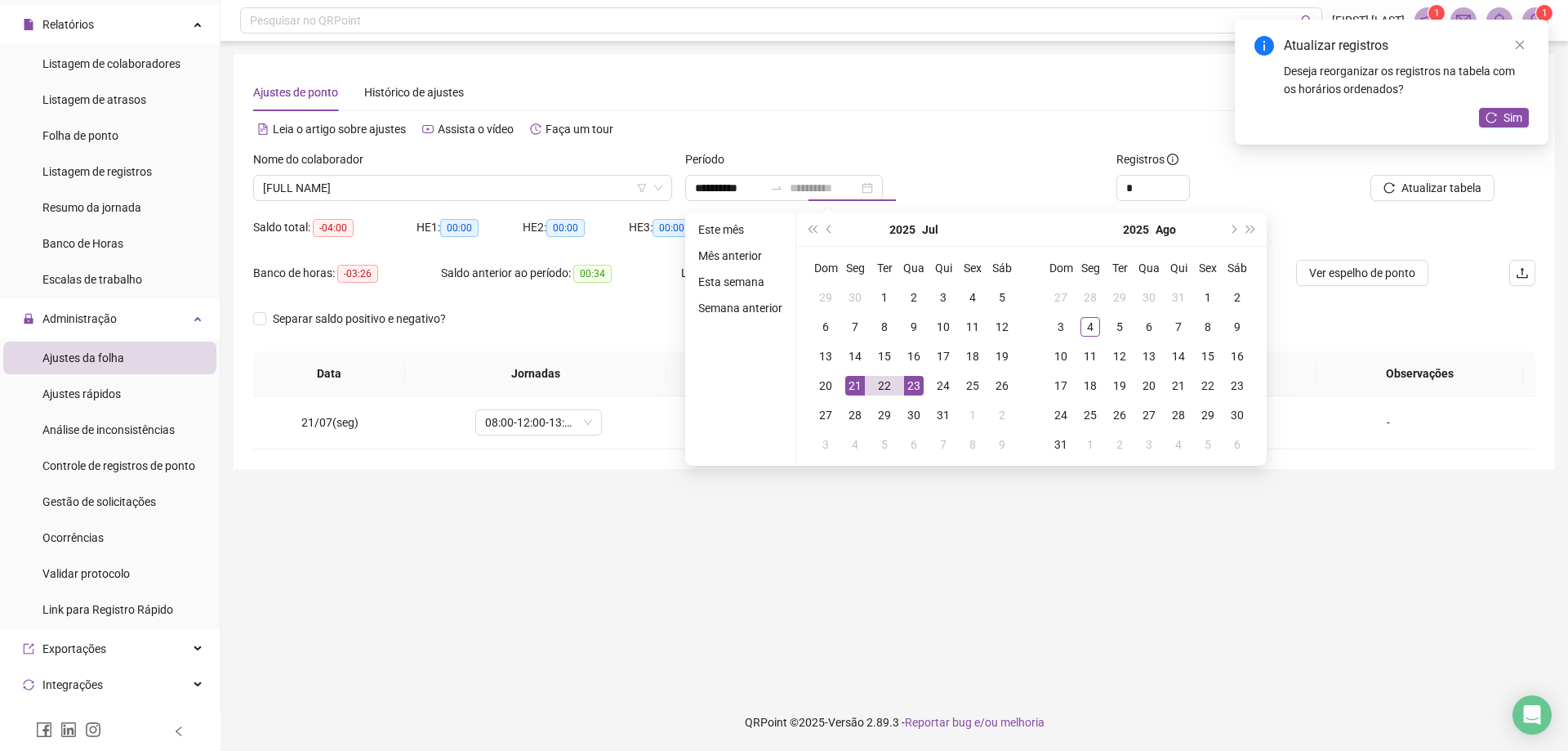 click on "23" at bounding box center (914, 386) 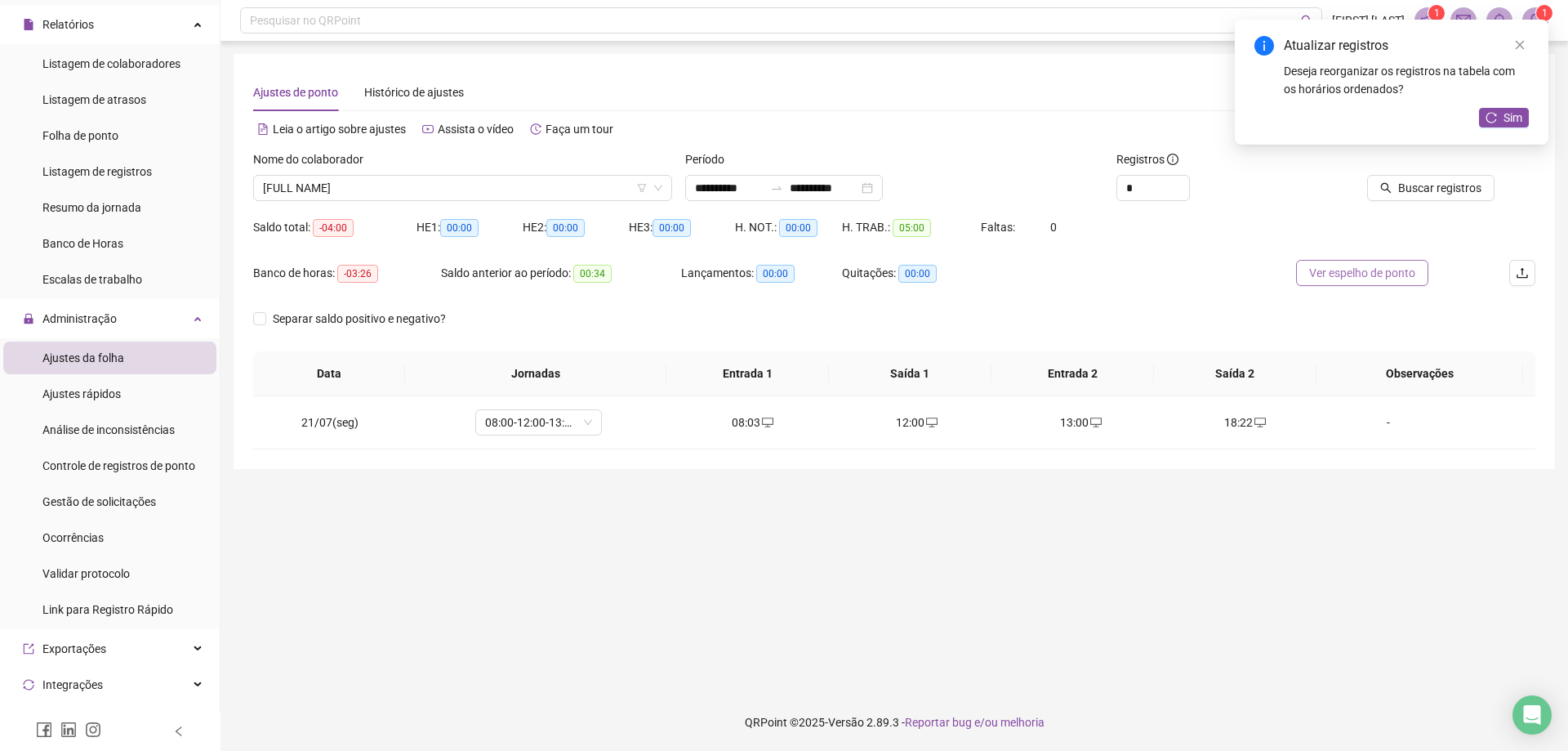 click on "Ver espelho de ponto" at bounding box center (1362, 273) 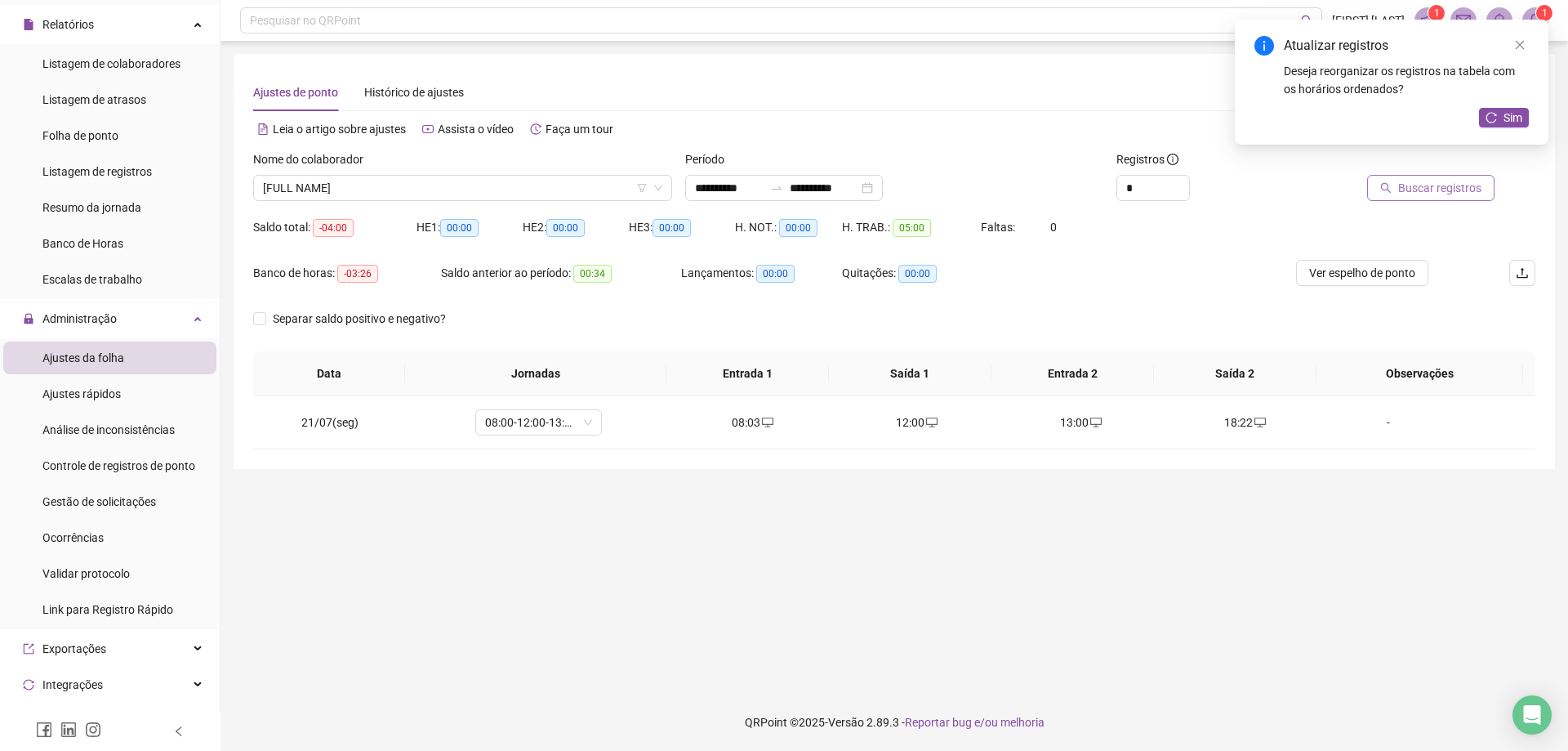 click on "Buscar registros" at bounding box center (1440, 188) 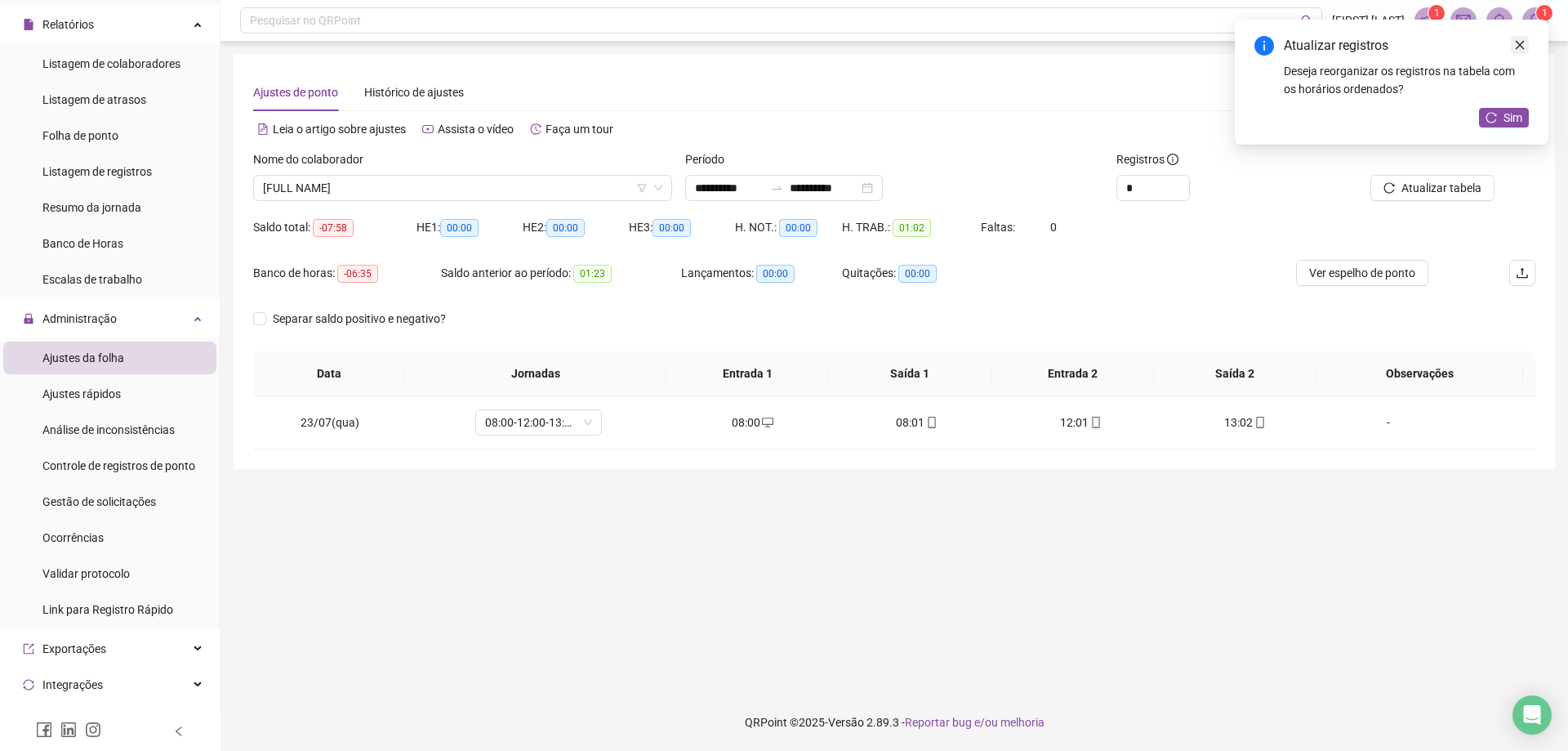 click 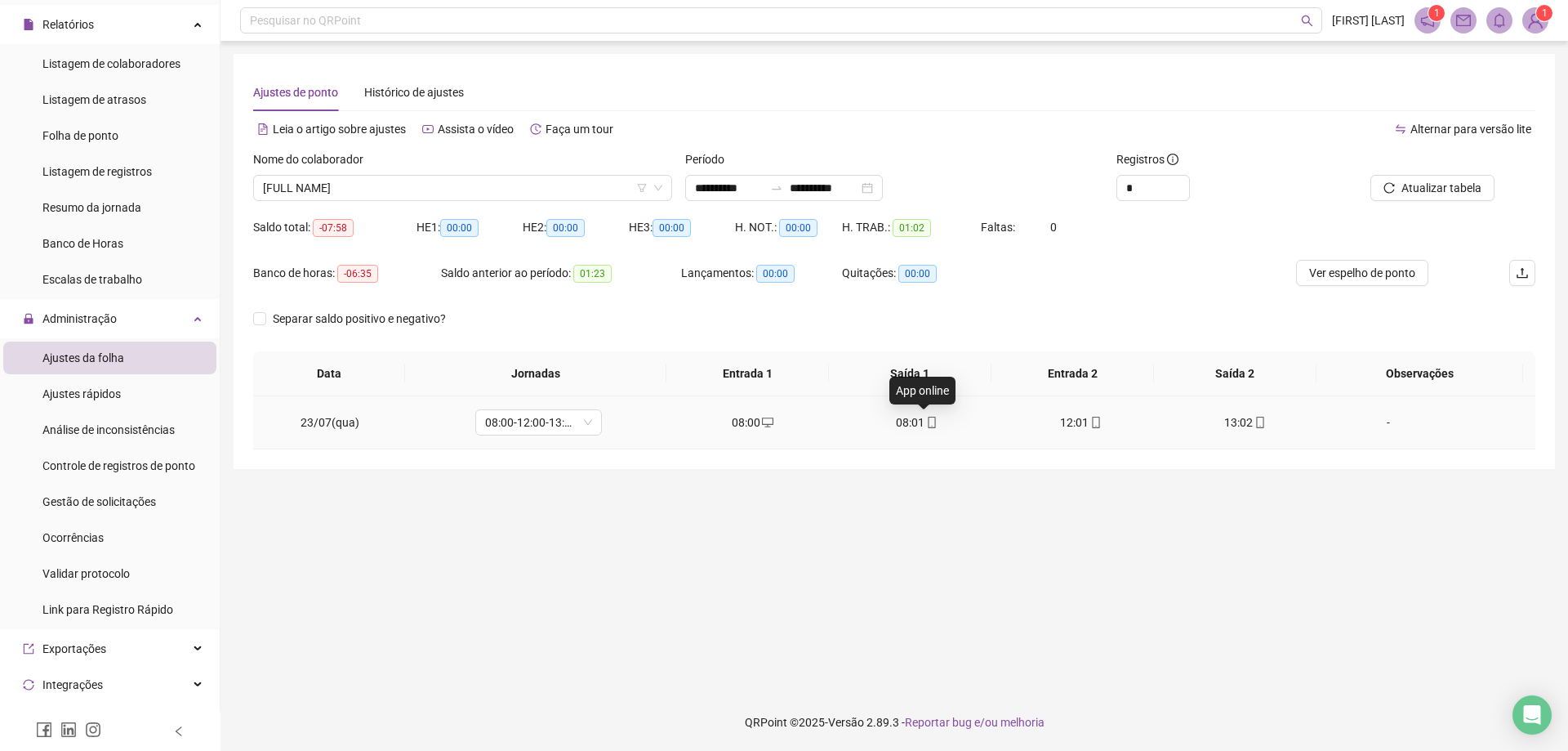 click 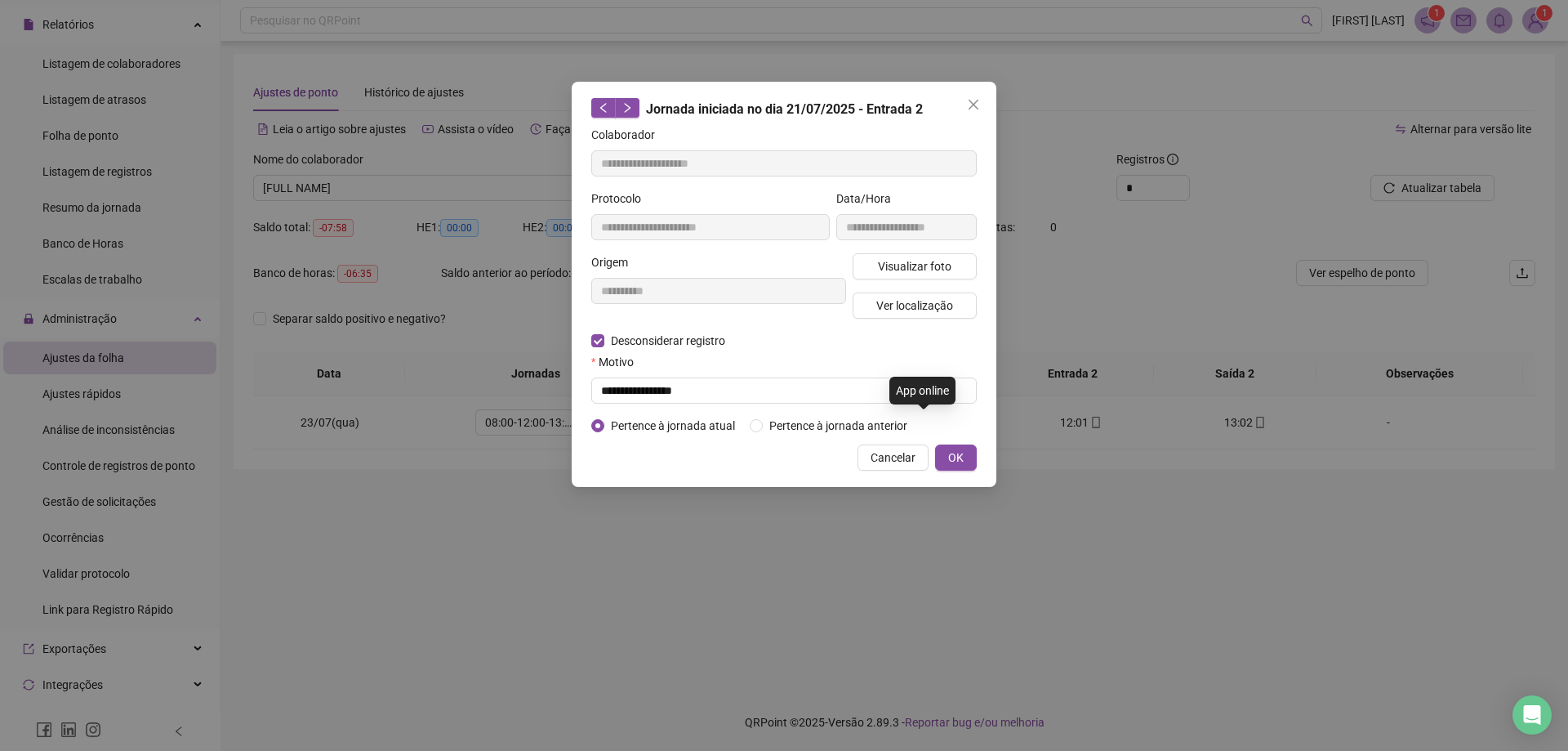 type on "**********" 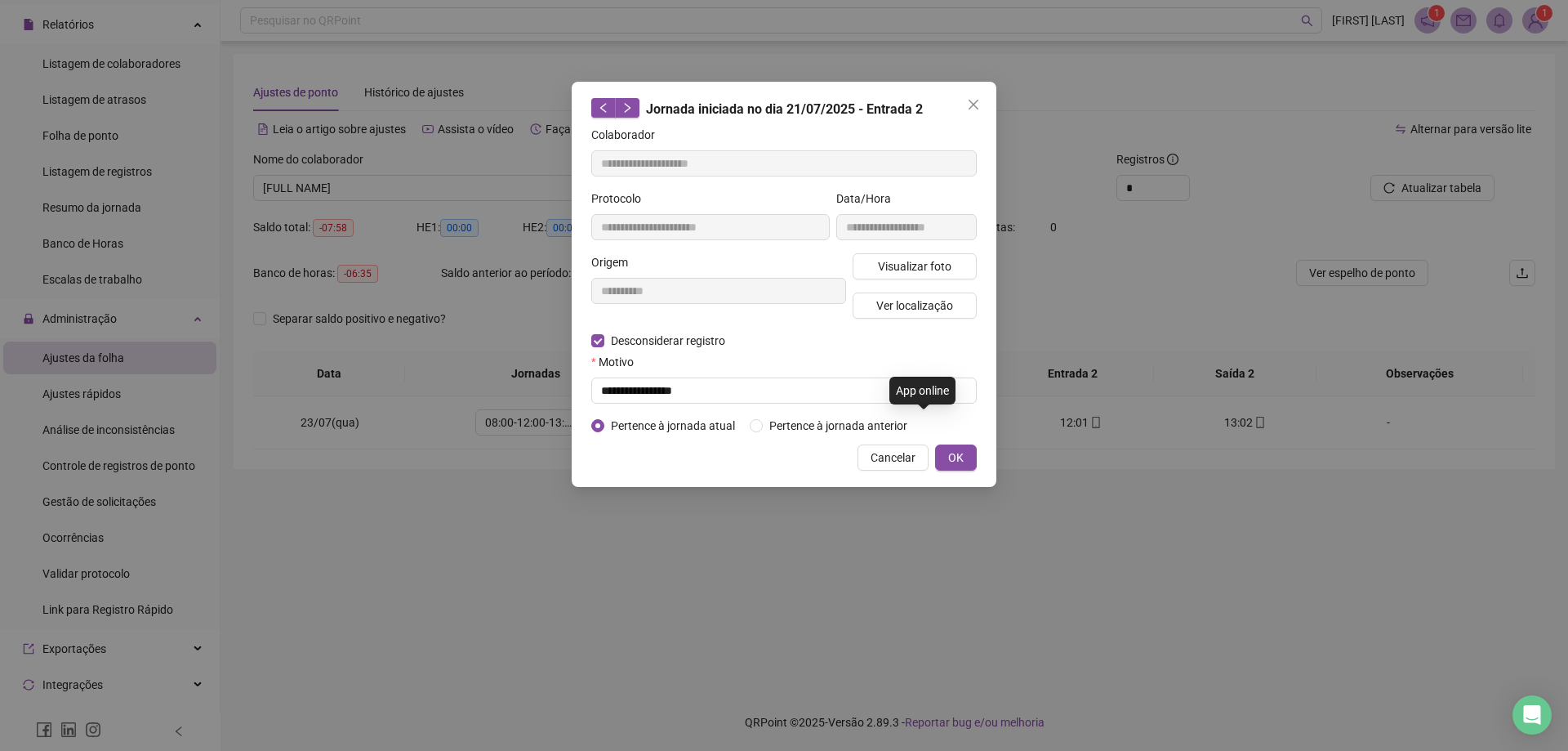 type on "**********" 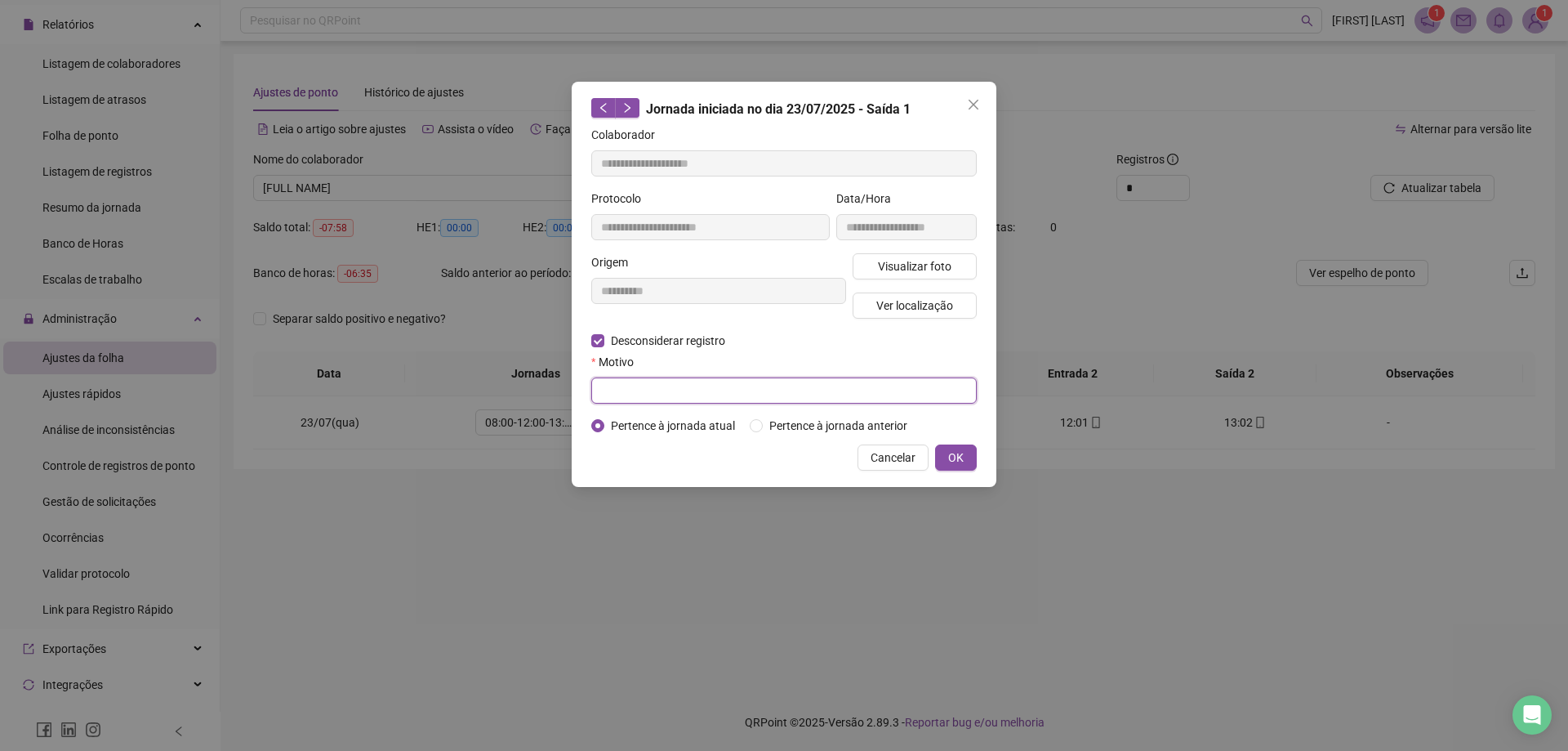 click at bounding box center [784, 391] 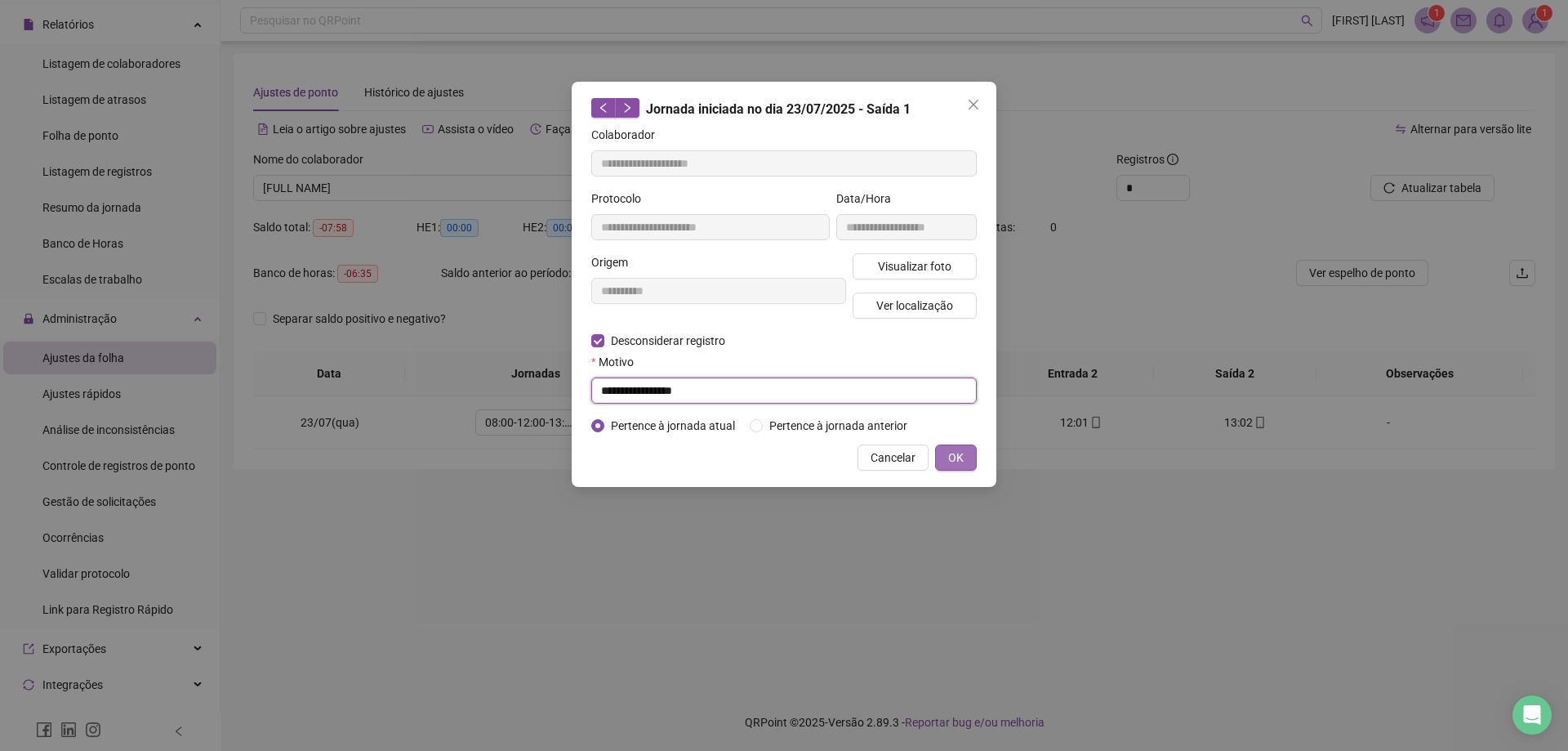 type on "**********" 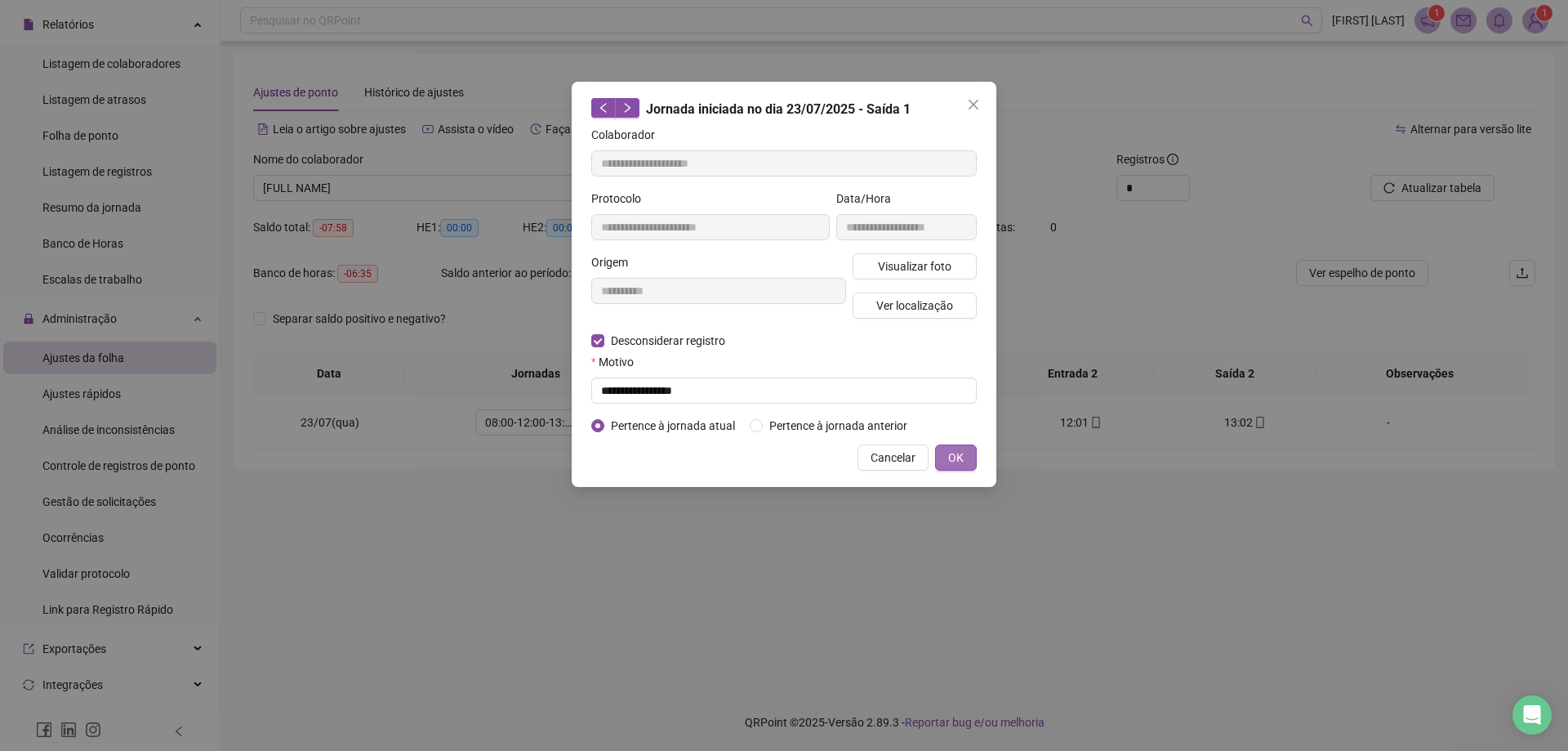 click on "OK" at bounding box center [956, 458] 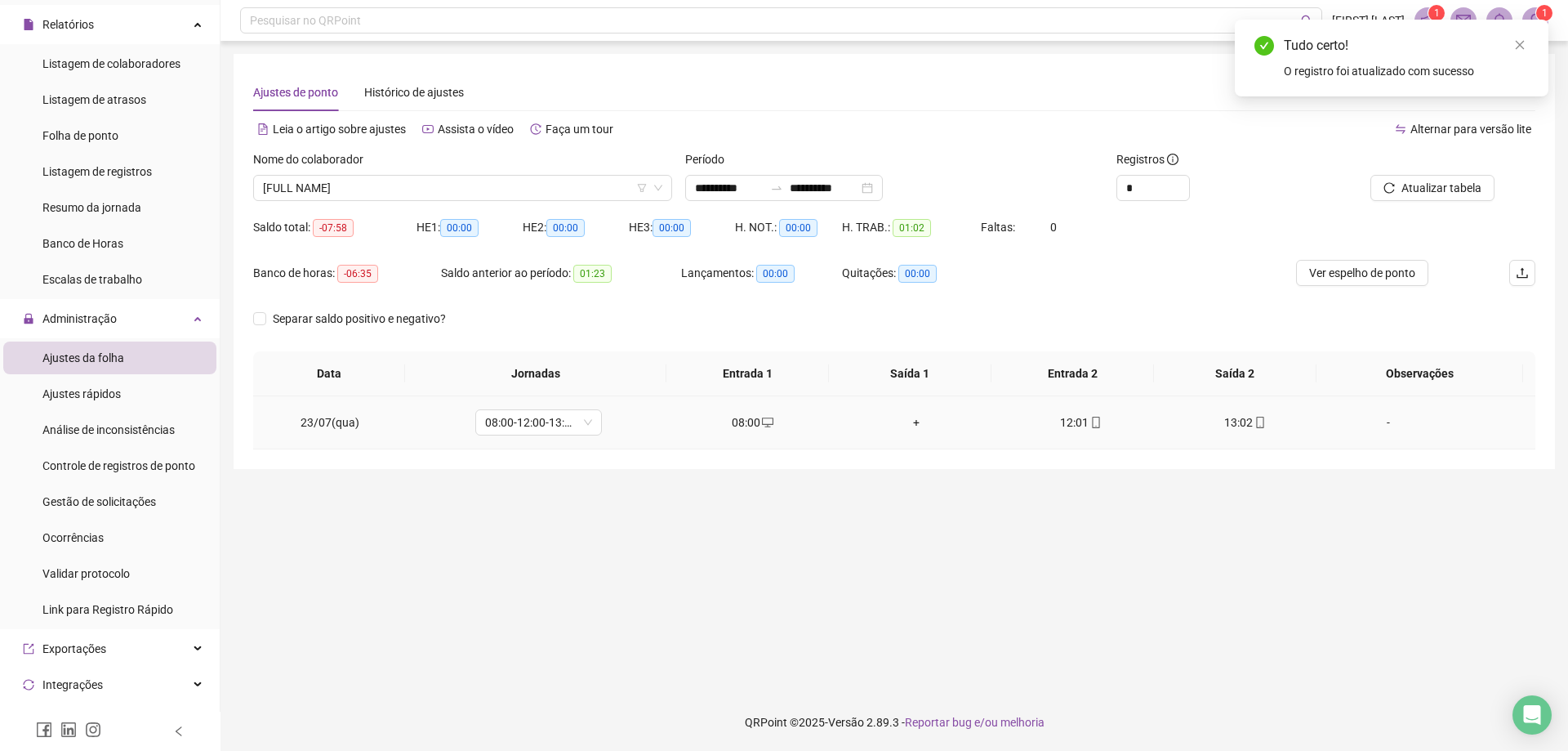 click on "+" at bounding box center [916, 422] 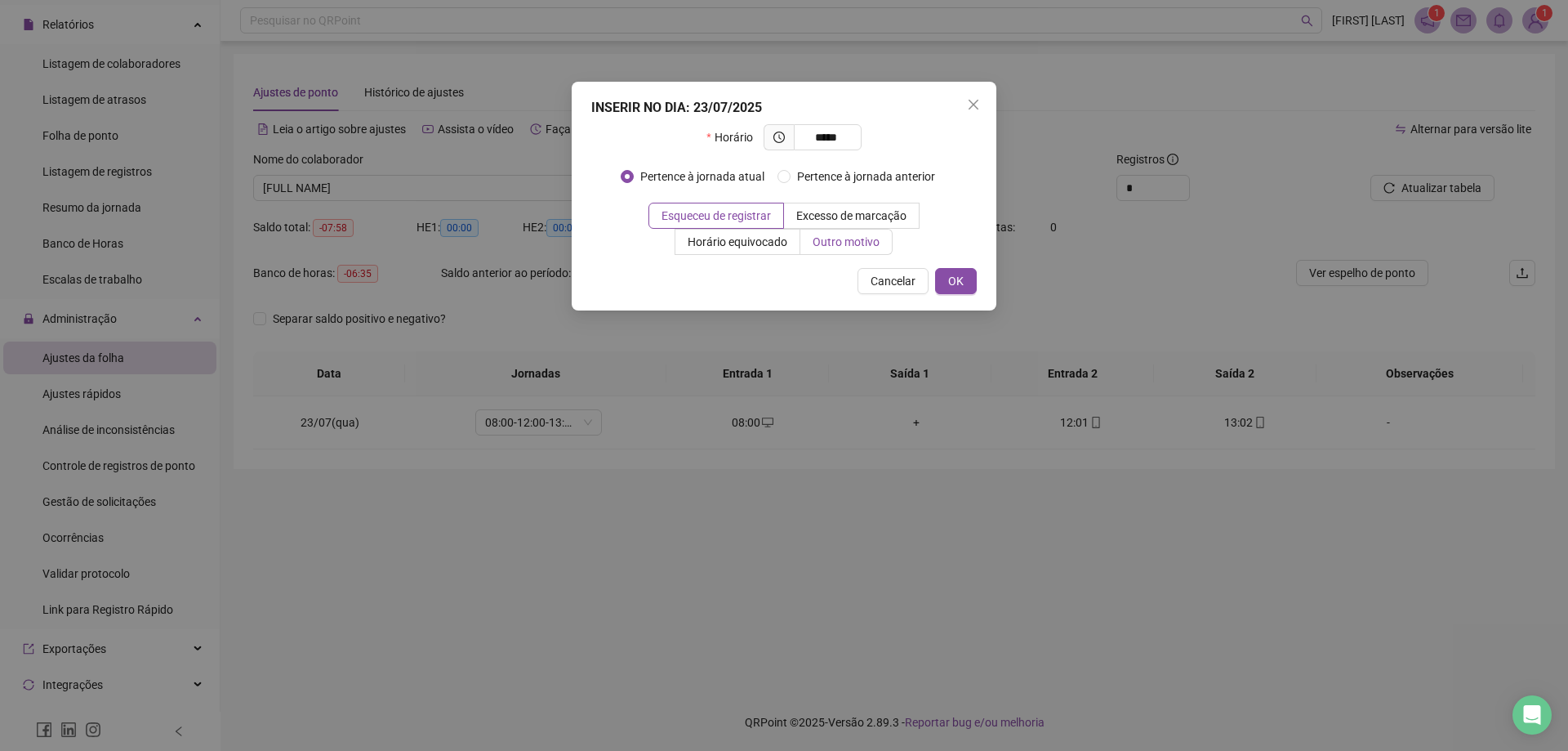 type on "*****" 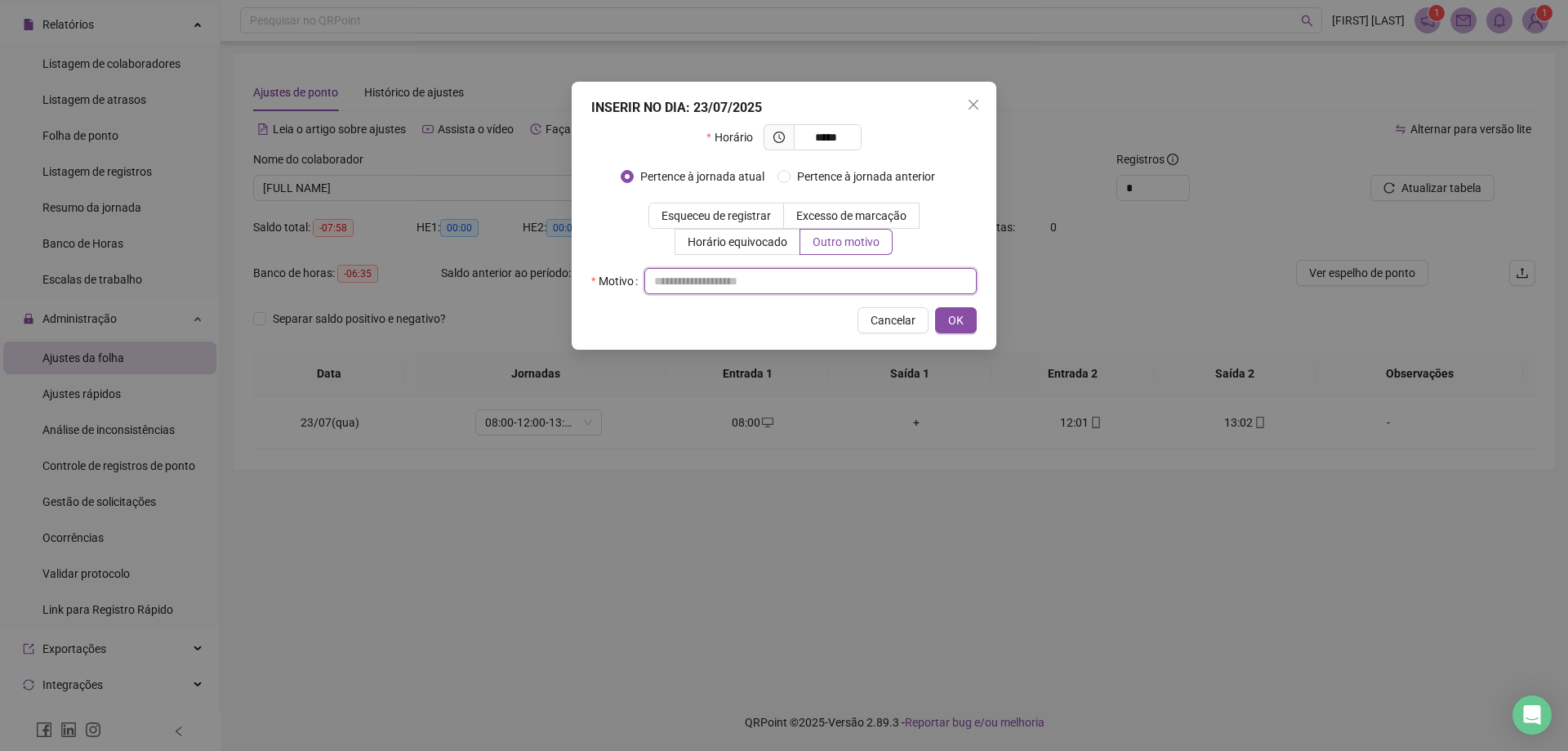 click at bounding box center [810, 281] 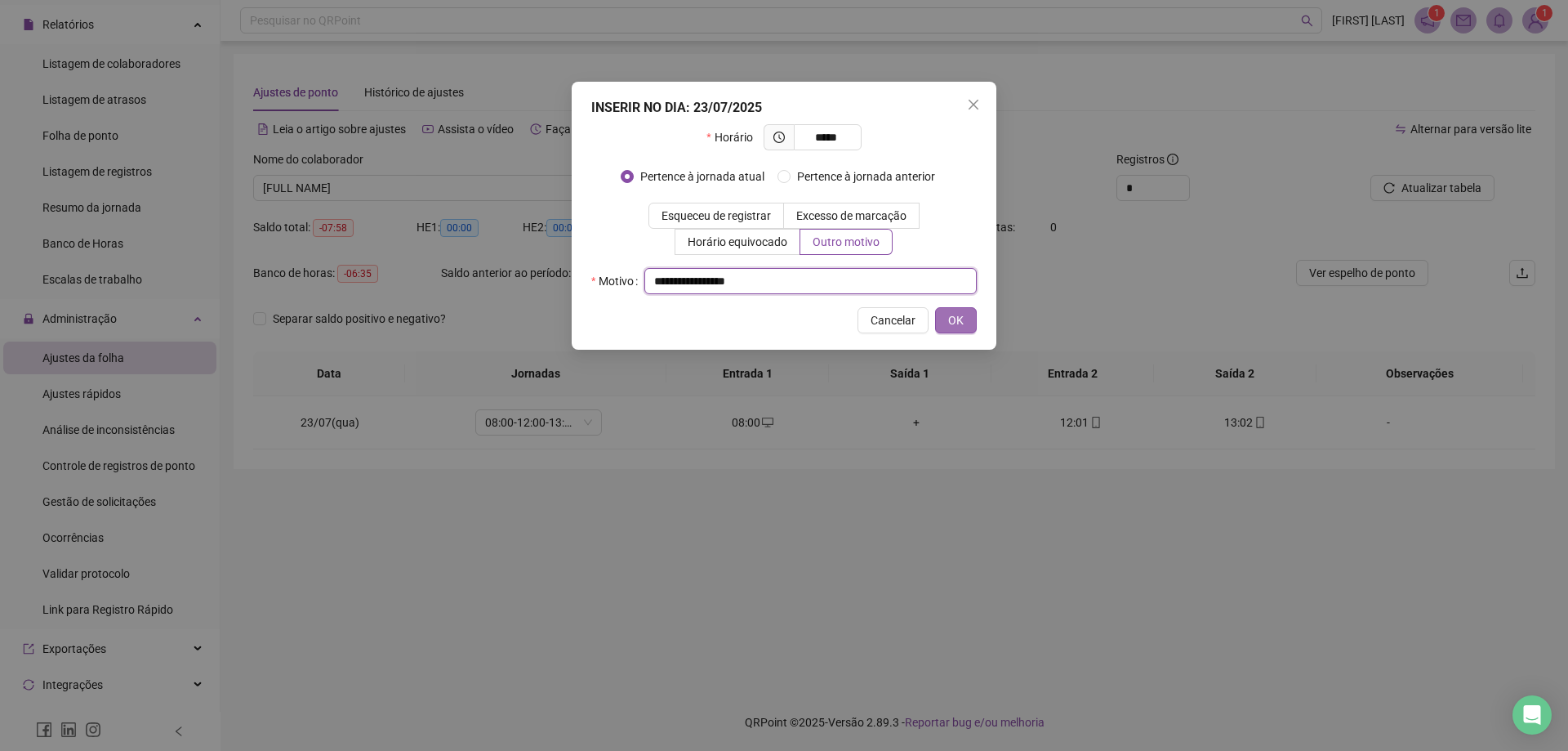 type on "**********" 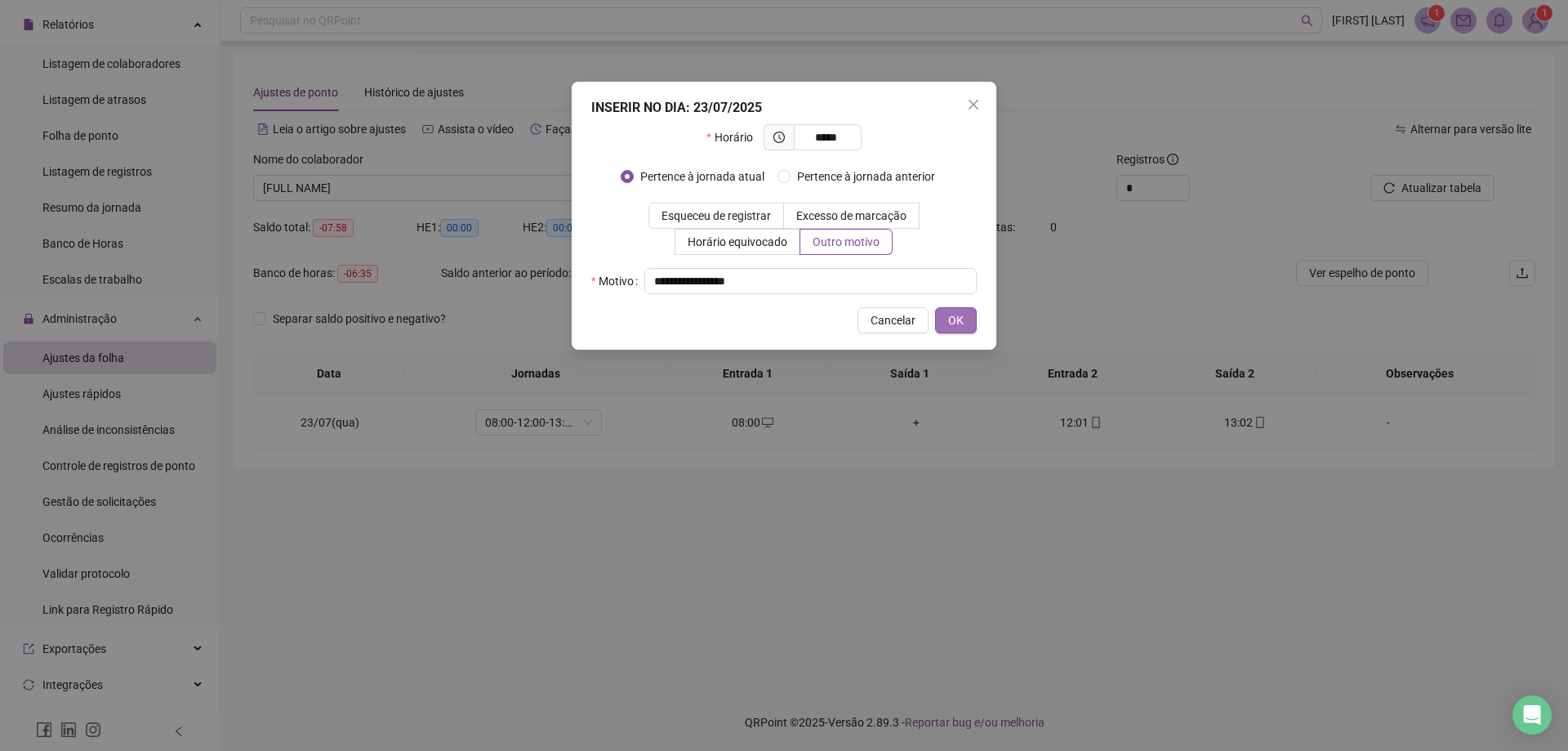 click on "OK" at bounding box center (956, 320) 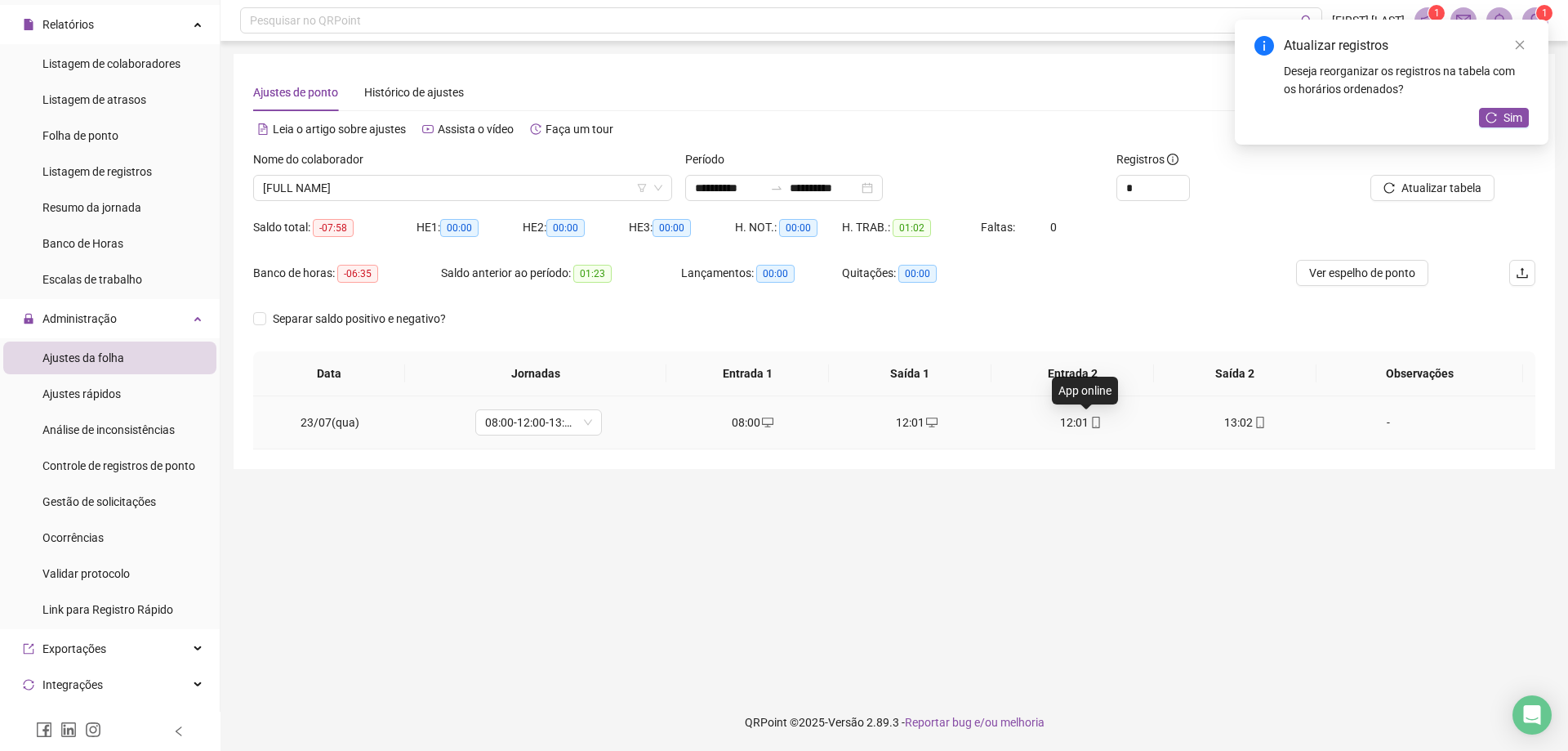 click 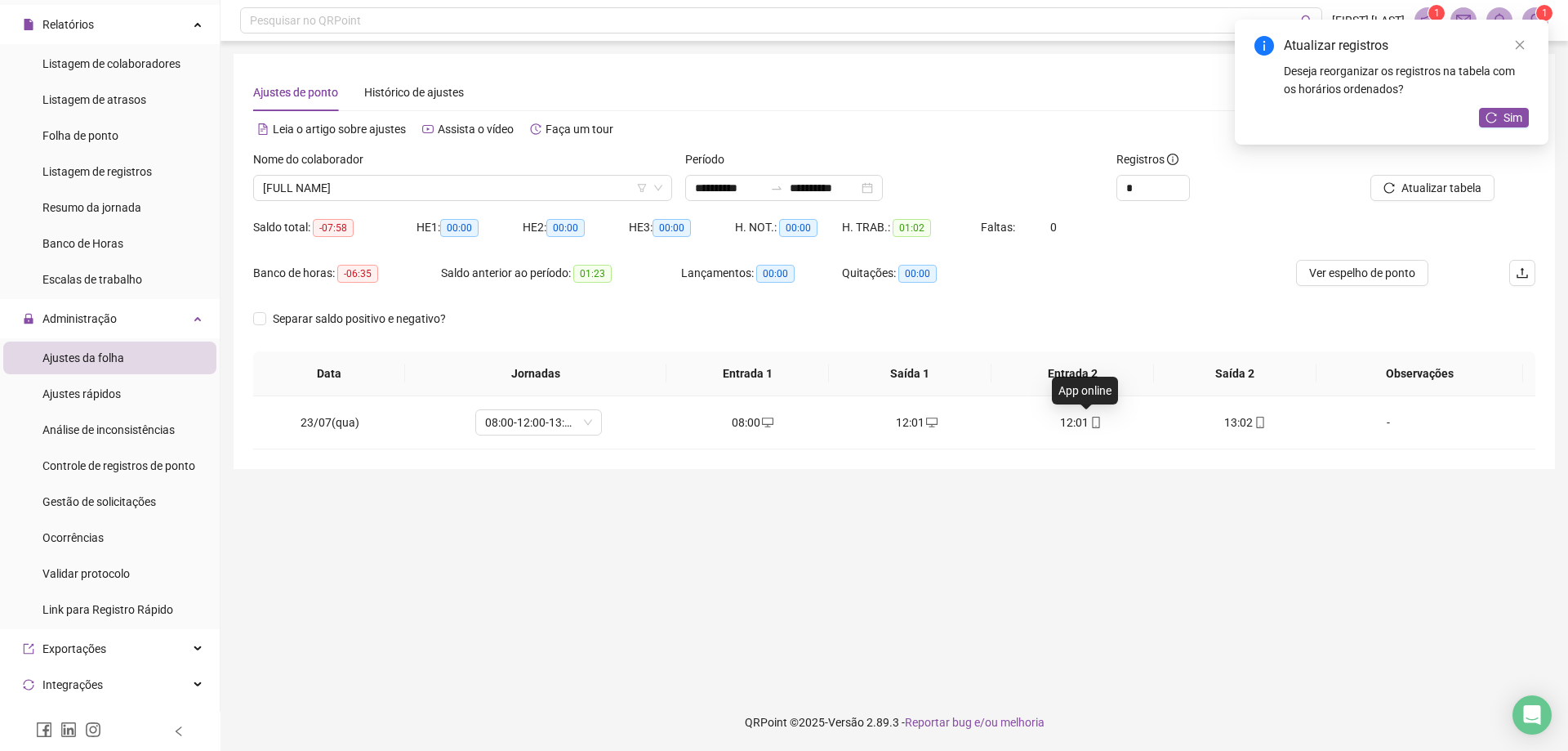 type on "**********" 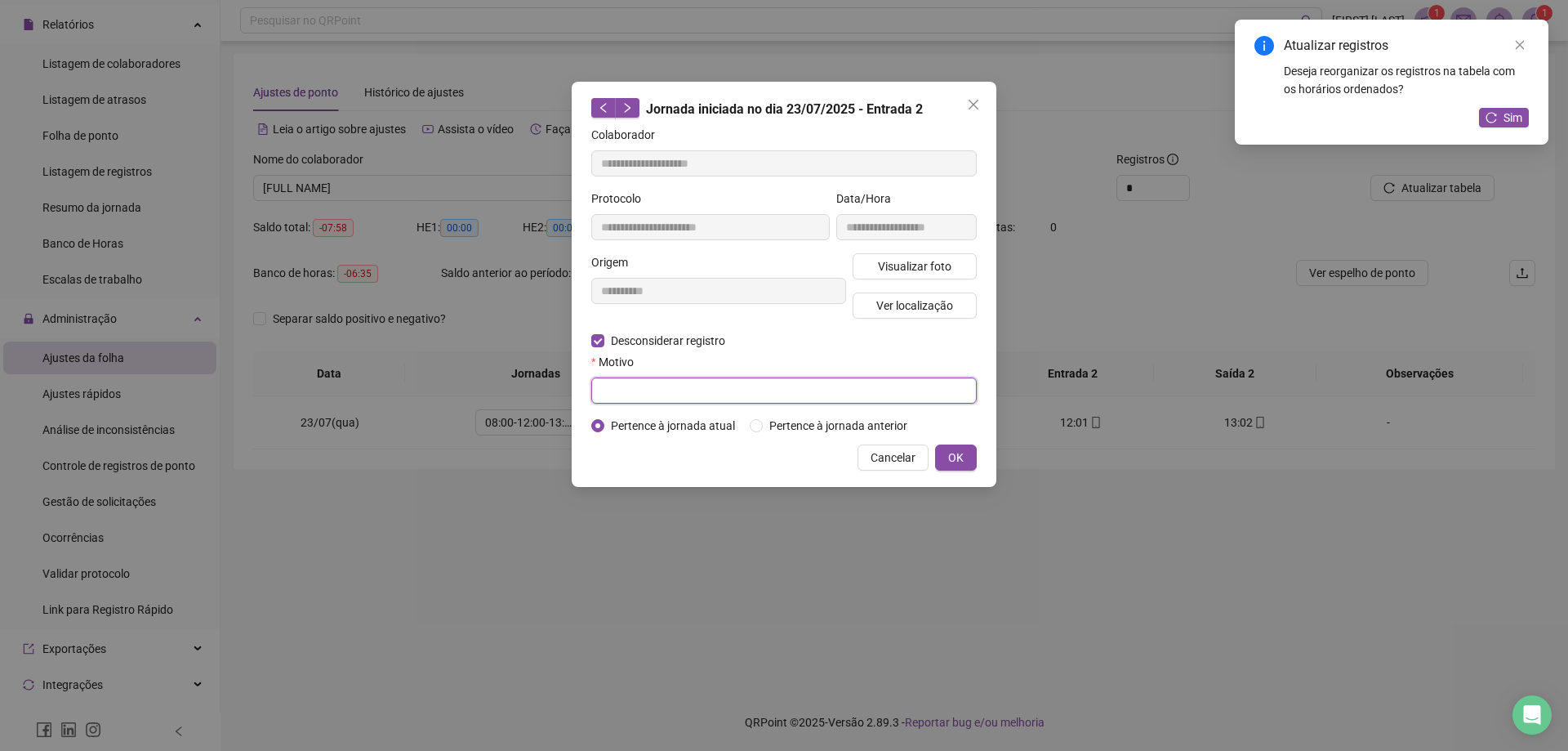 click at bounding box center [784, 391] 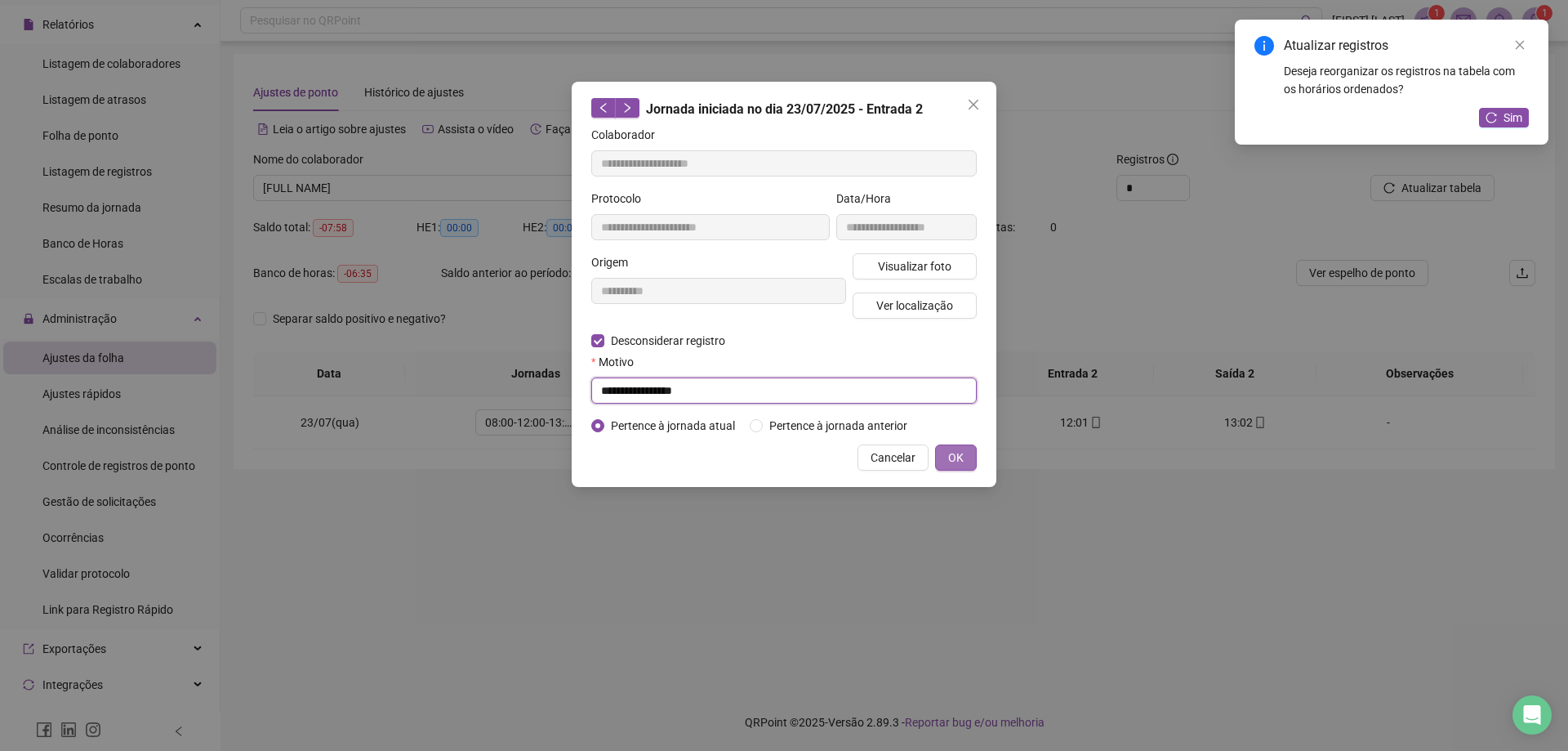 type on "**********" 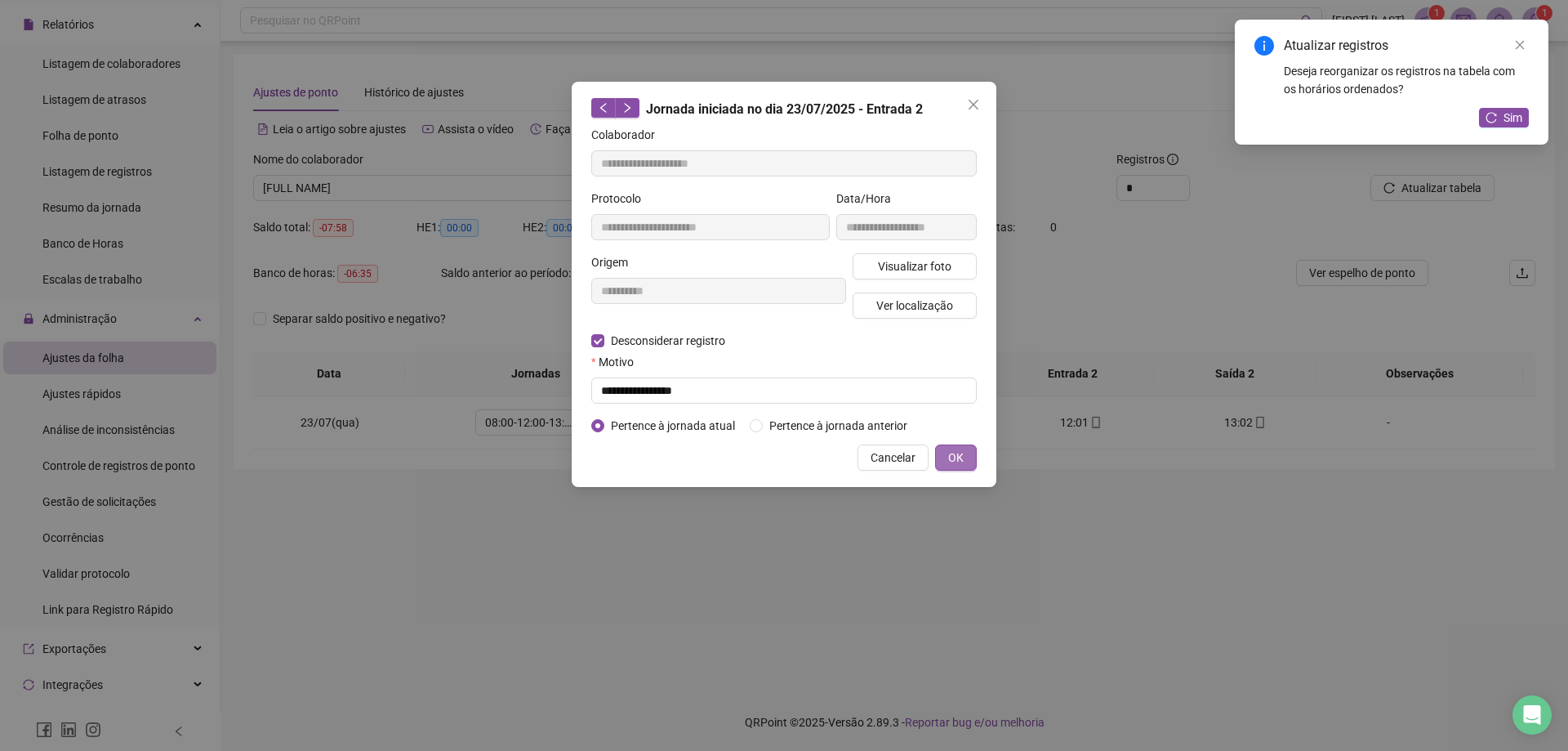 click on "OK" at bounding box center [956, 458] 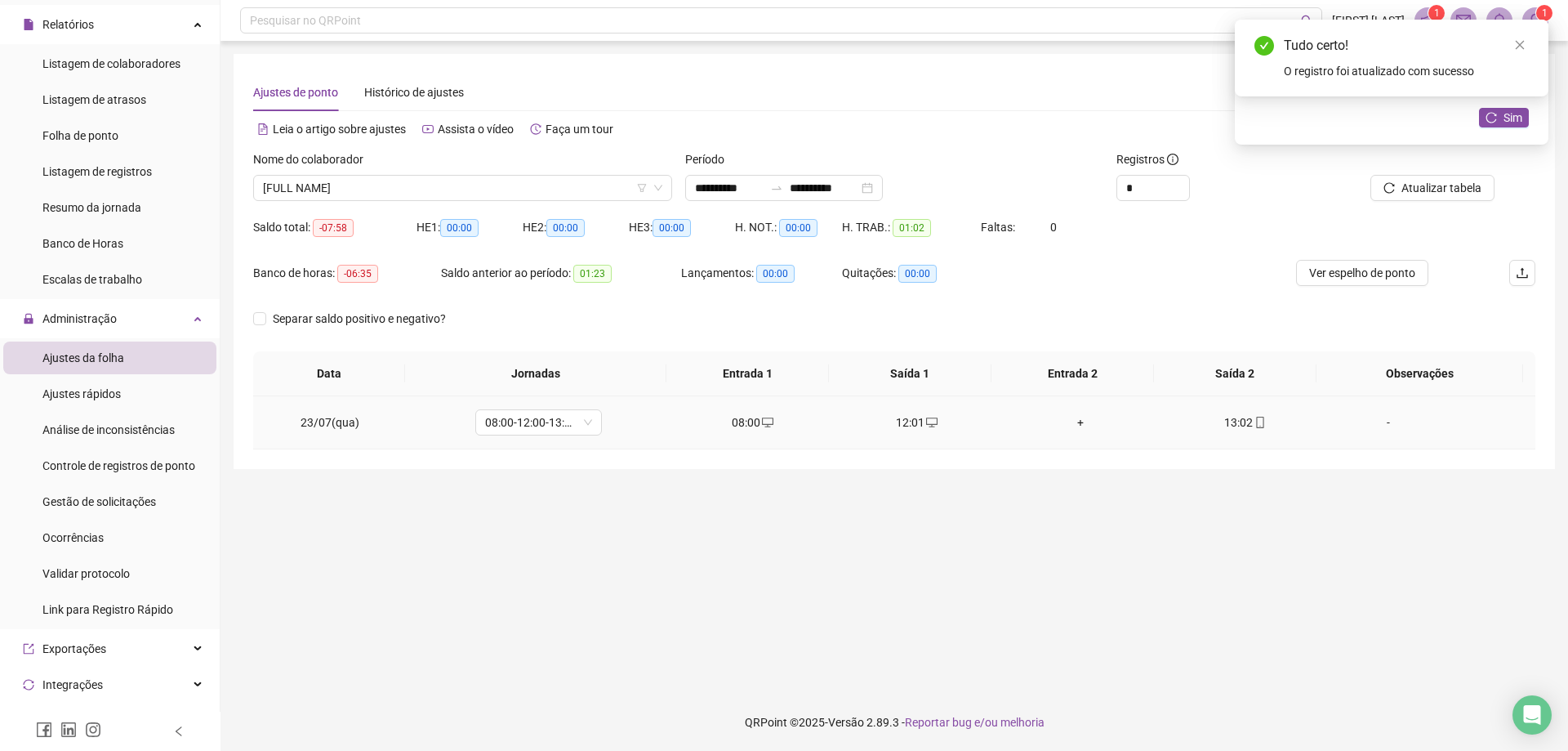 click on "+" at bounding box center (1080, 422) 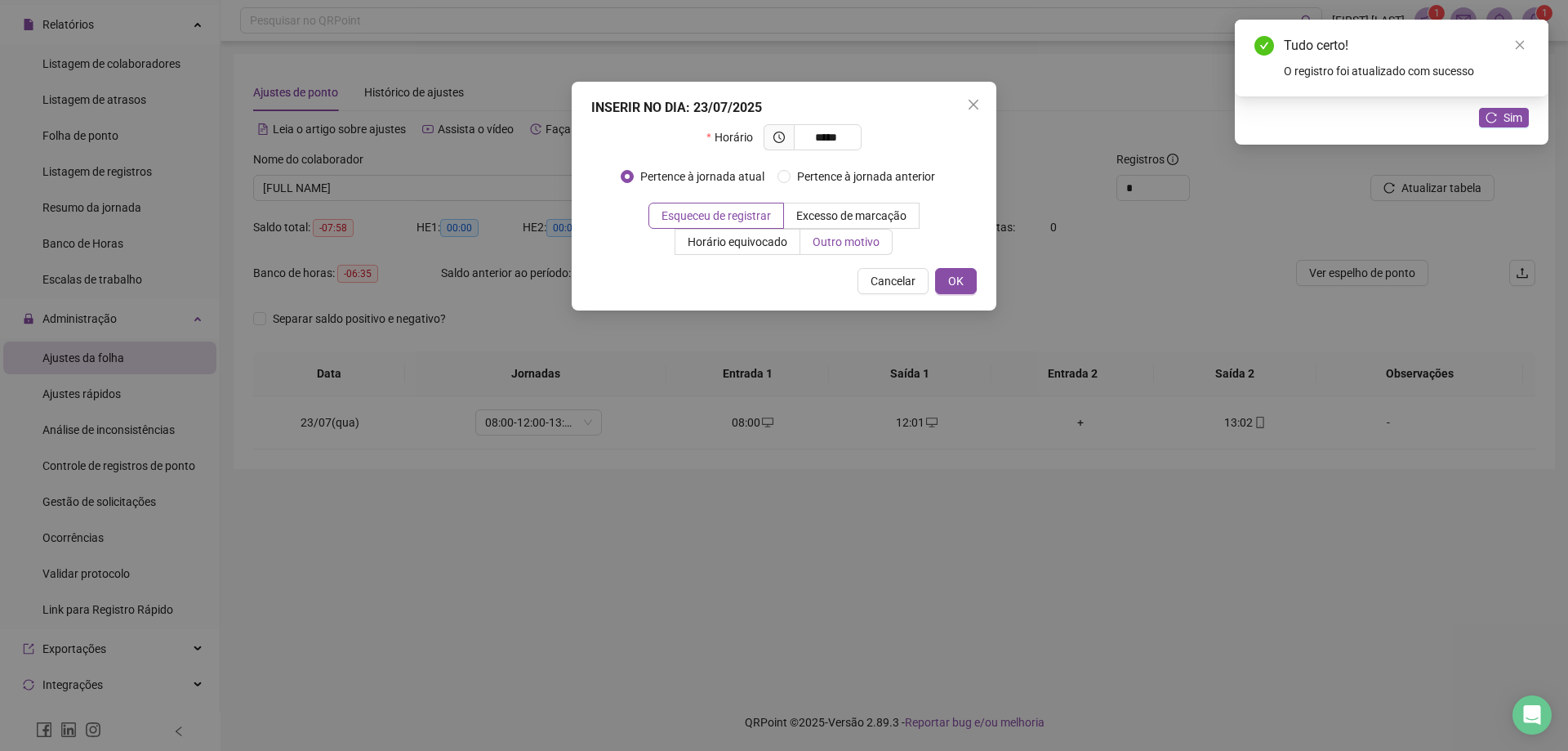 type on "*****" 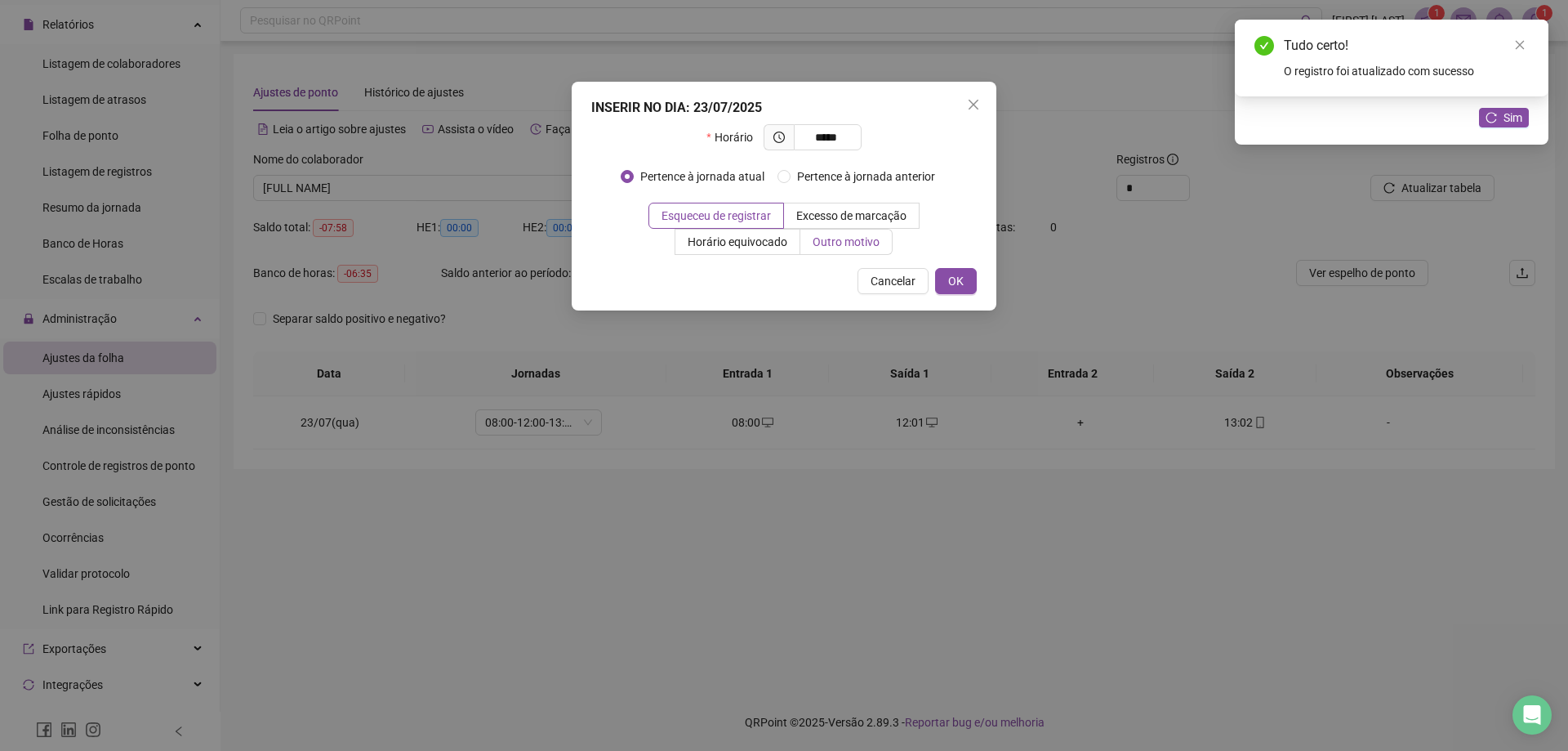 click on "Outro motivo" at bounding box center [846, 242] 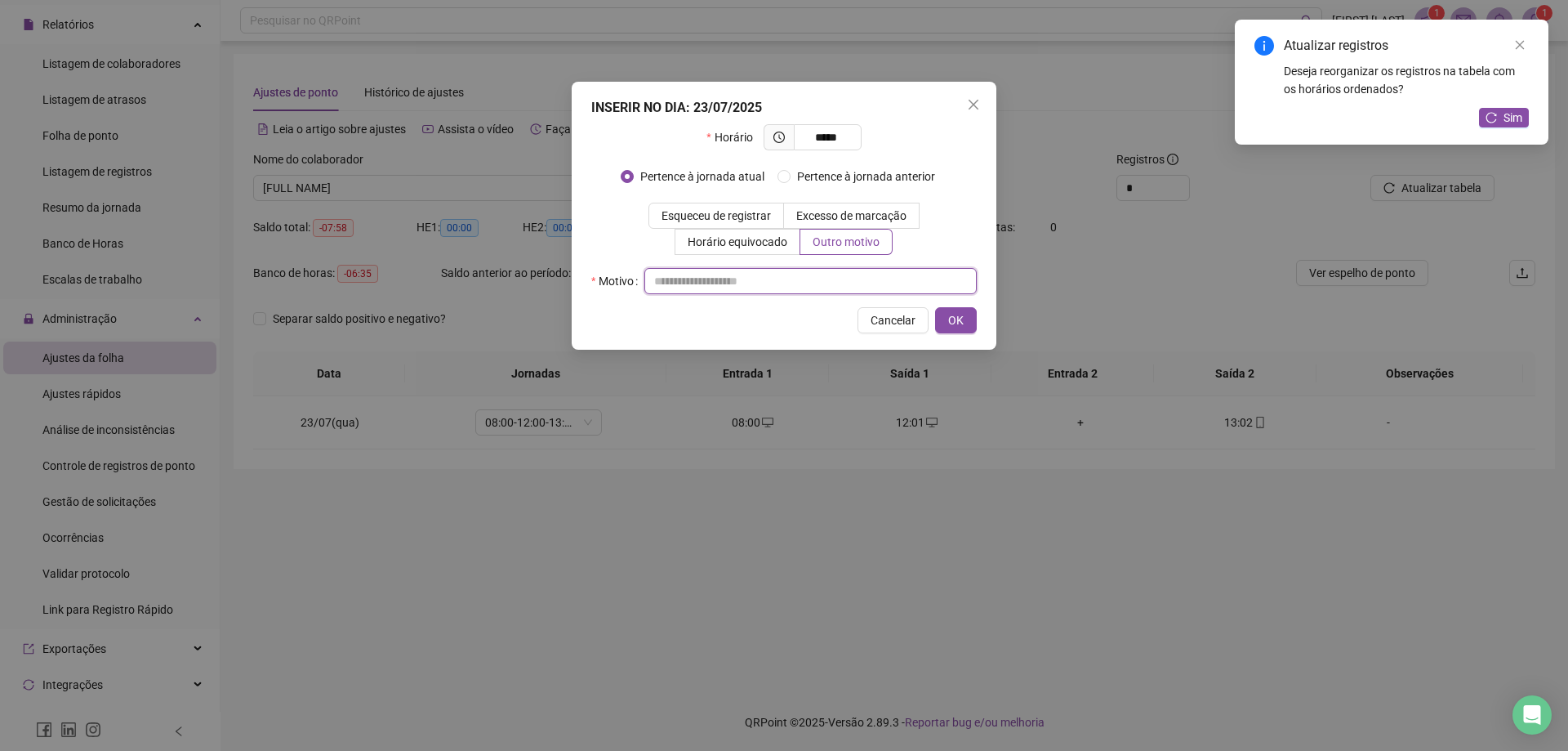 click at bounding box center [810, 281] 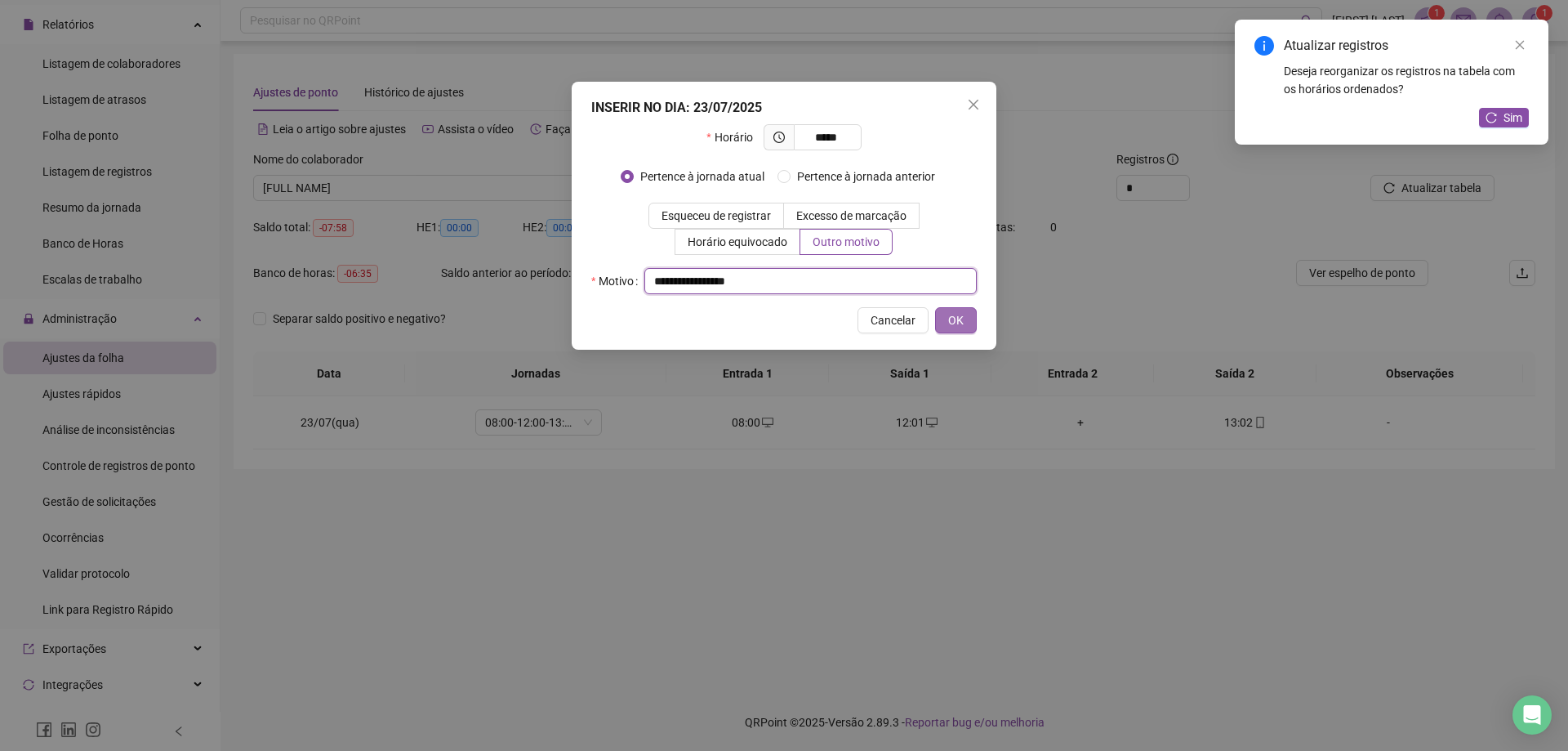 type on "**********" 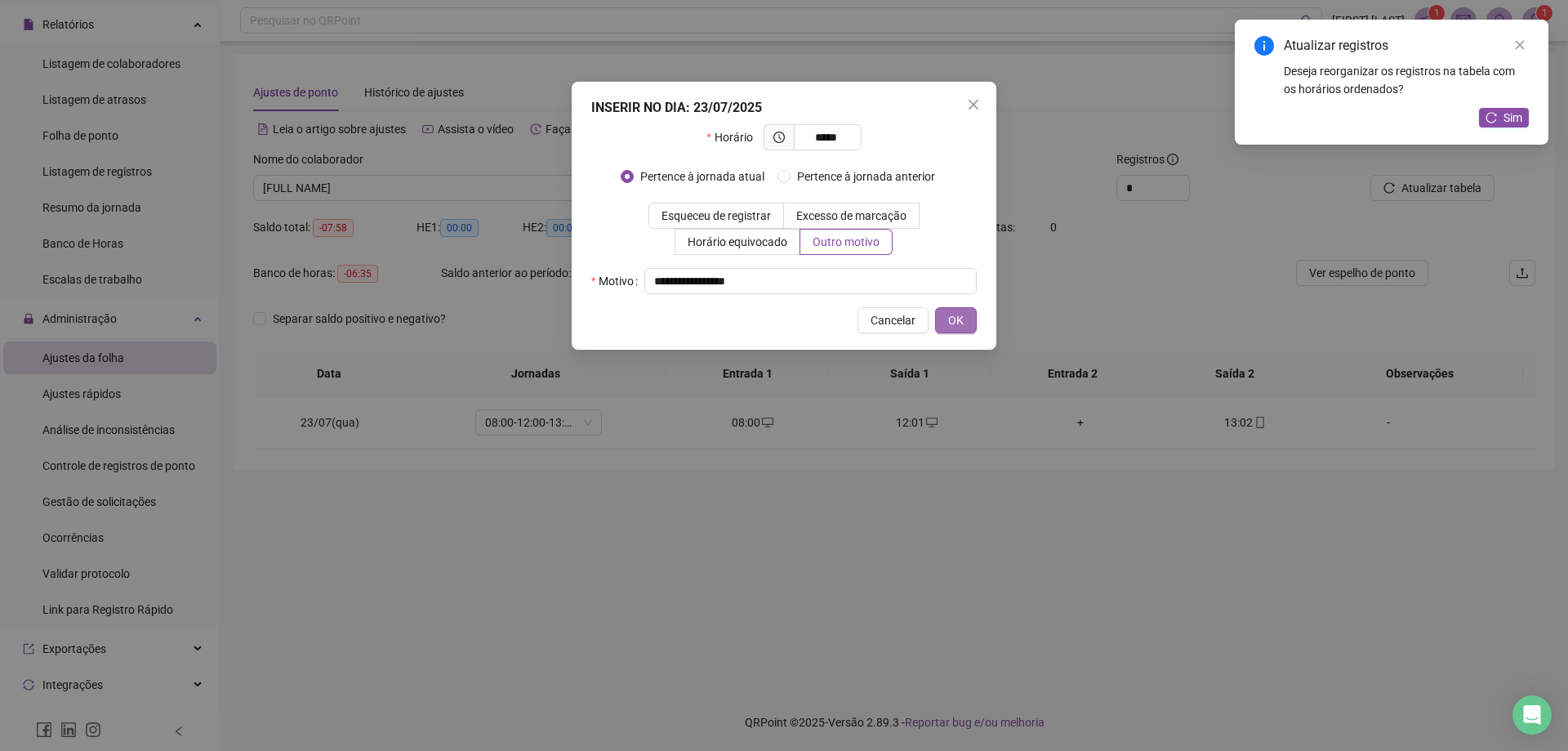 click on "OK" at bounding box center [956, 320] 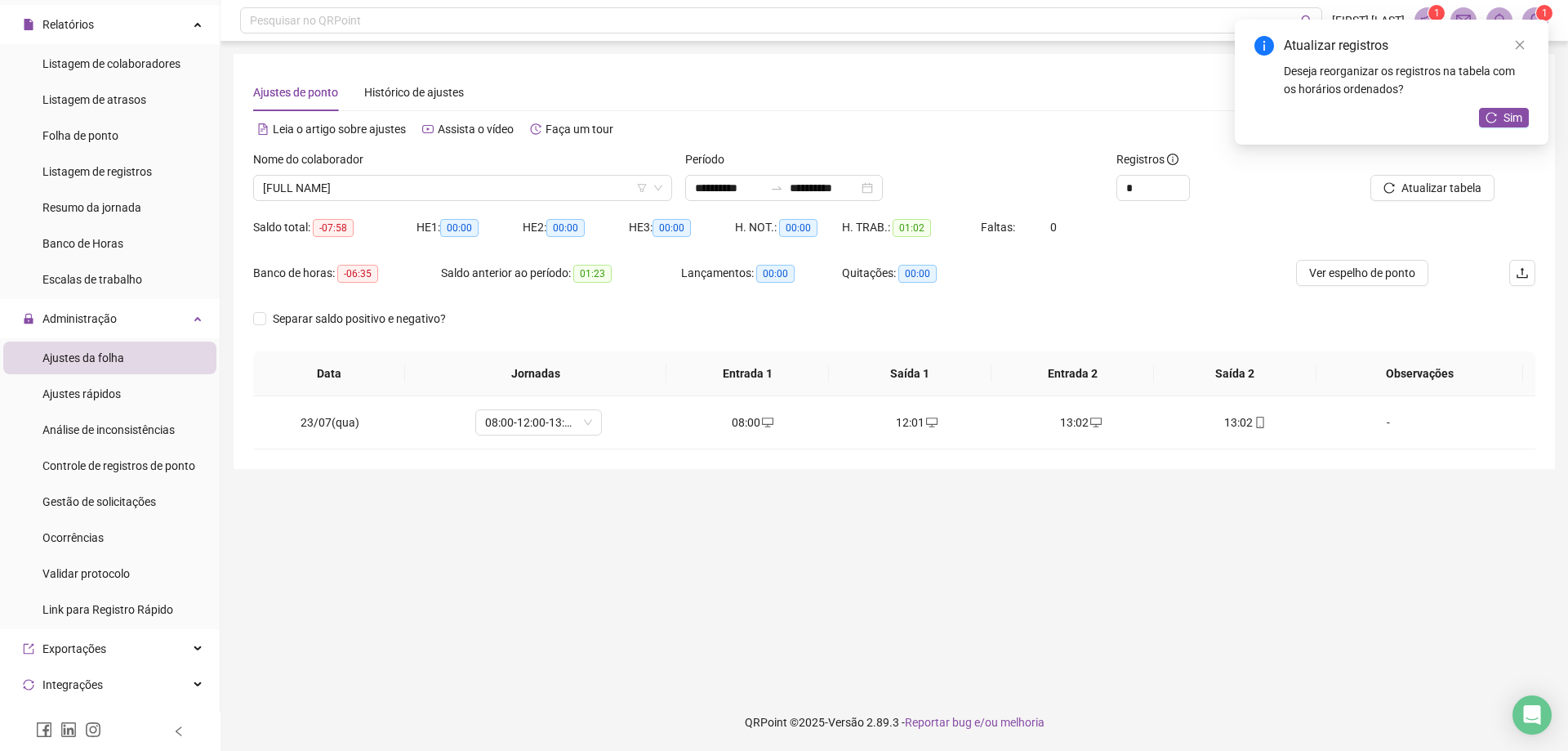 click on "**********" at bounding box center (894, 367) 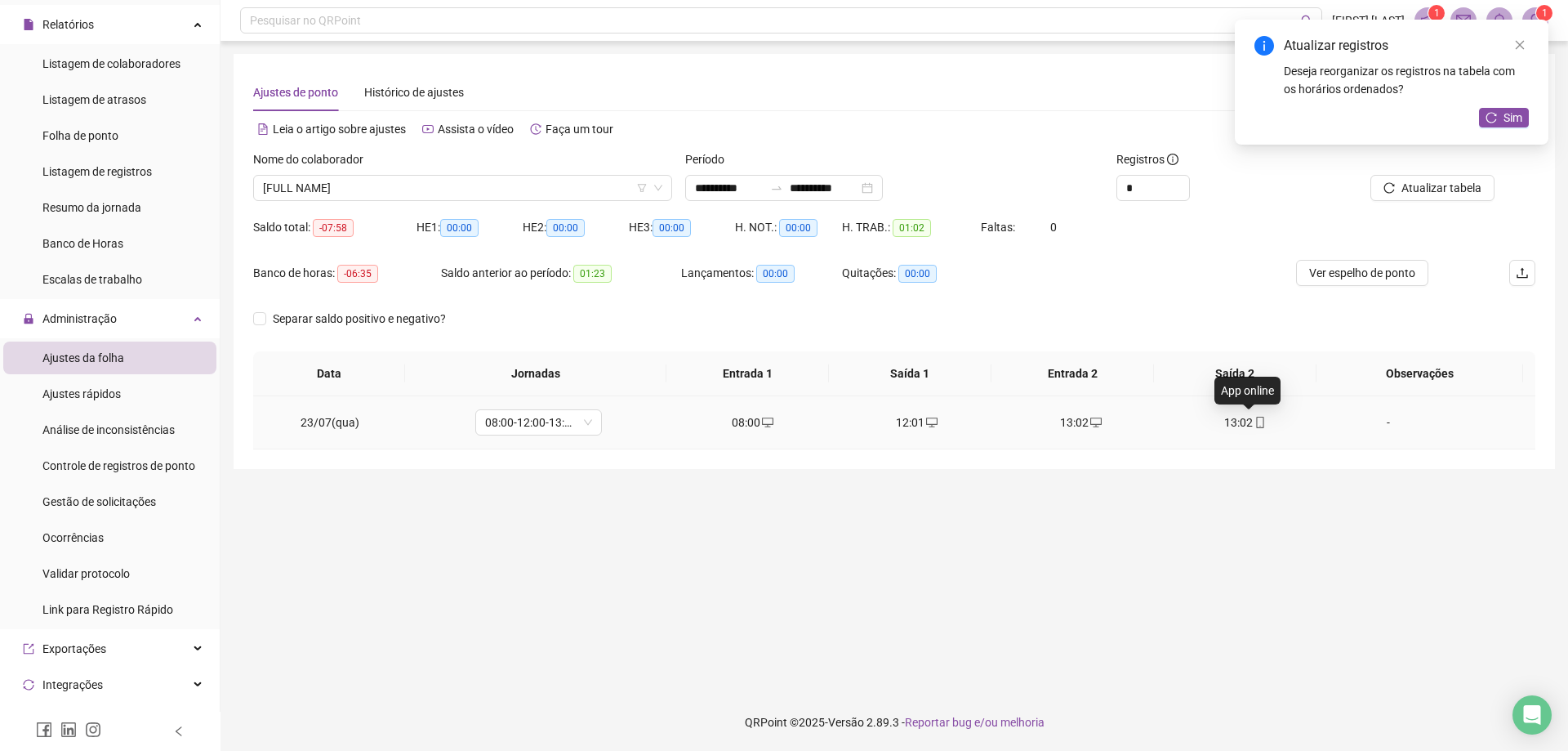 click 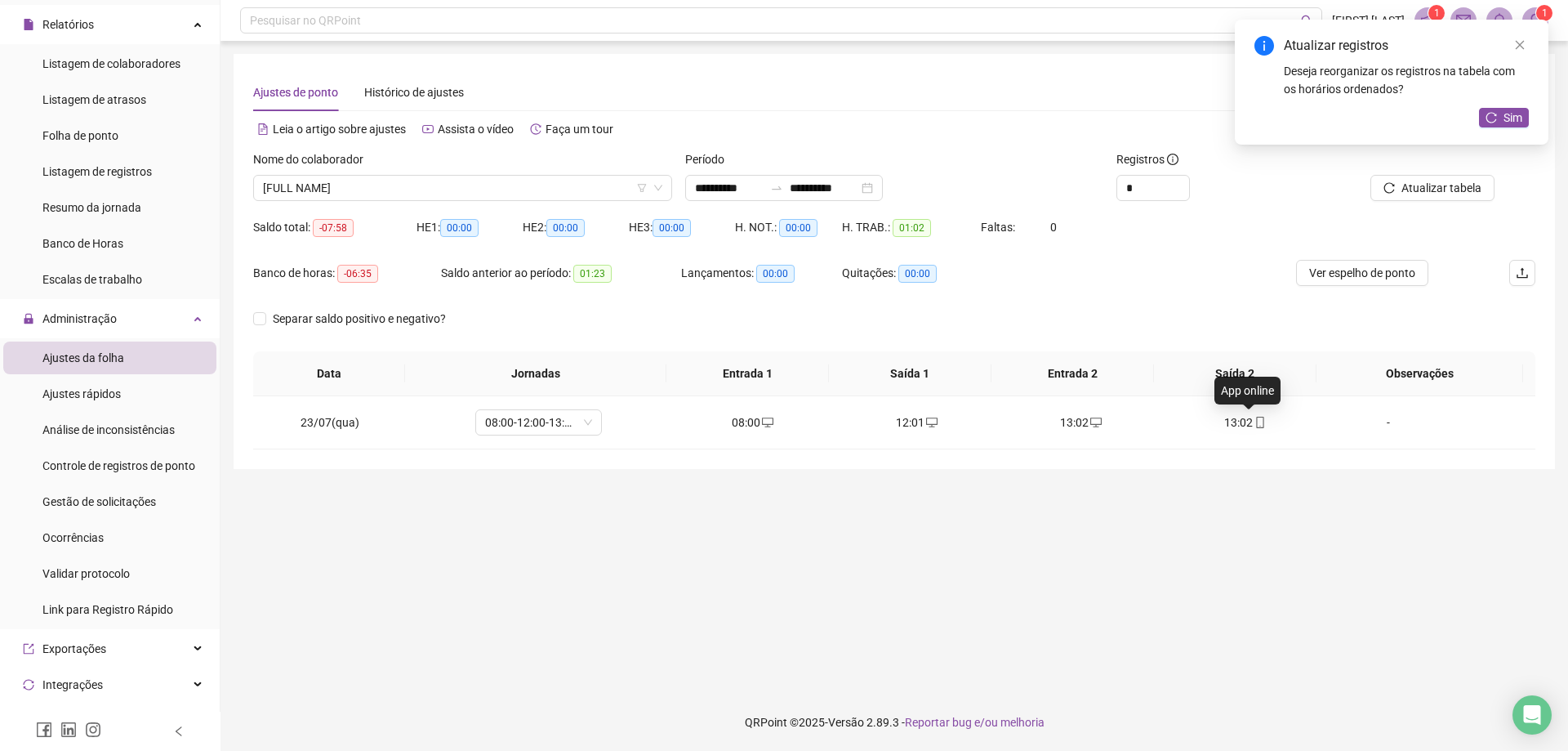 type on "**********" 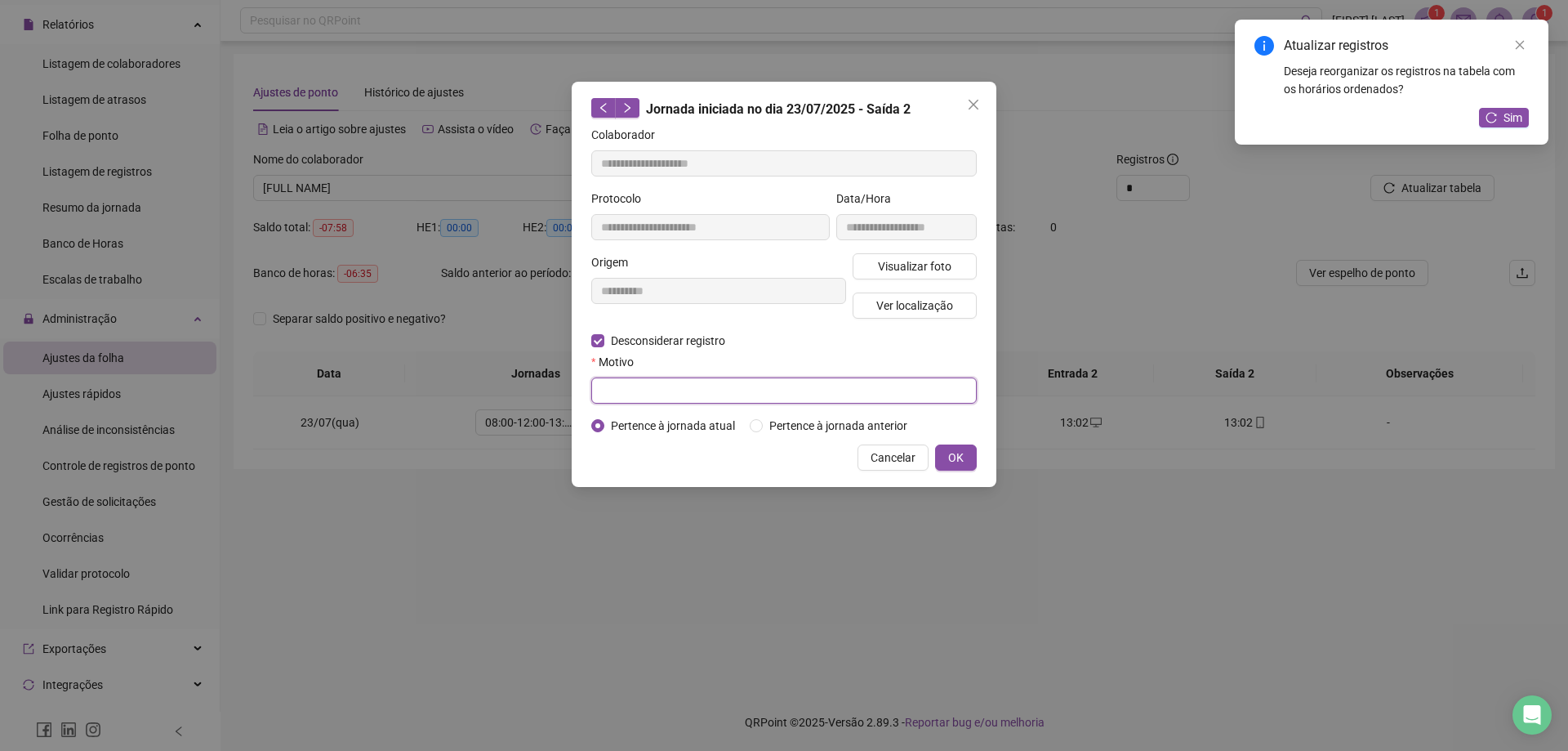 click at bounding box center (784, 391) 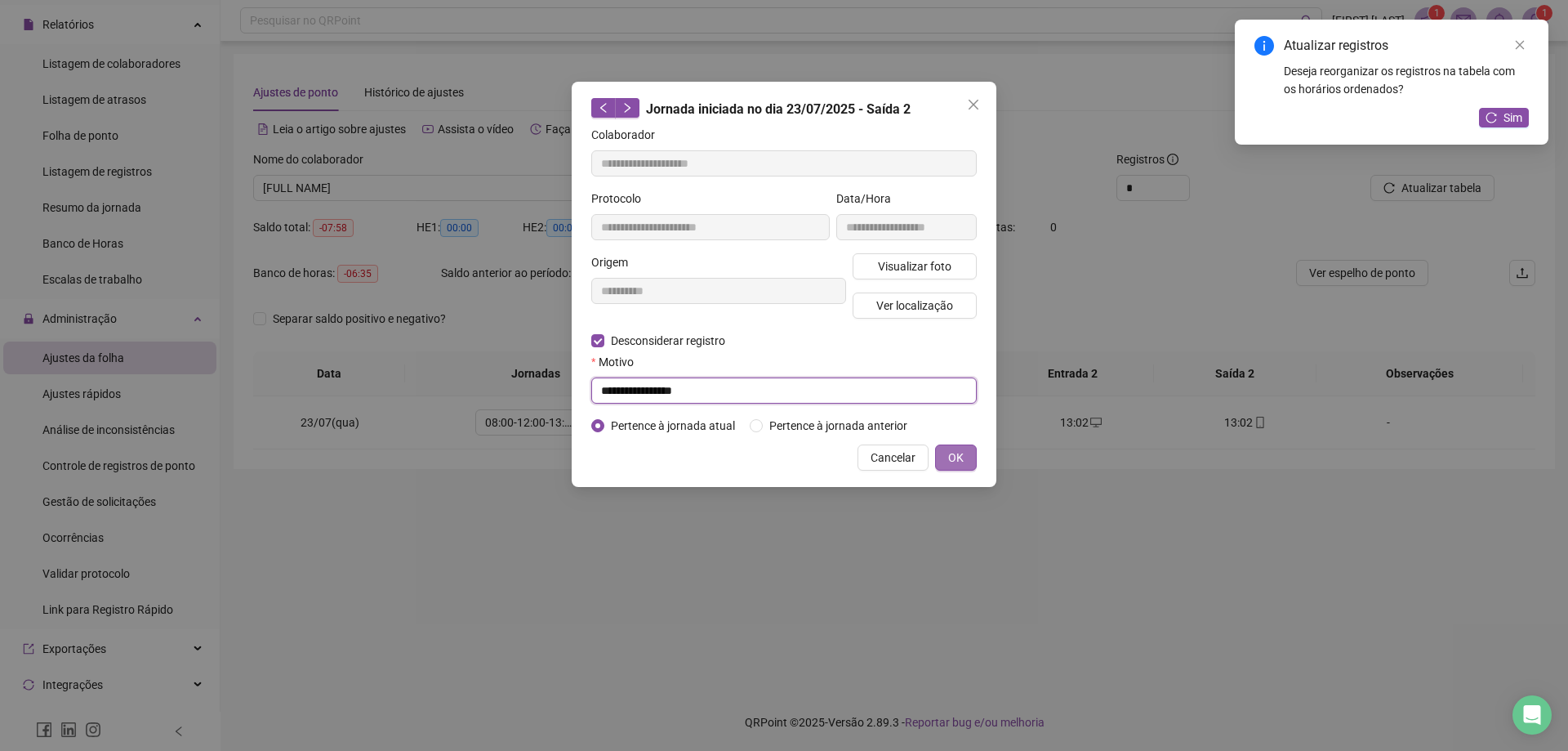 type on "**********" 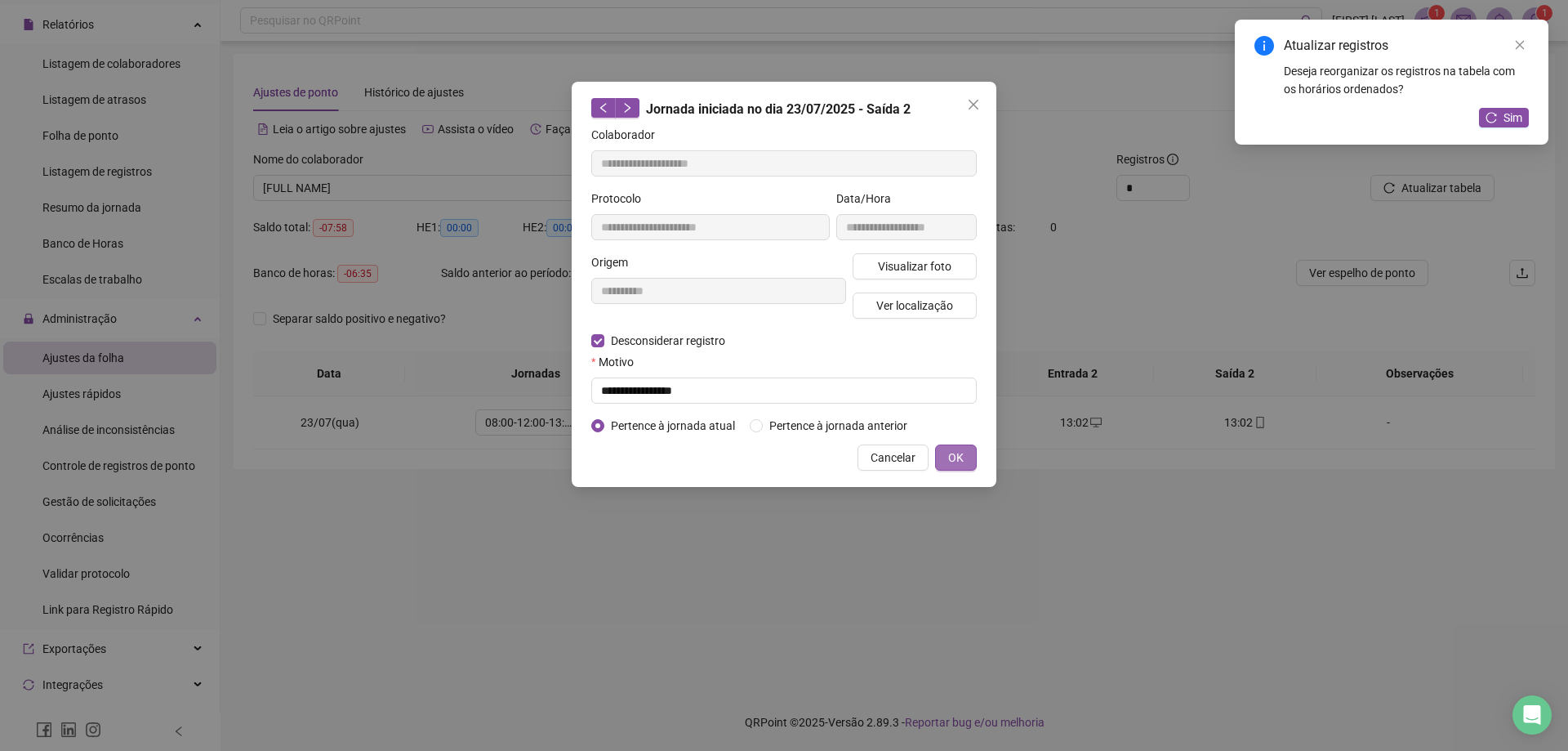 click on "OK" at bounding box center [956, 458] 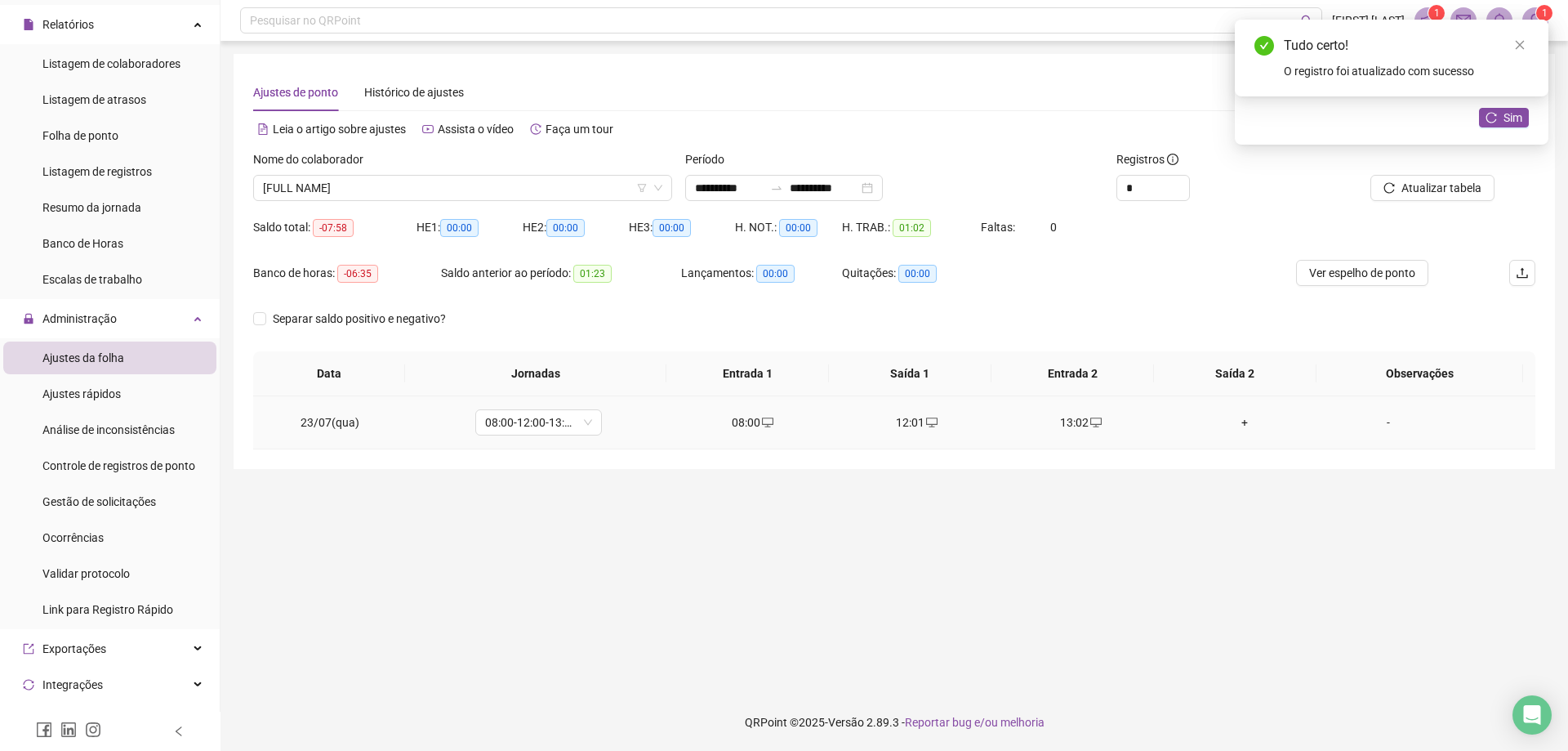 click on "+" at bounding box center [1245, 422] 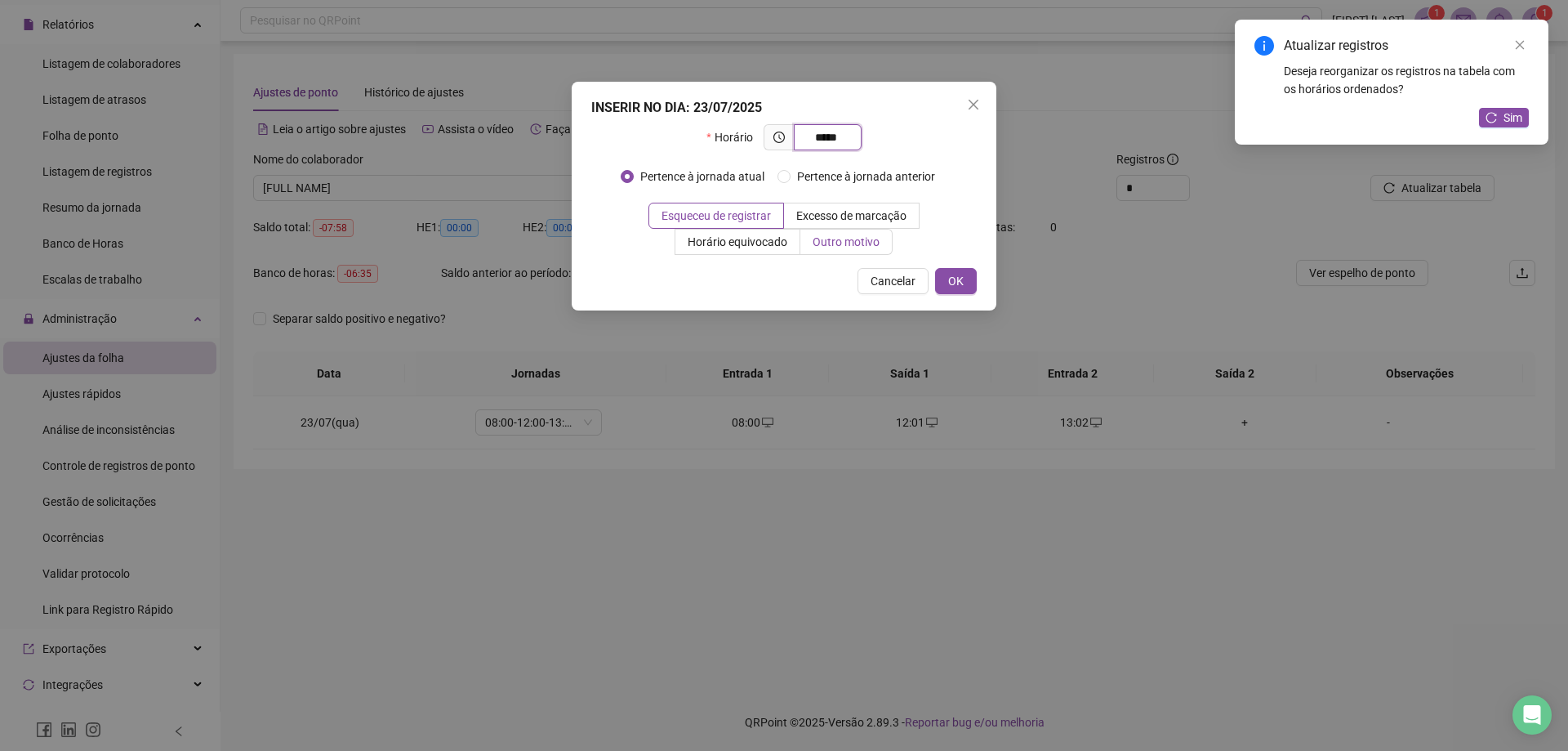 type on "*****" 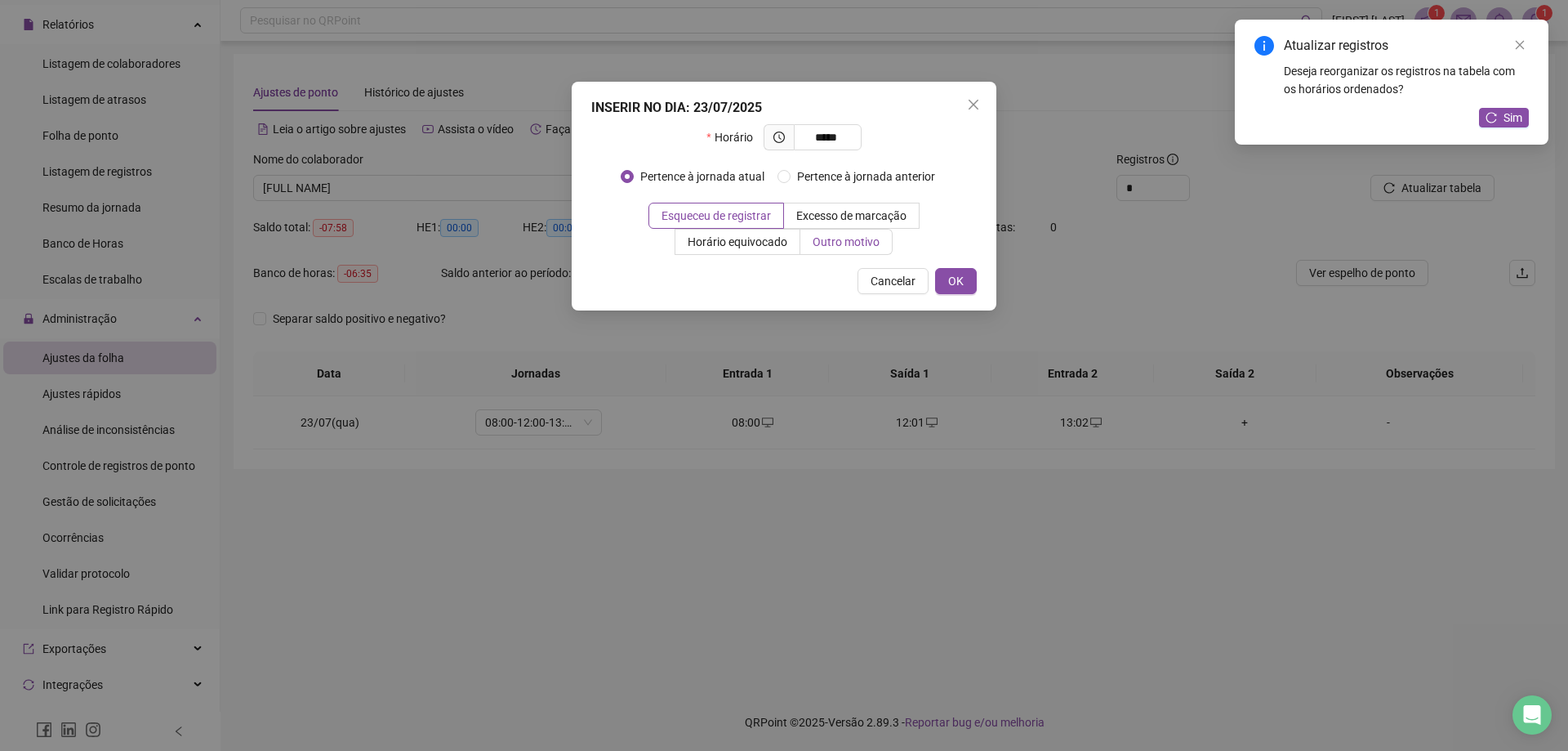 click on "Outro motivo" at bounding box center (846, 242) 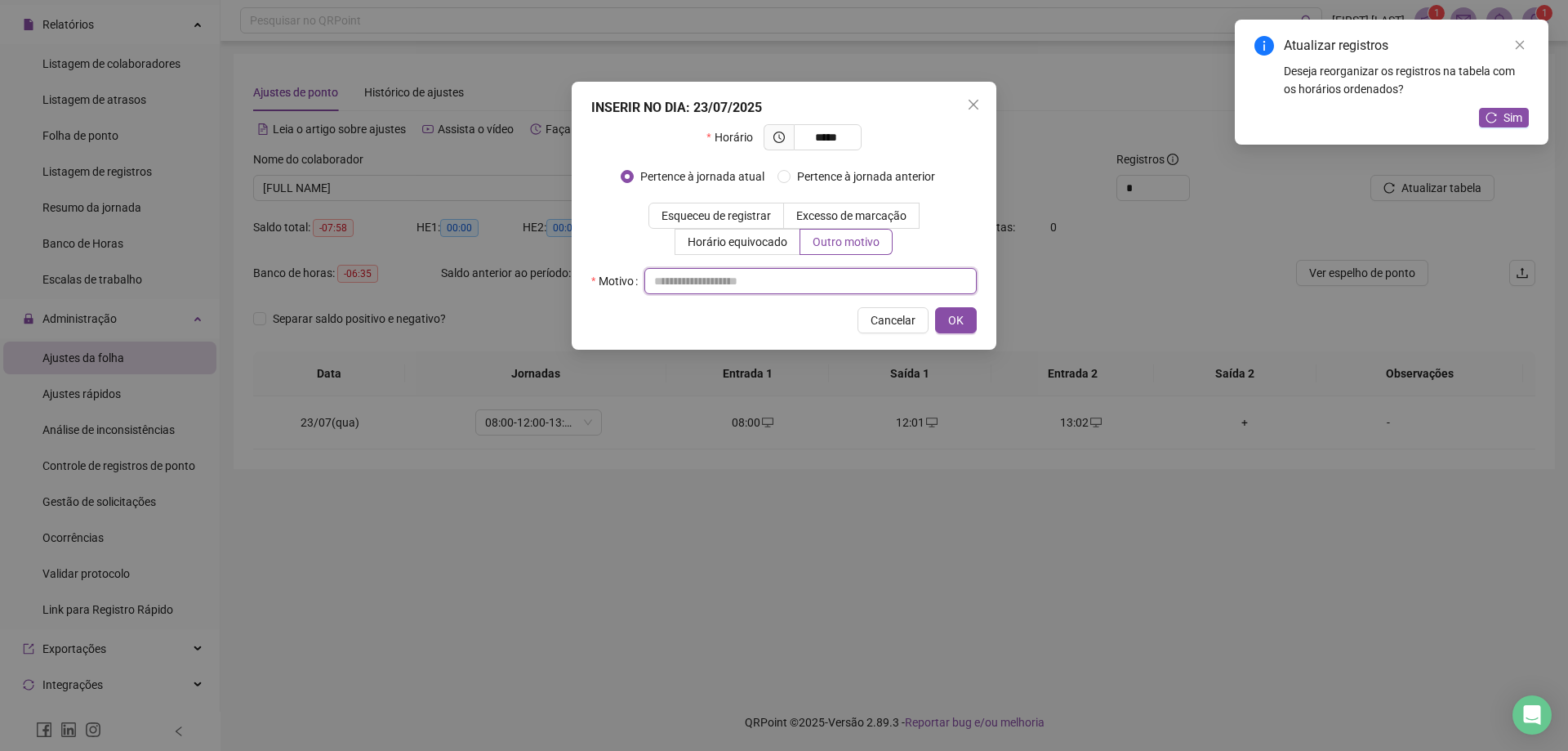 click at bounding box center (810, 281) 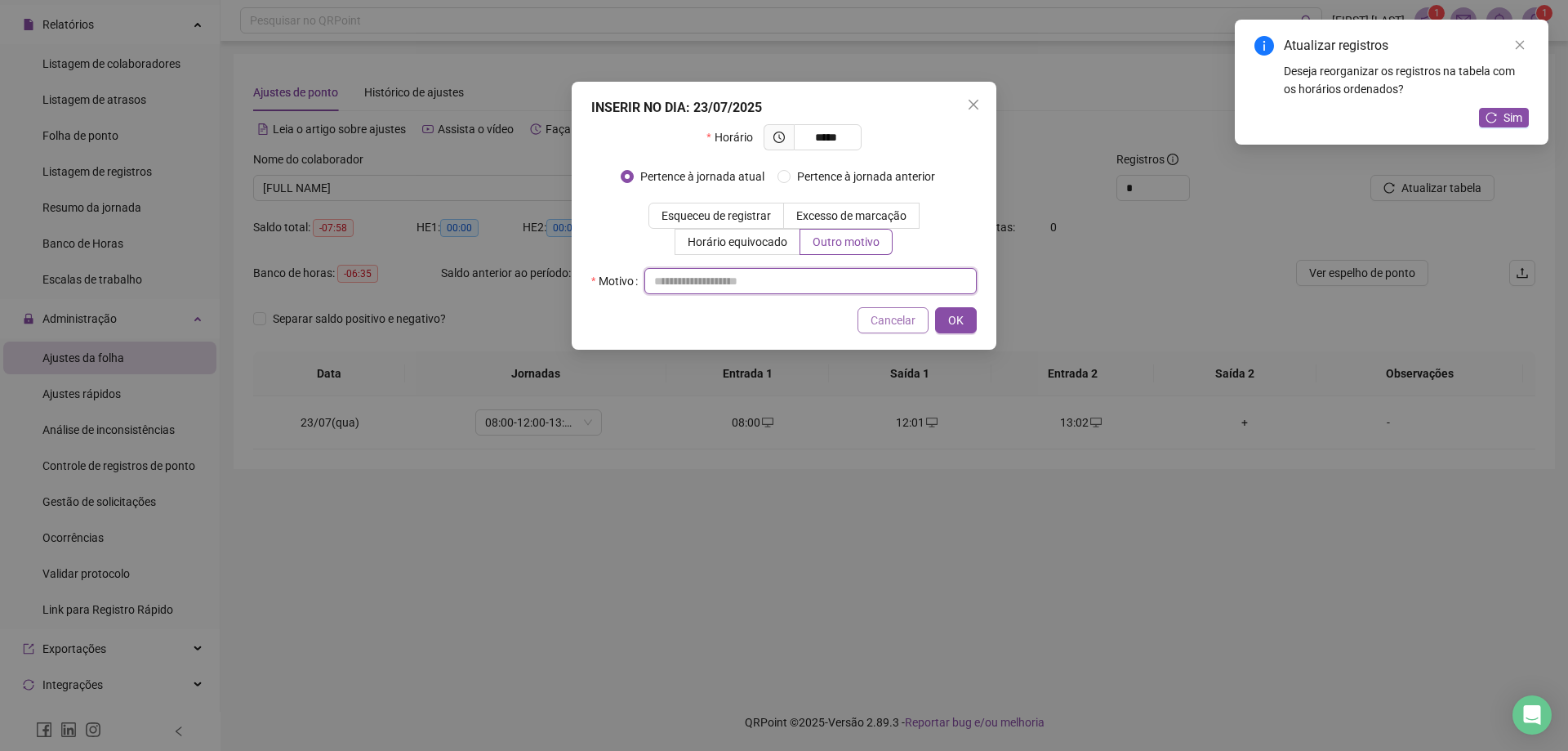 paste on "**********" 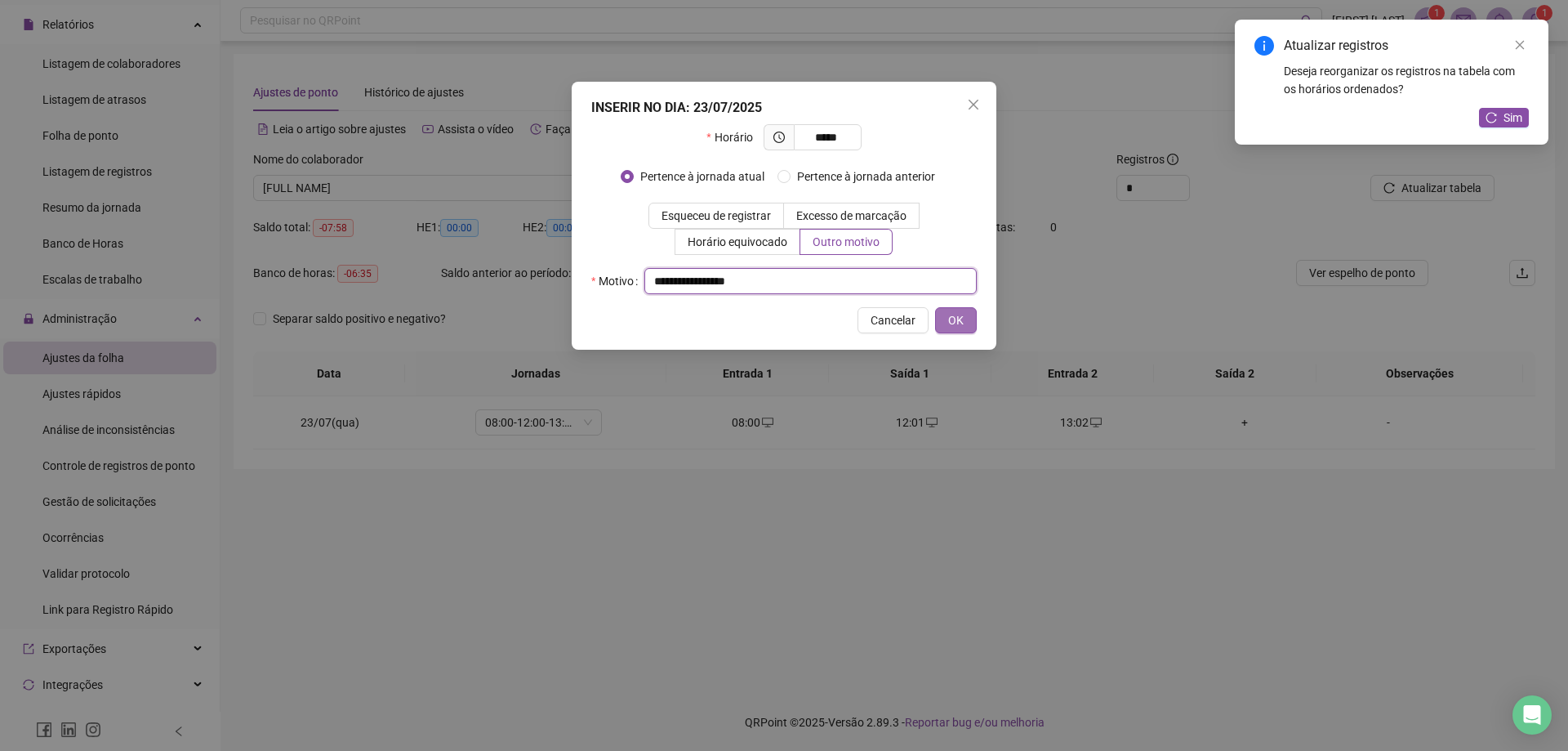 type on "**********" 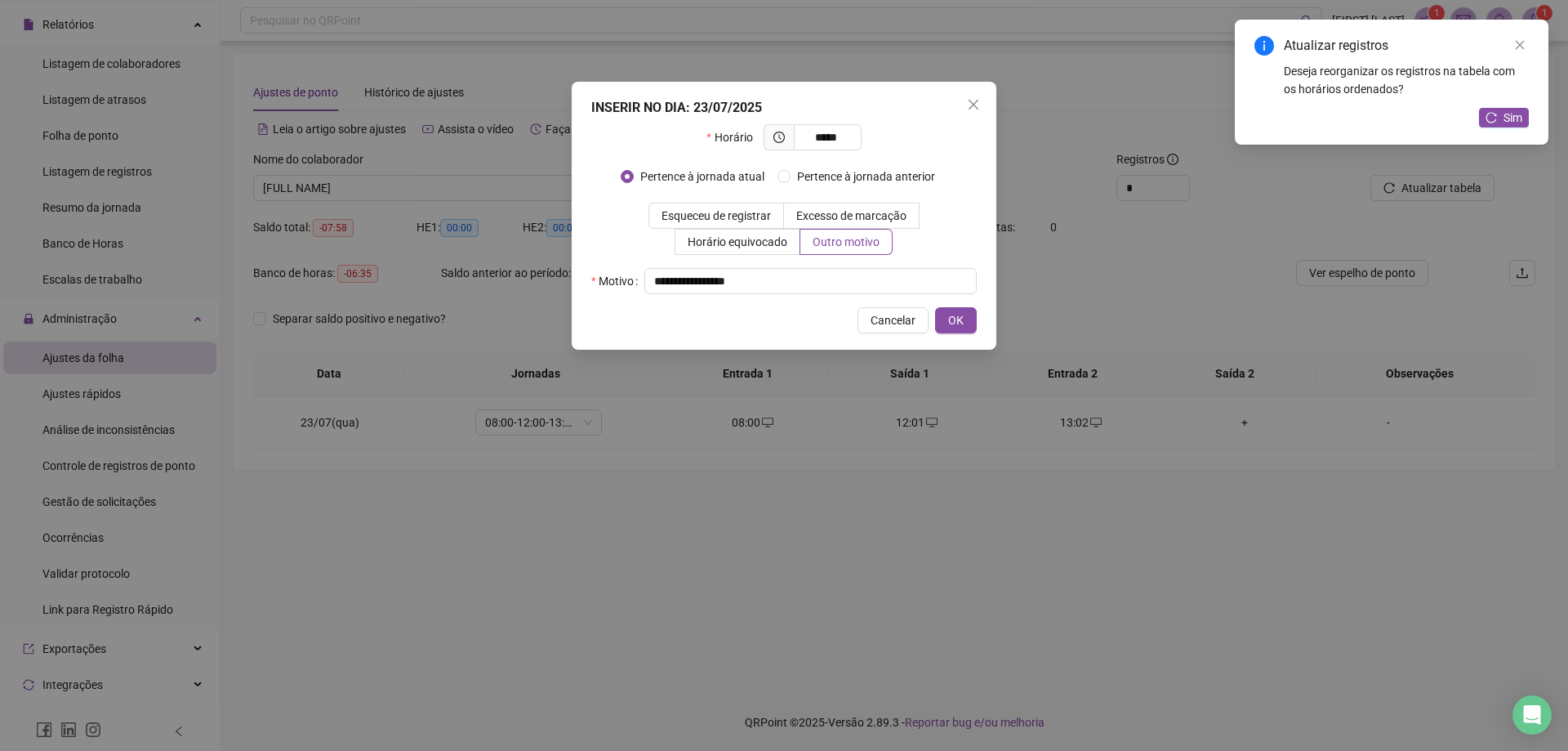 drag, startPoint x: 954, startPoint y: 319, endPoint x: 1321, endPoint y: 565, distance: 441.8201 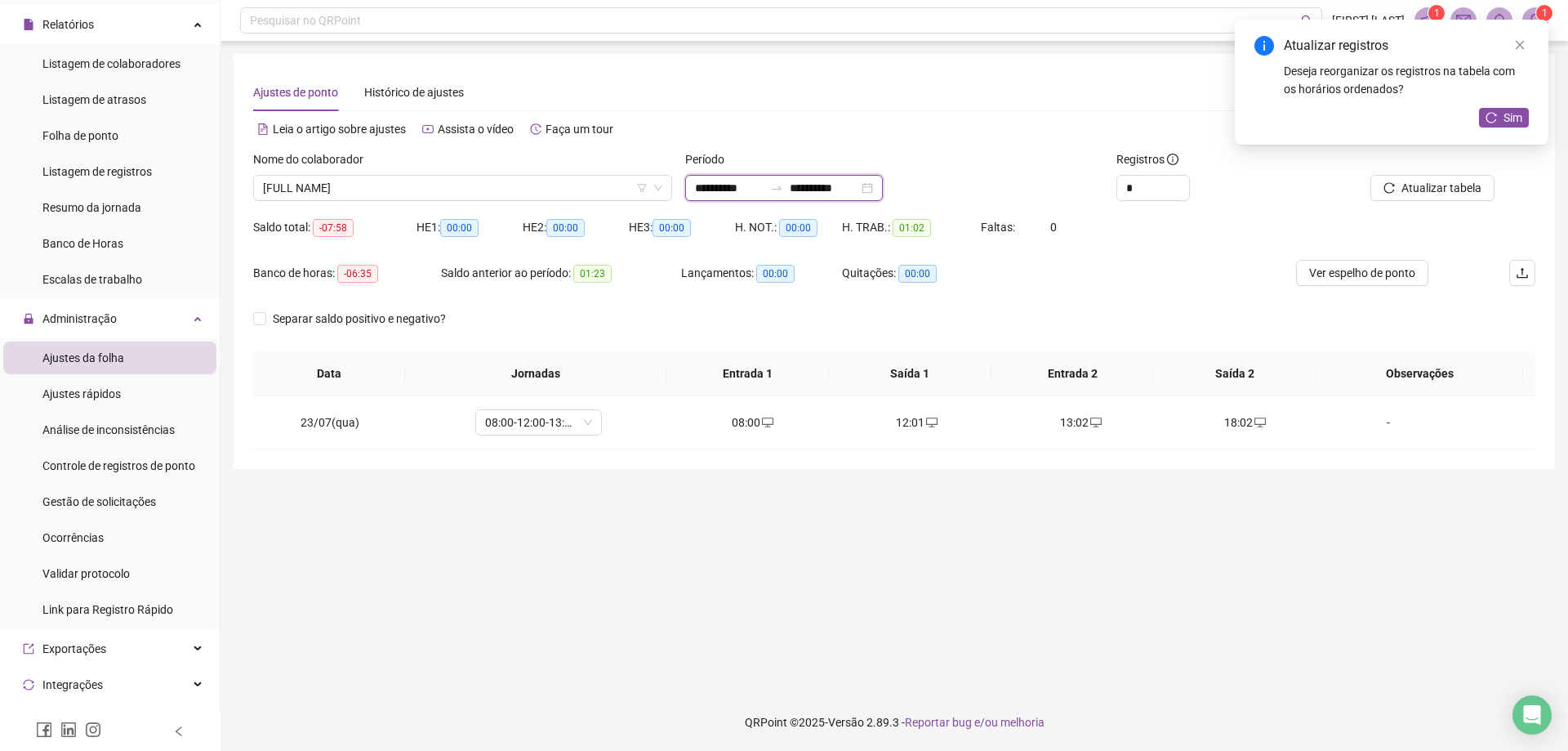 click on "**********" at bounding box center [729, 188] 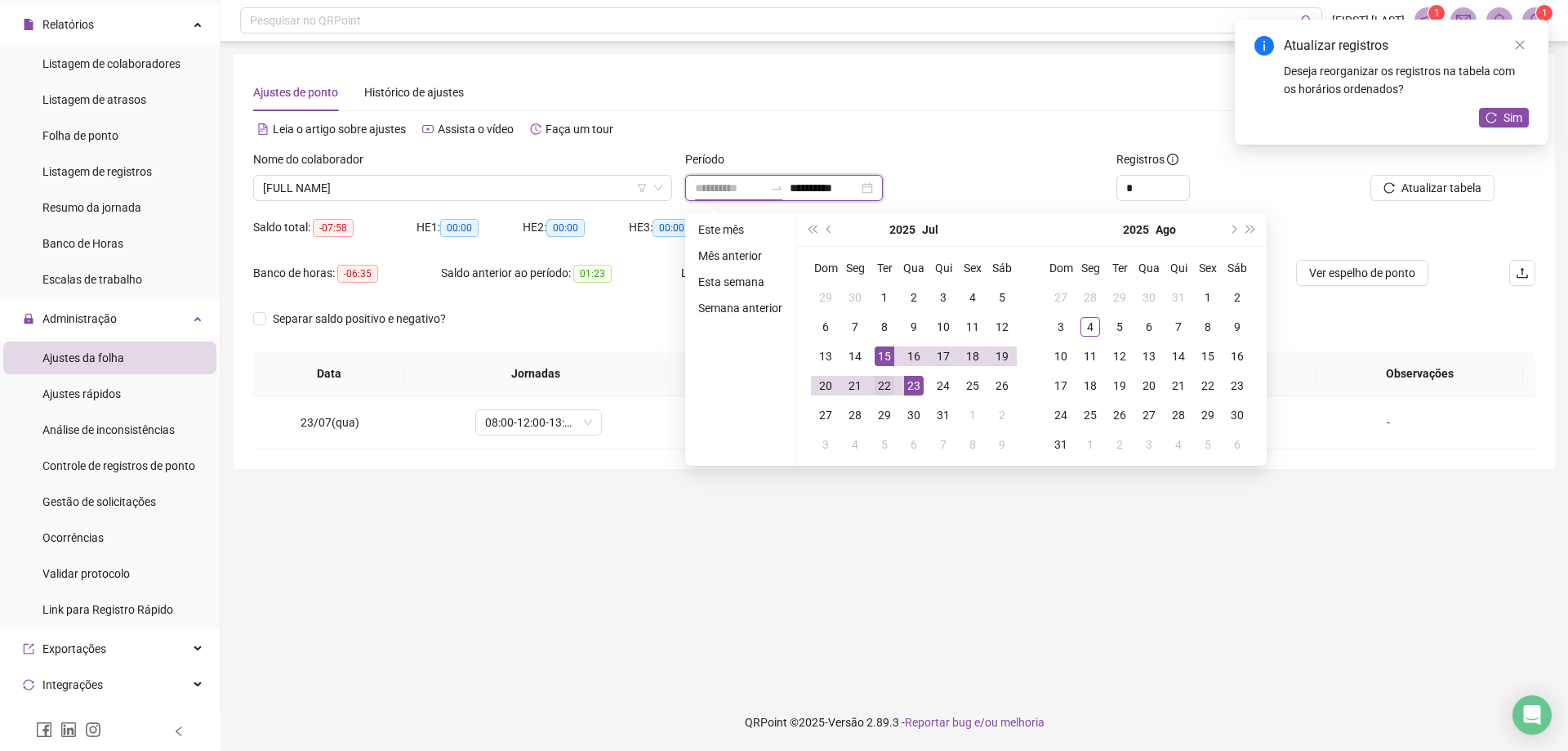 type on "**********" 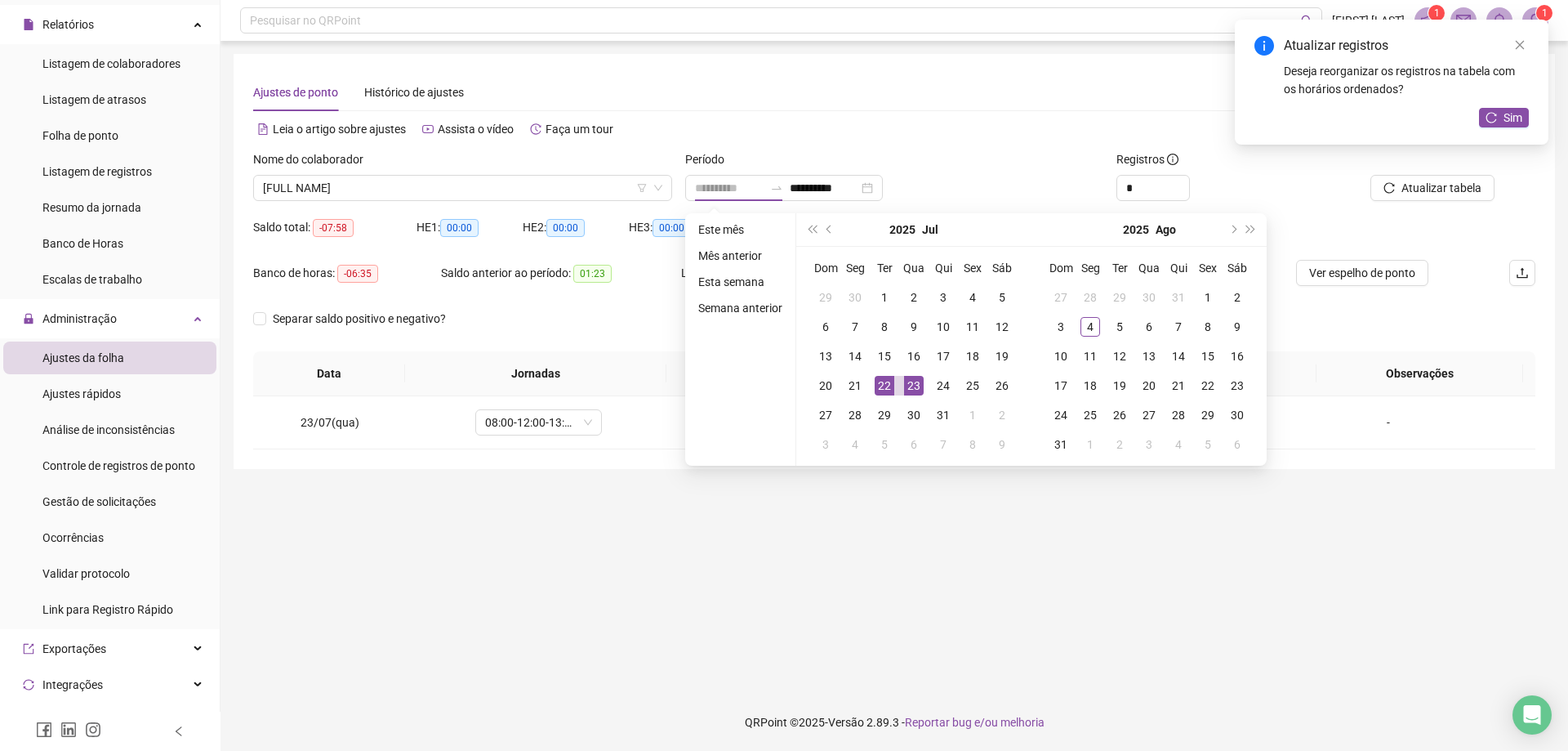 click on "22" at bounding box center (884, 386) 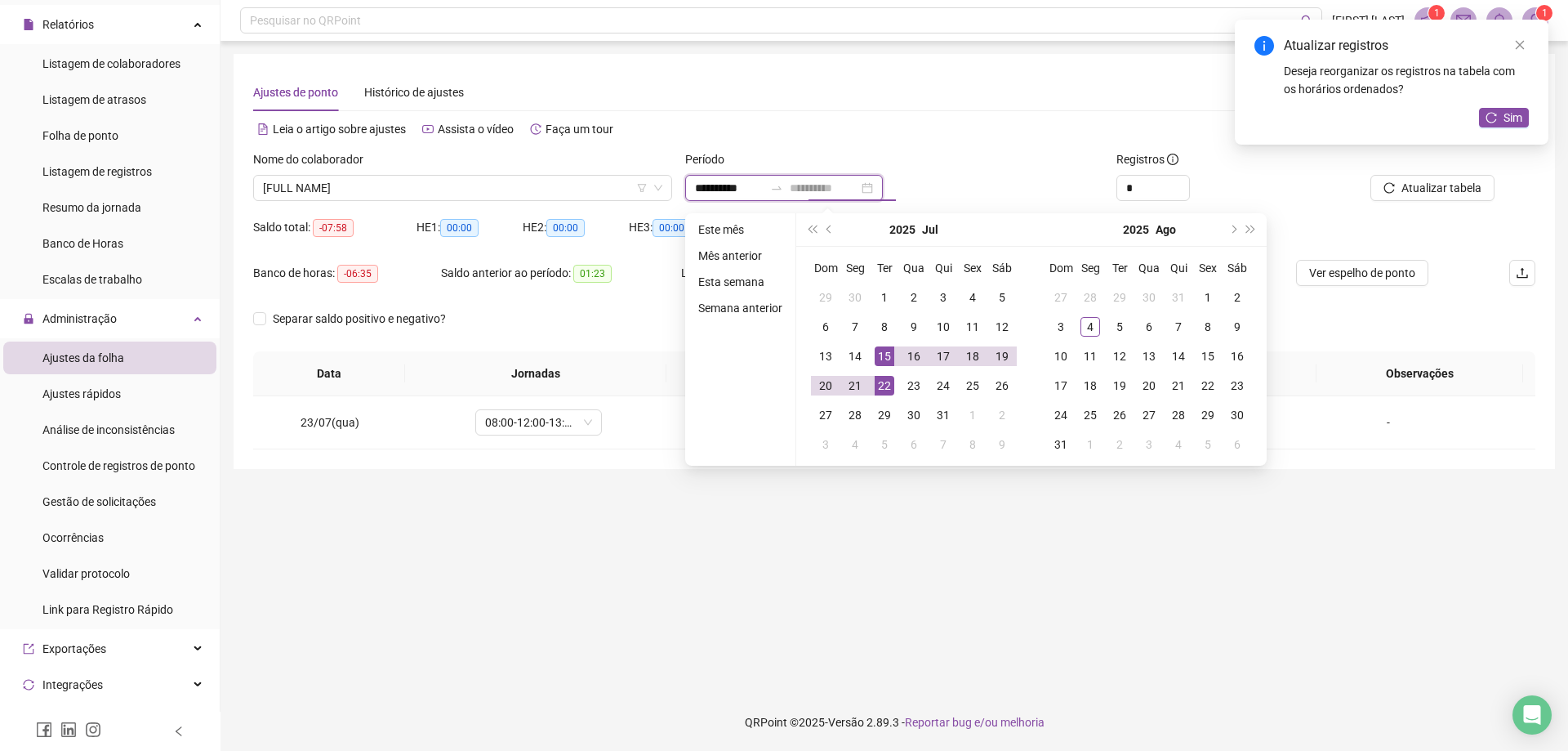 type on "**********" 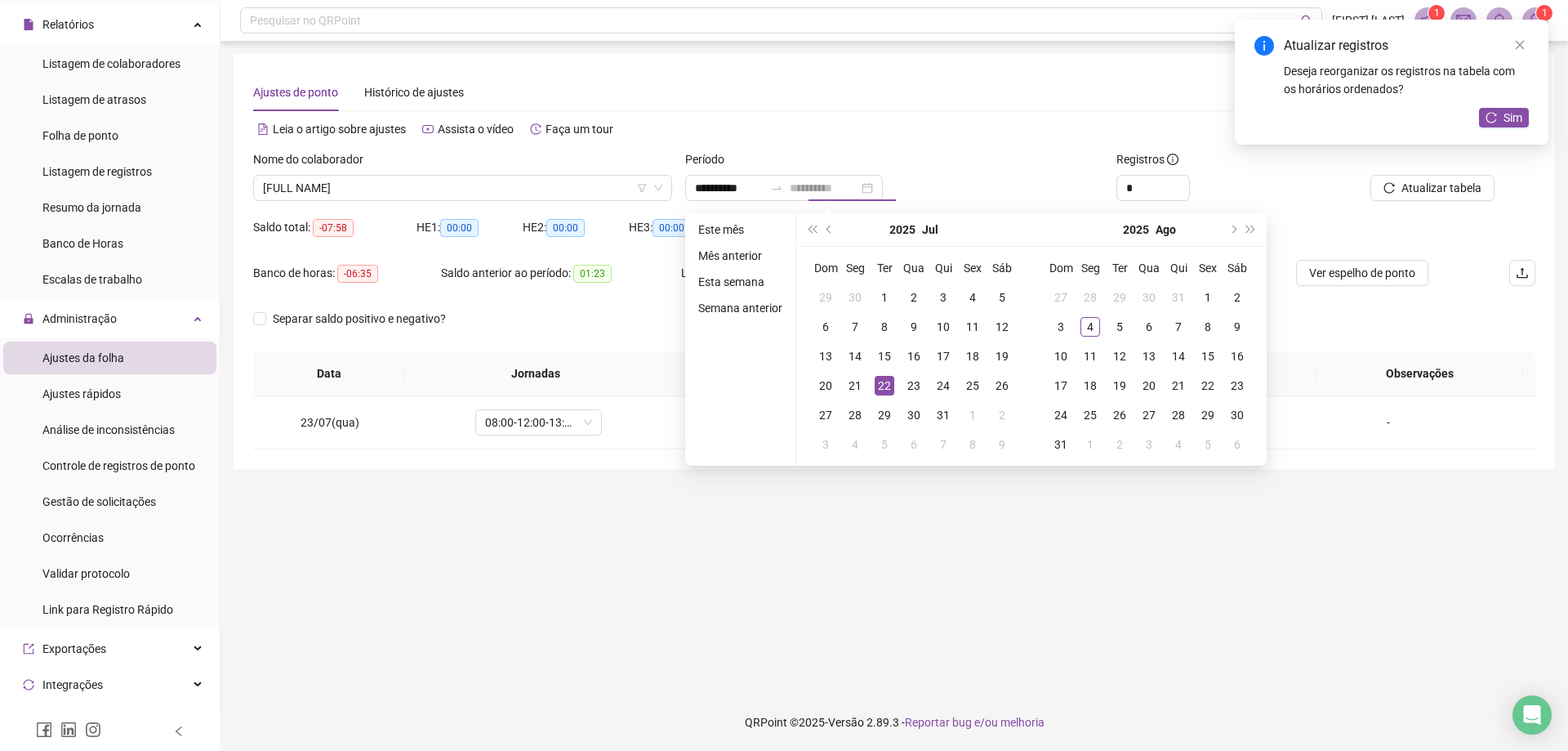 click on "22" at bounding box center [884, 386] 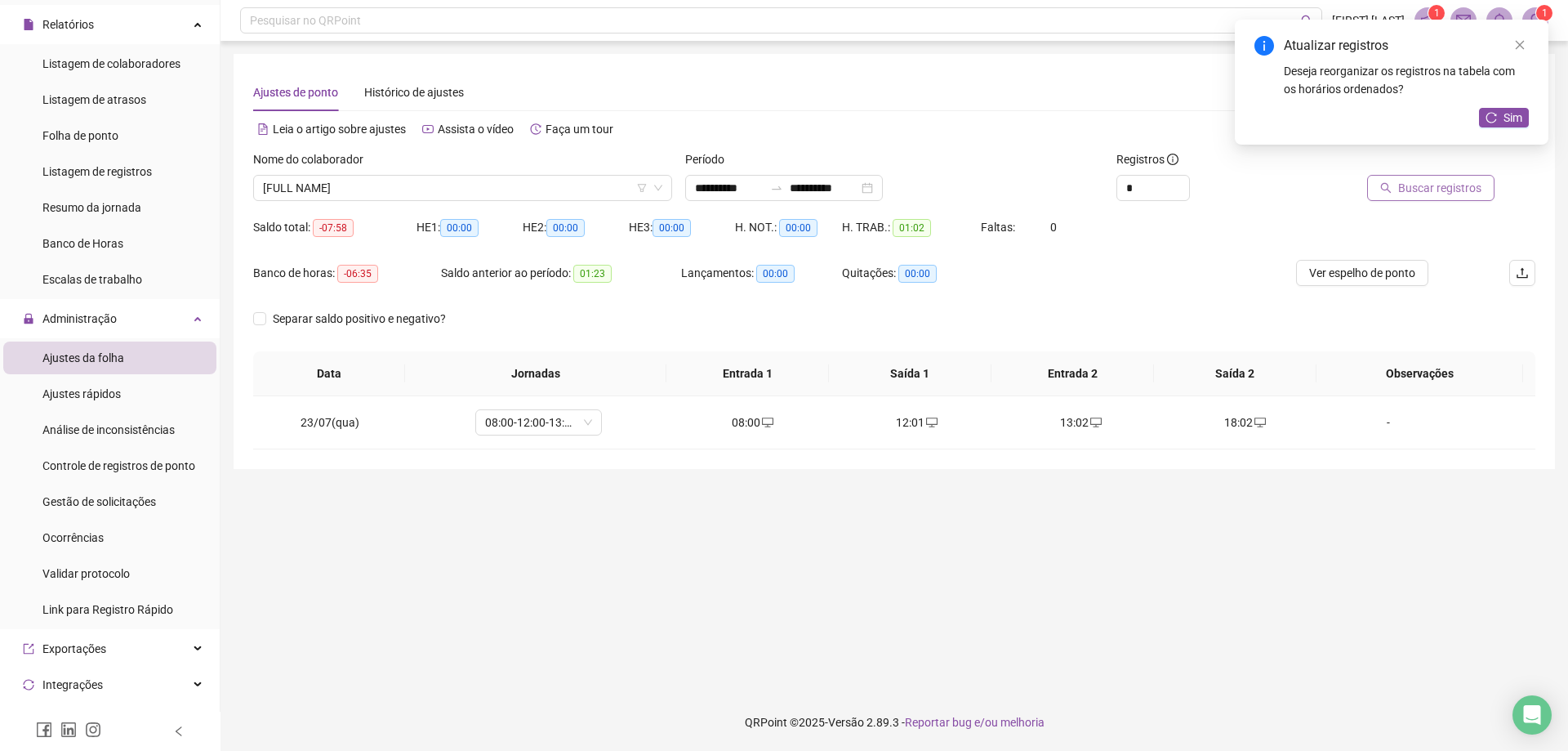 click on "Buscar registros" at bounding box center [1440, 188] 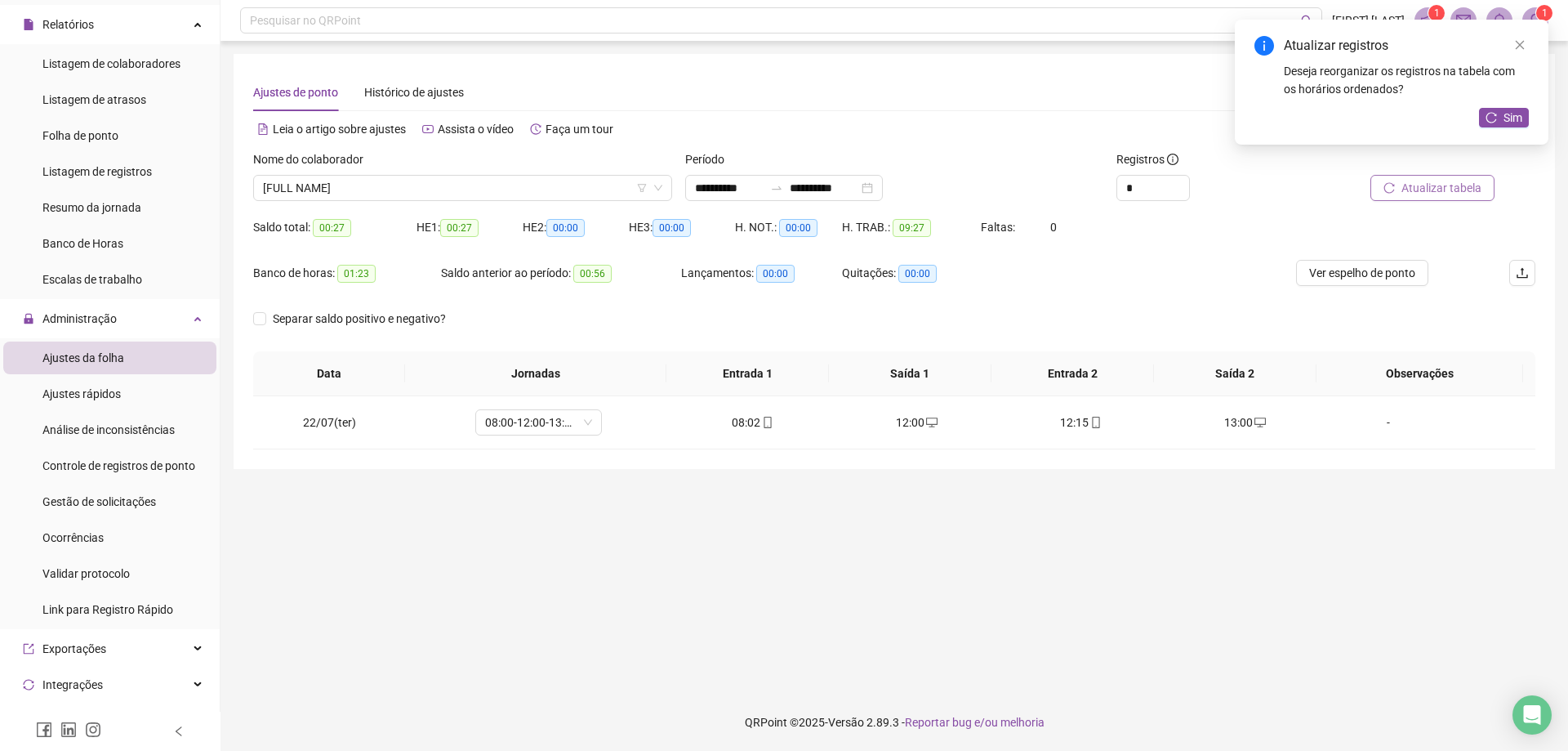 click on "**********" at bounding box center (894, 367) 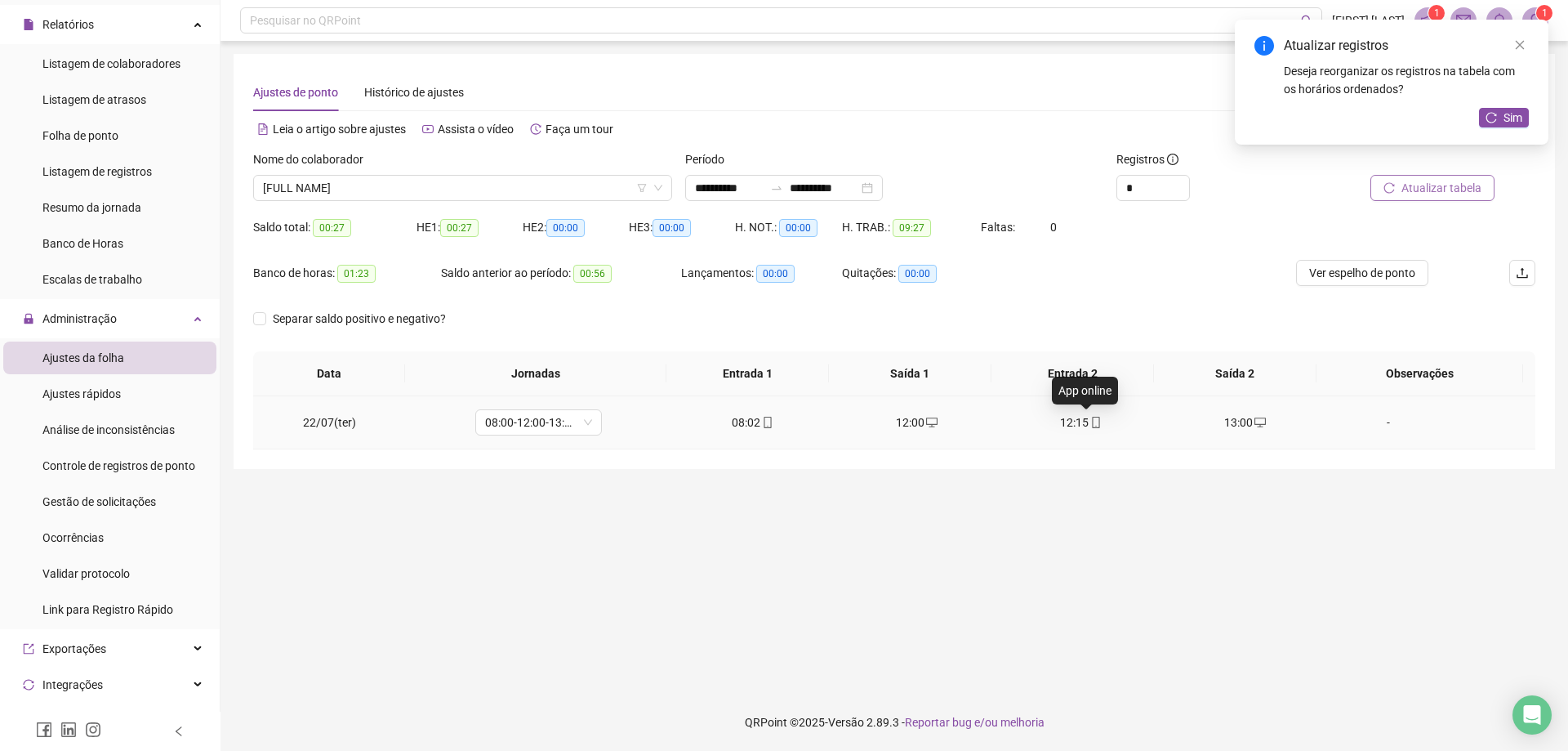 click 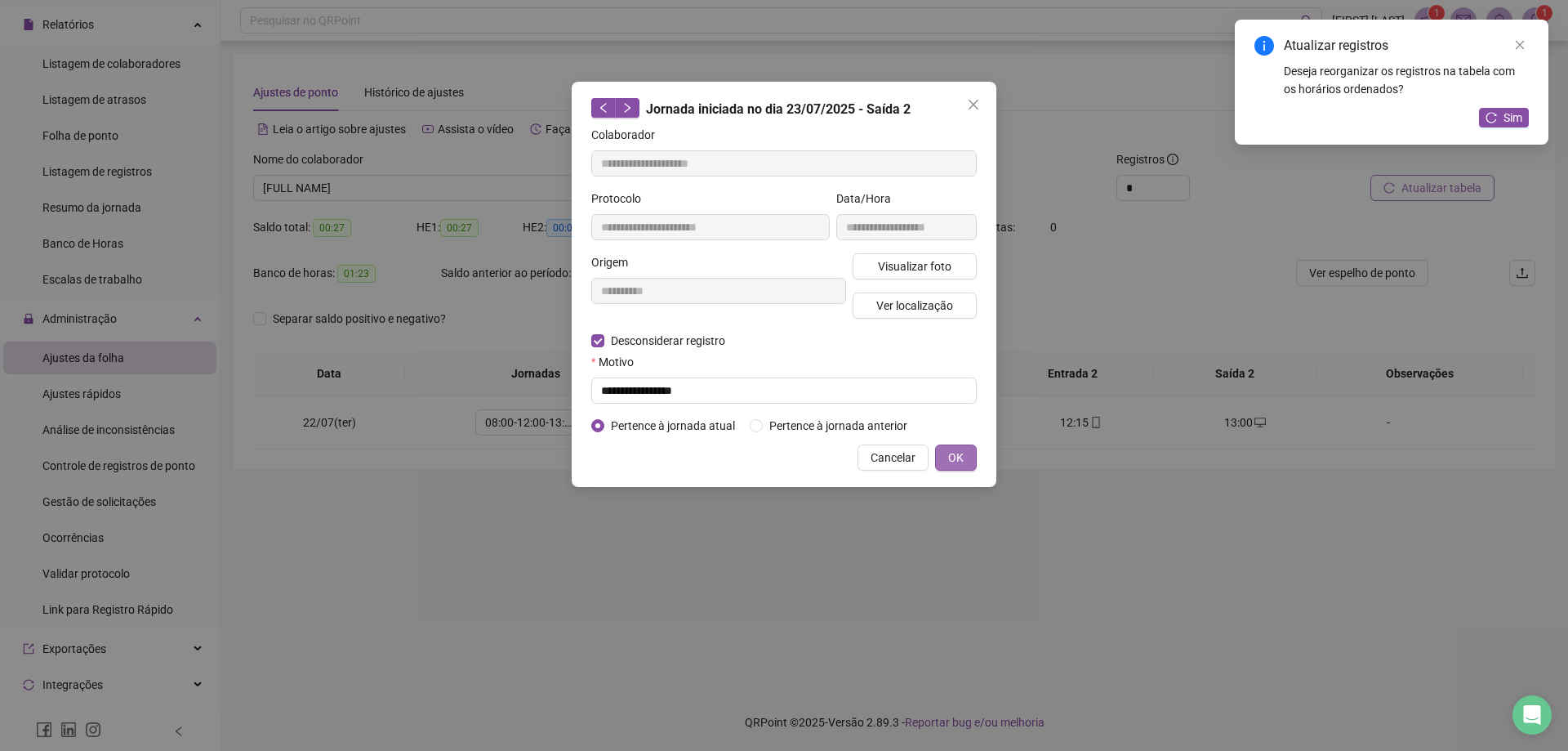 click on "OK" at bounding box center (956, 458) 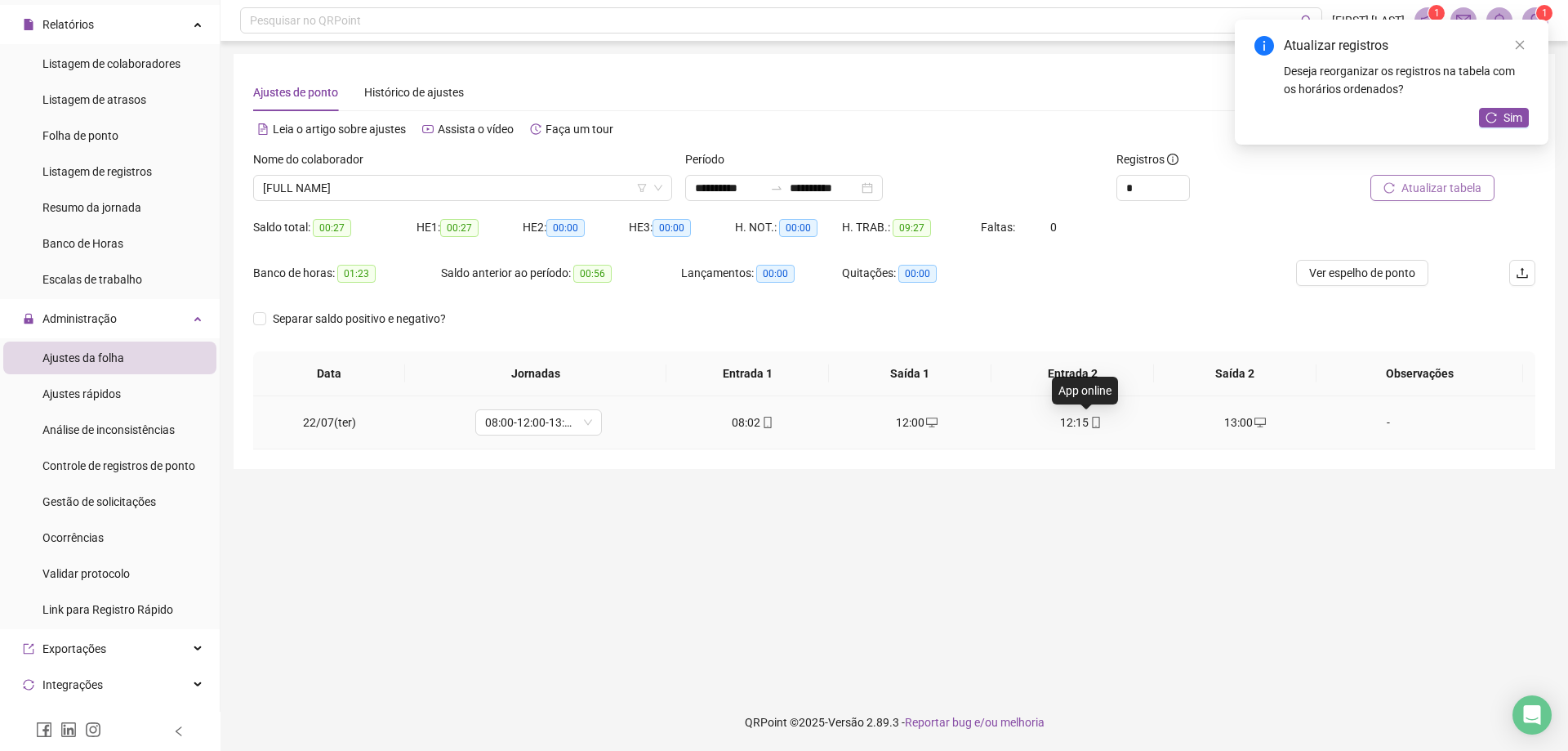 click 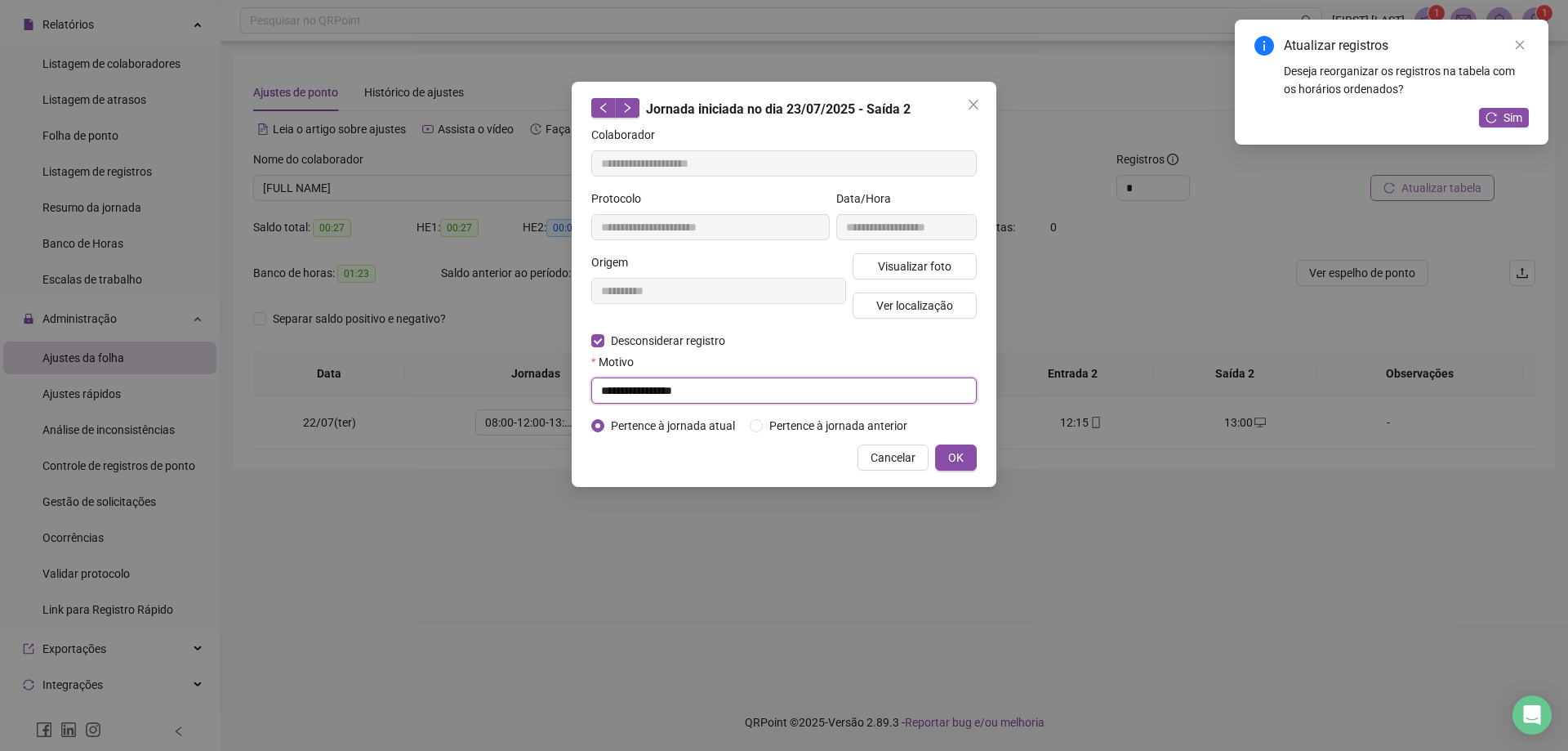 click on "**********" at bounding box center (784, 391) 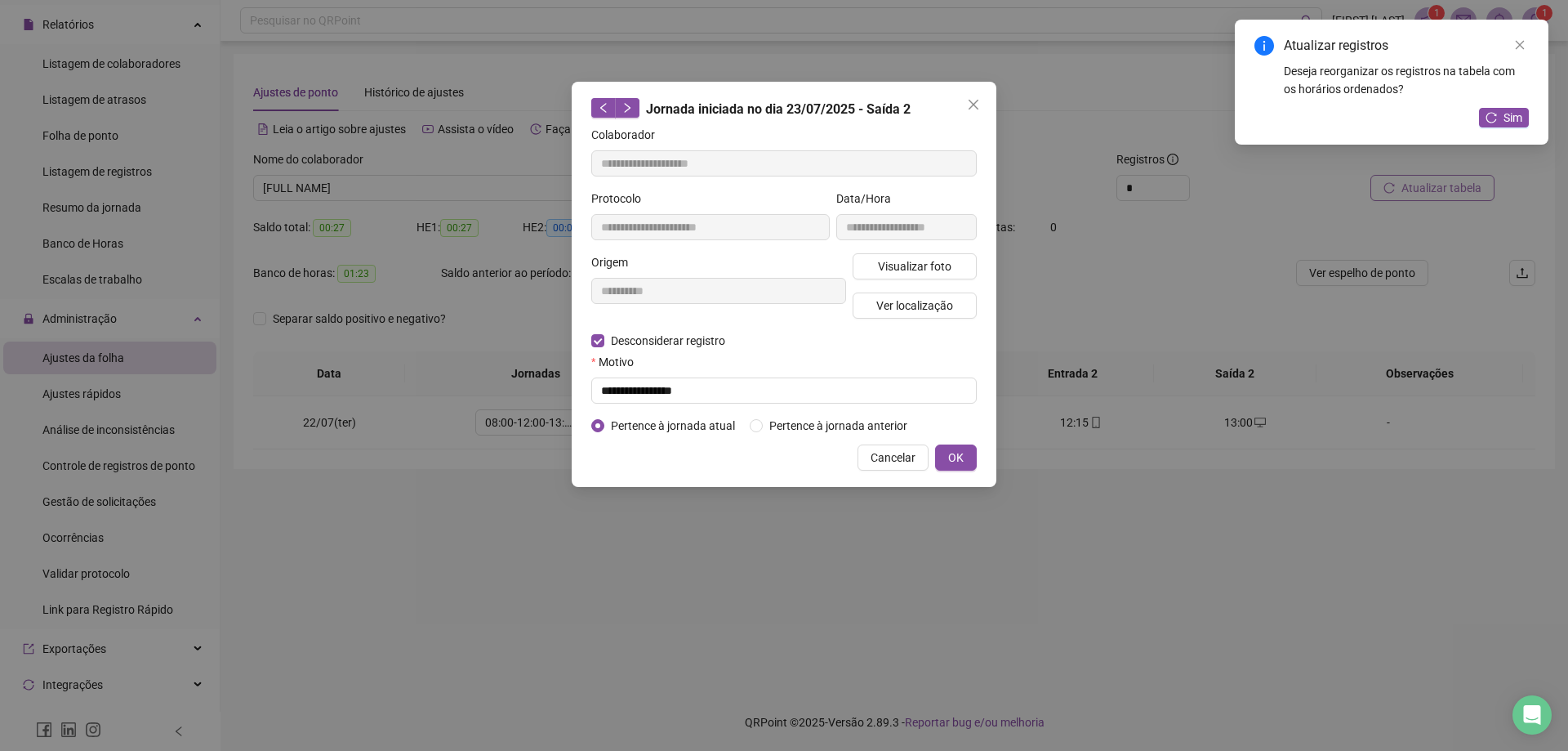 click on "Desconsiderar registro Pertence ao lanche" at bounding box center (784, 341) 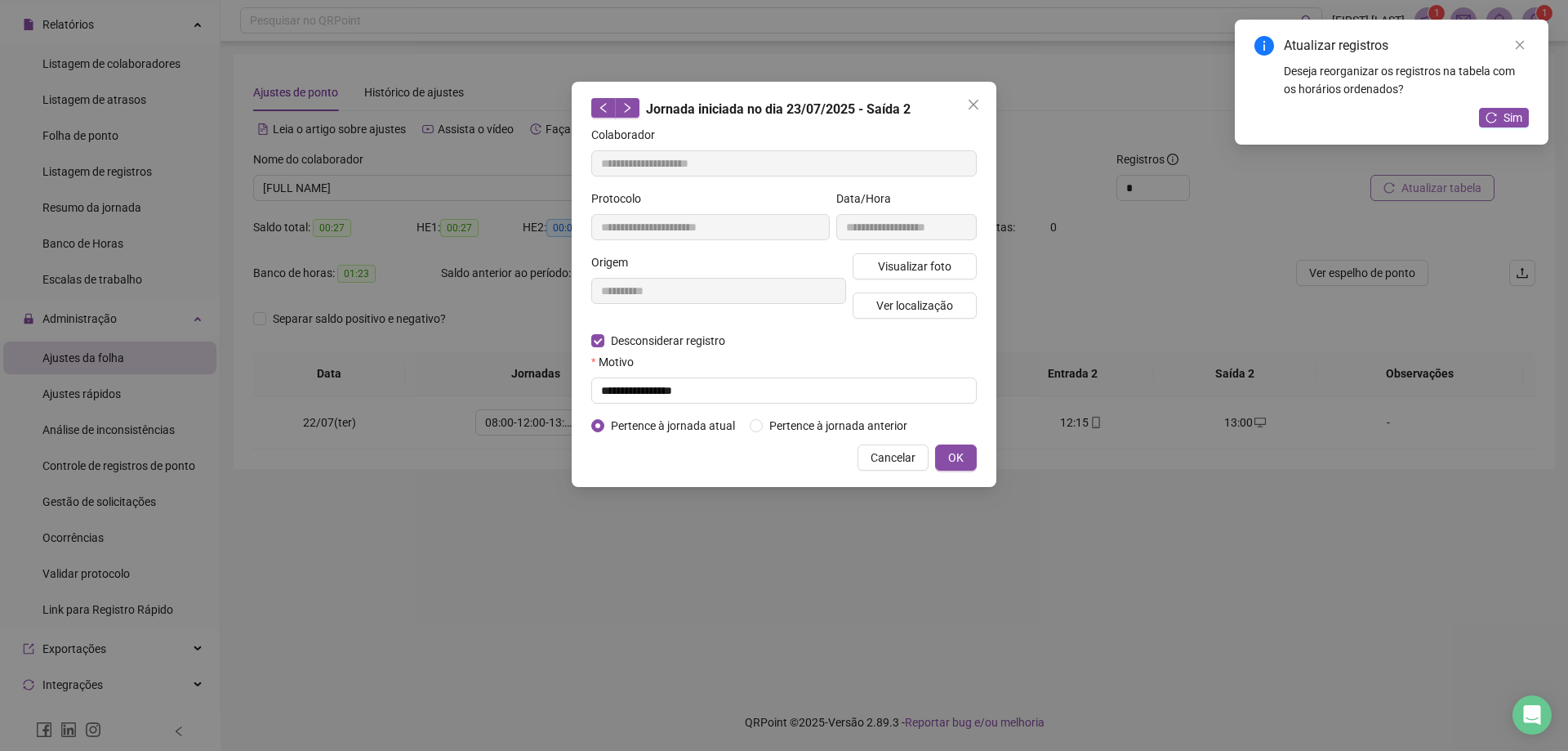 click on "OK" at bounding box center [956, 458] 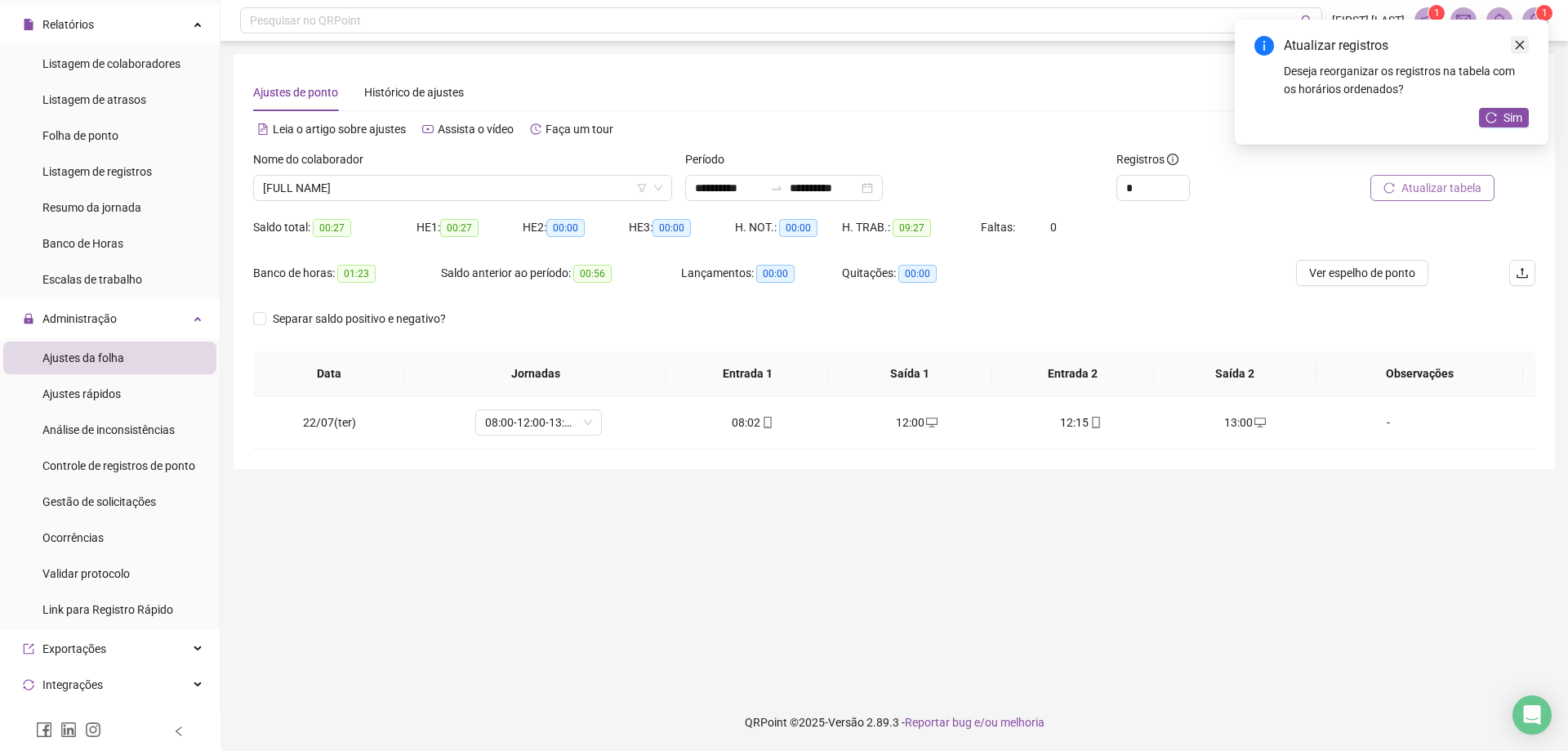 click 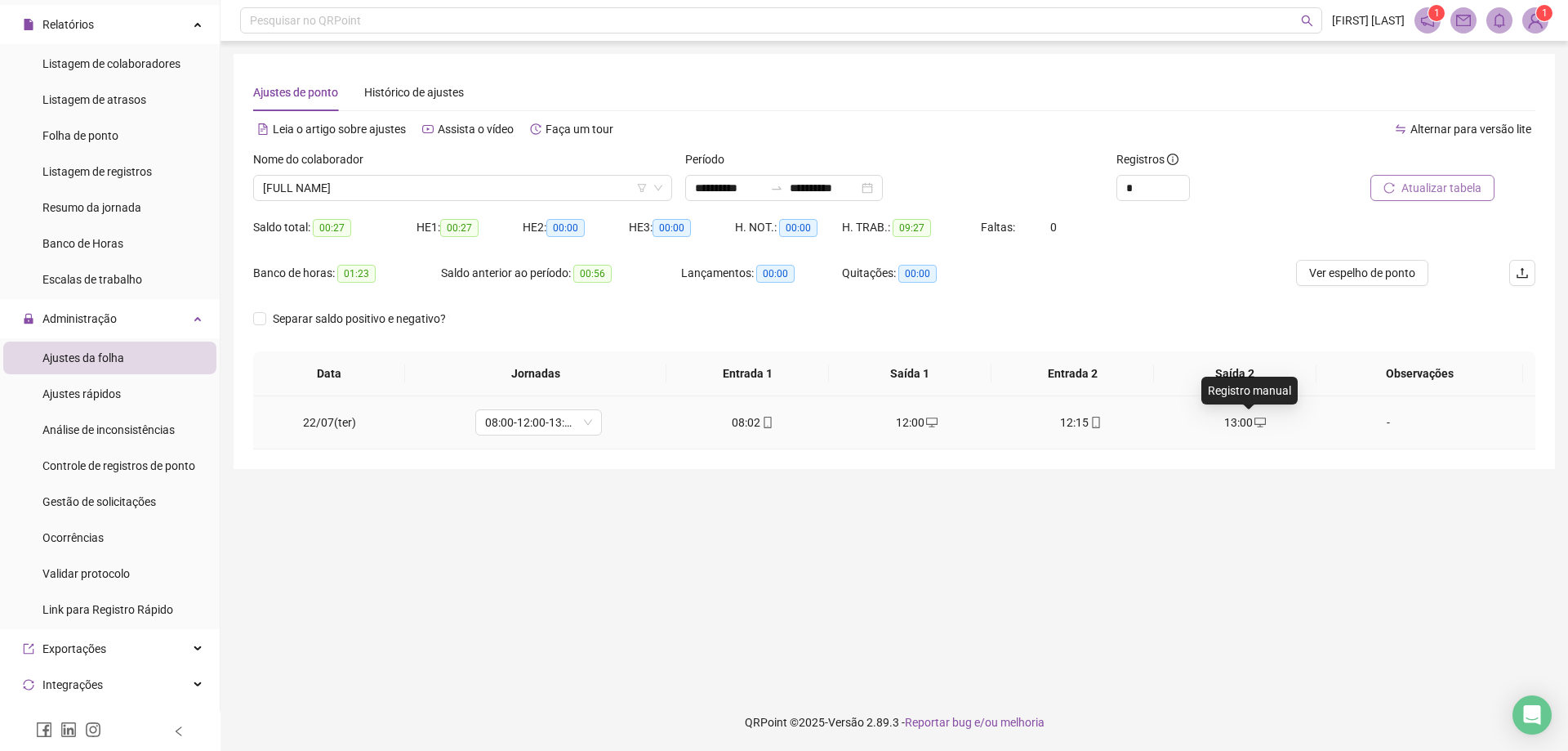 click 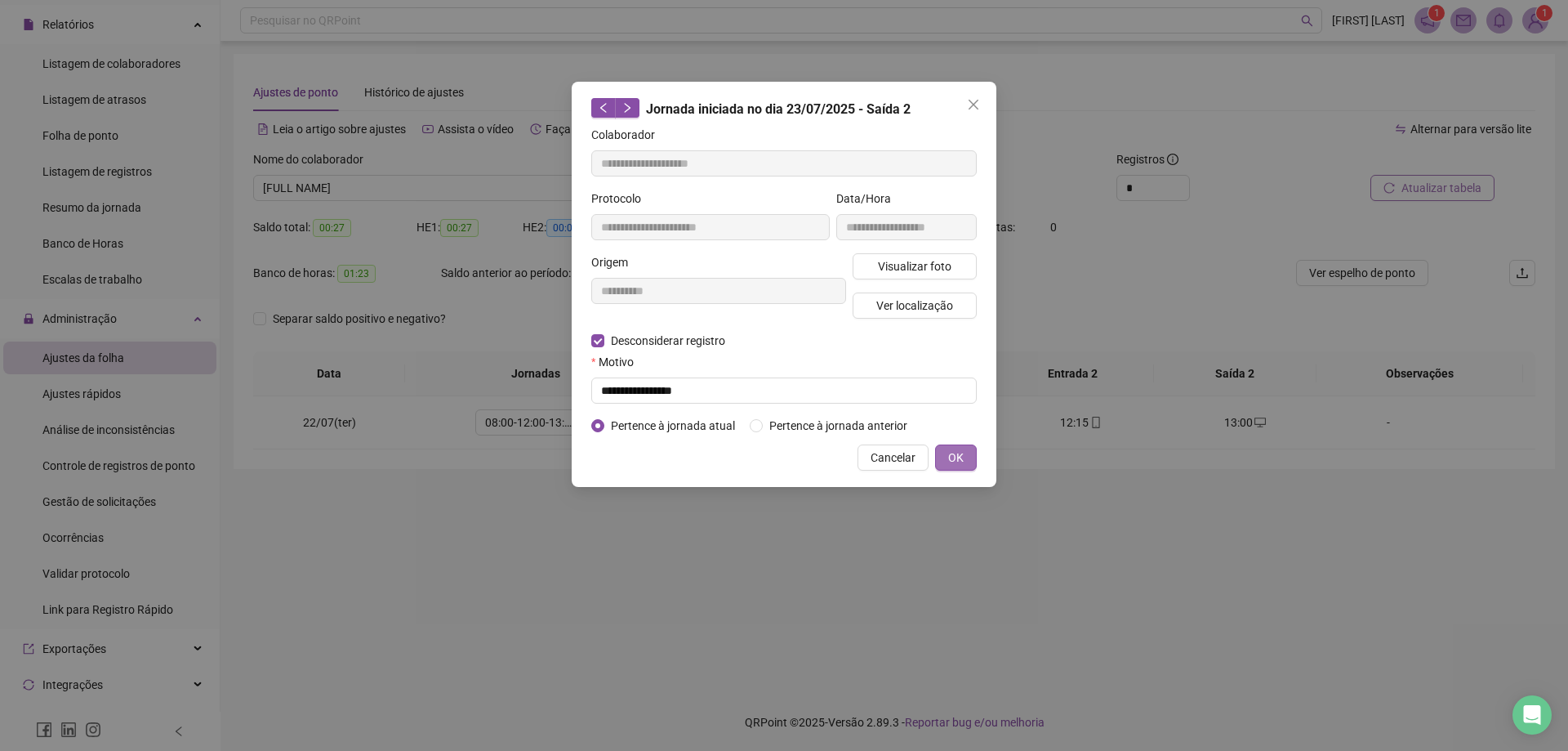 click on "OK" at bounding box center [956, 458] 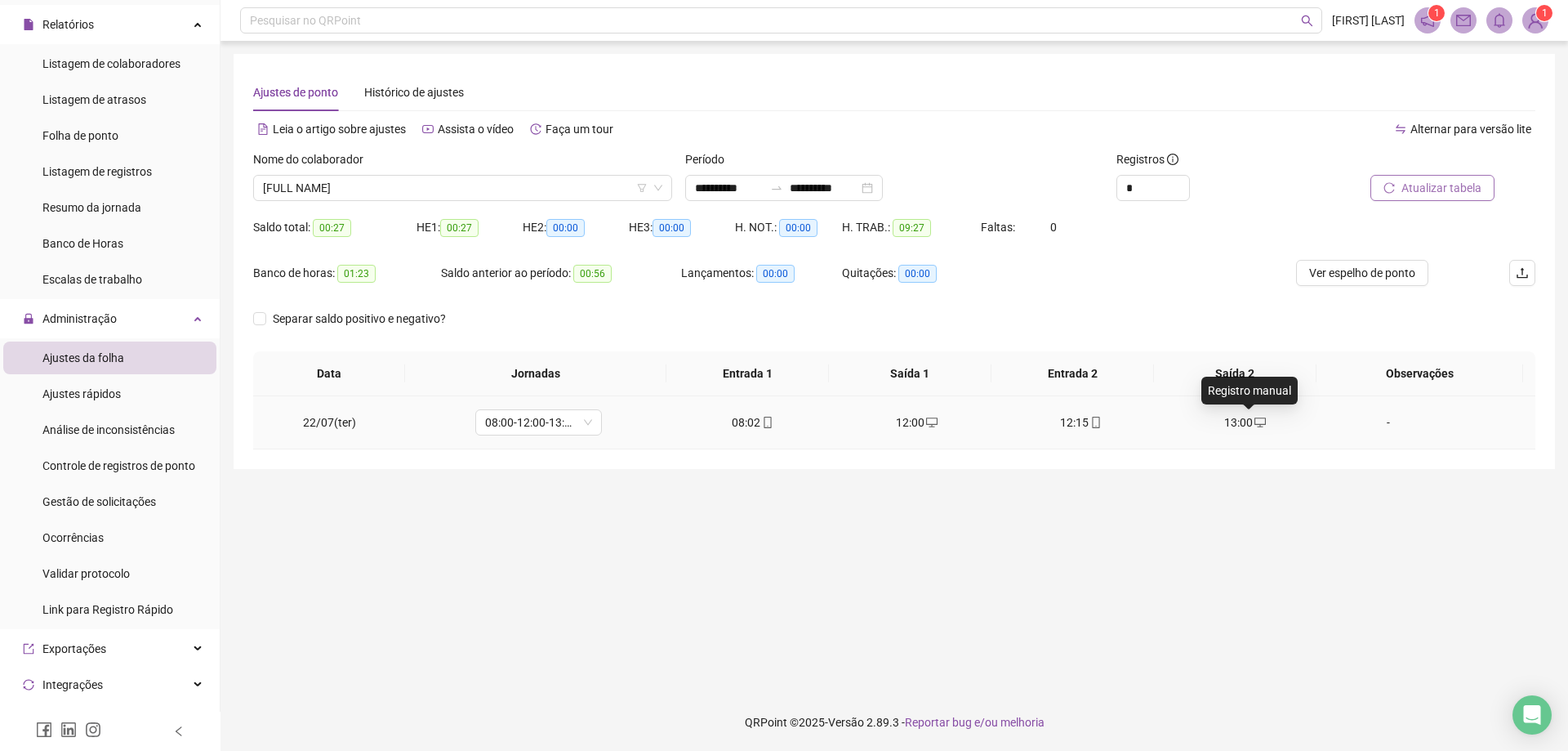 click 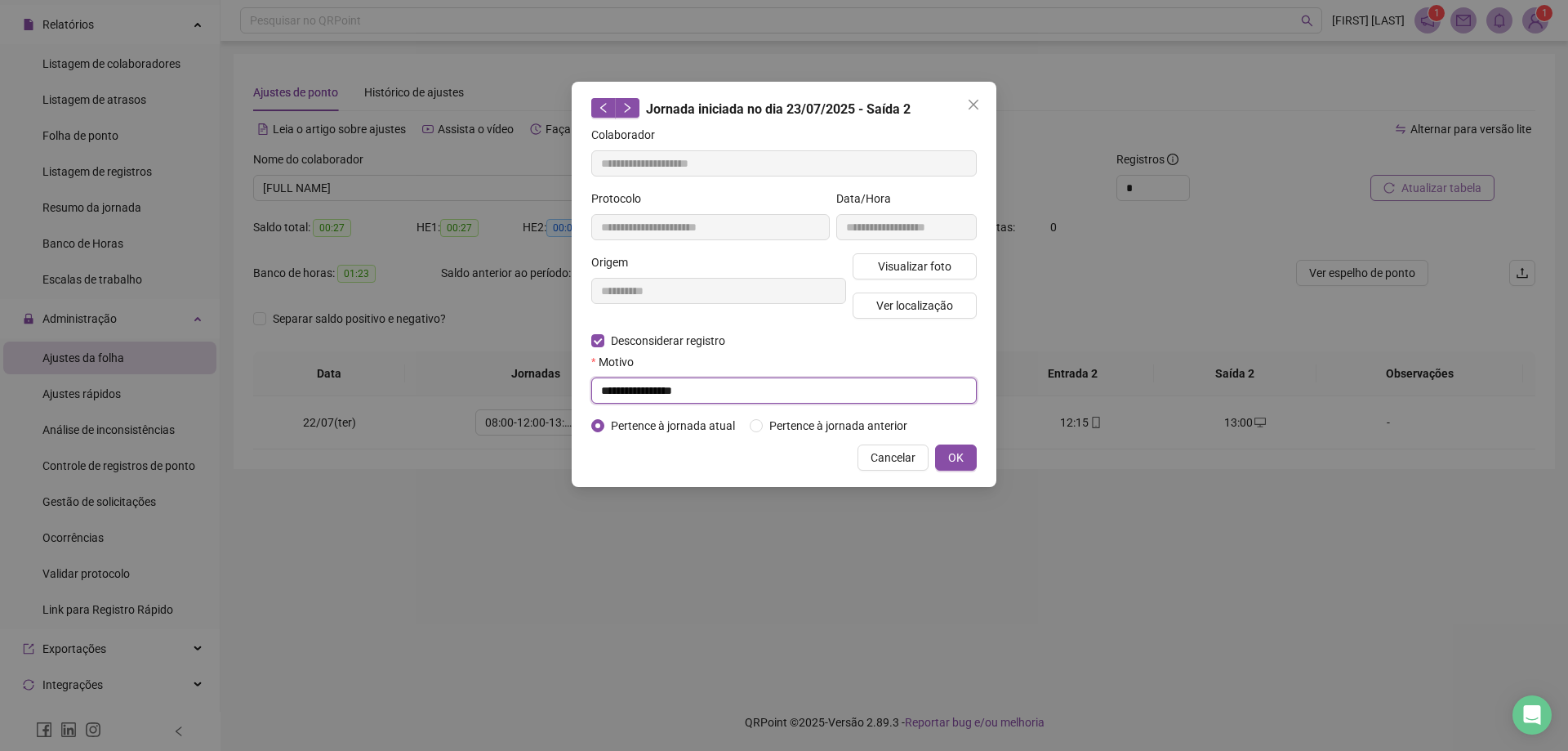 click on "**********" at bounding box center [784, 391] 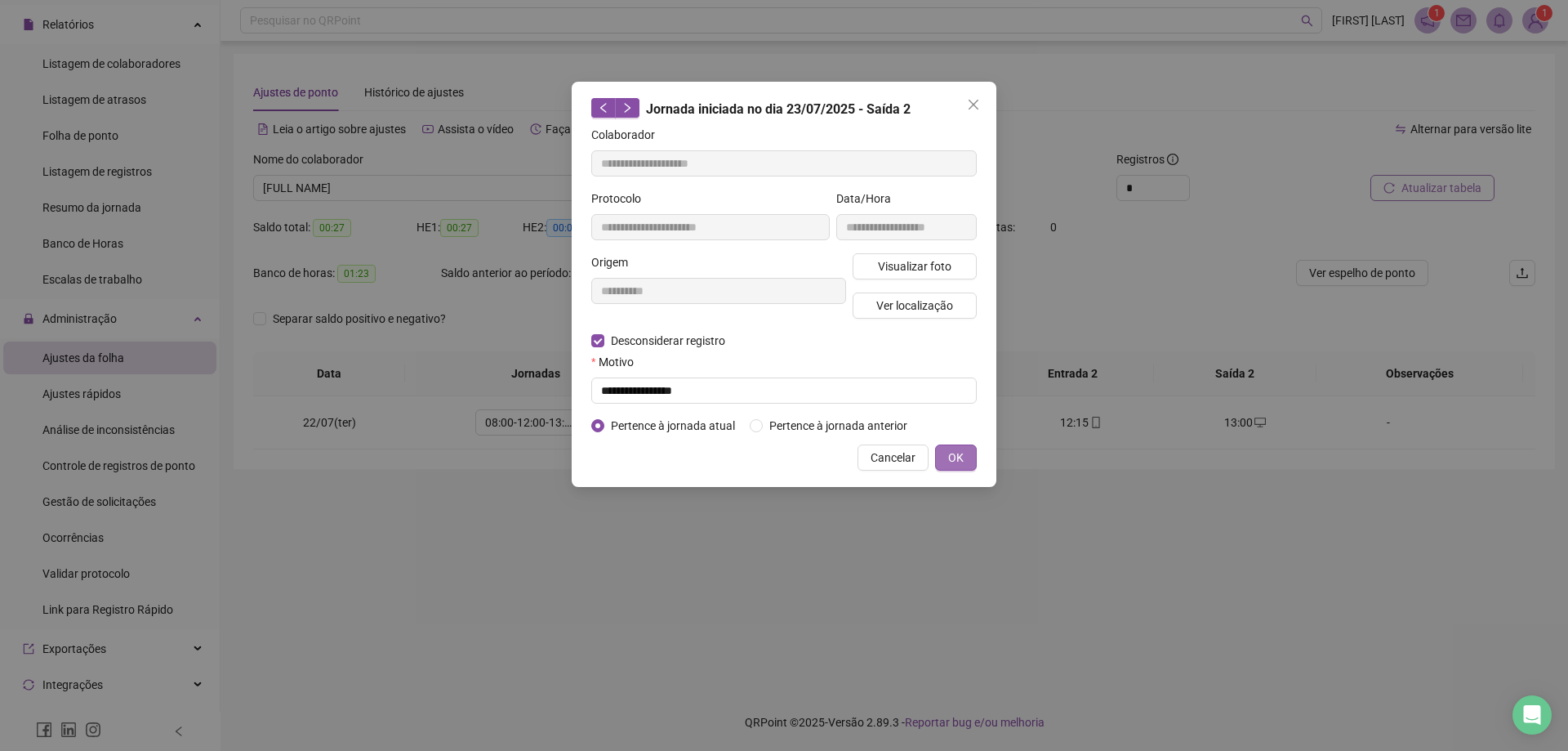 click on "OK" at bounding box center [956, 458] 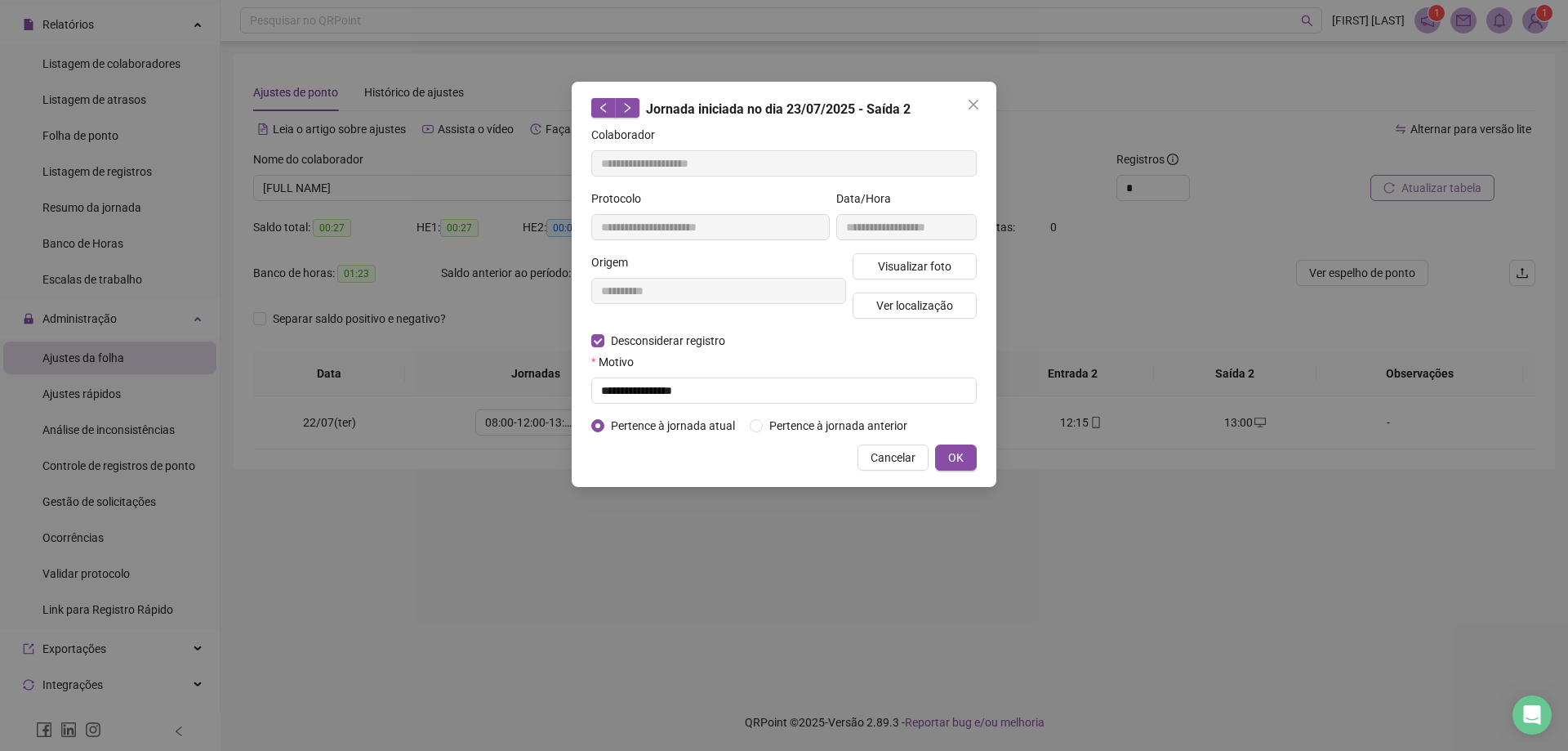 click on "OK" at bounding box center (956, 458) 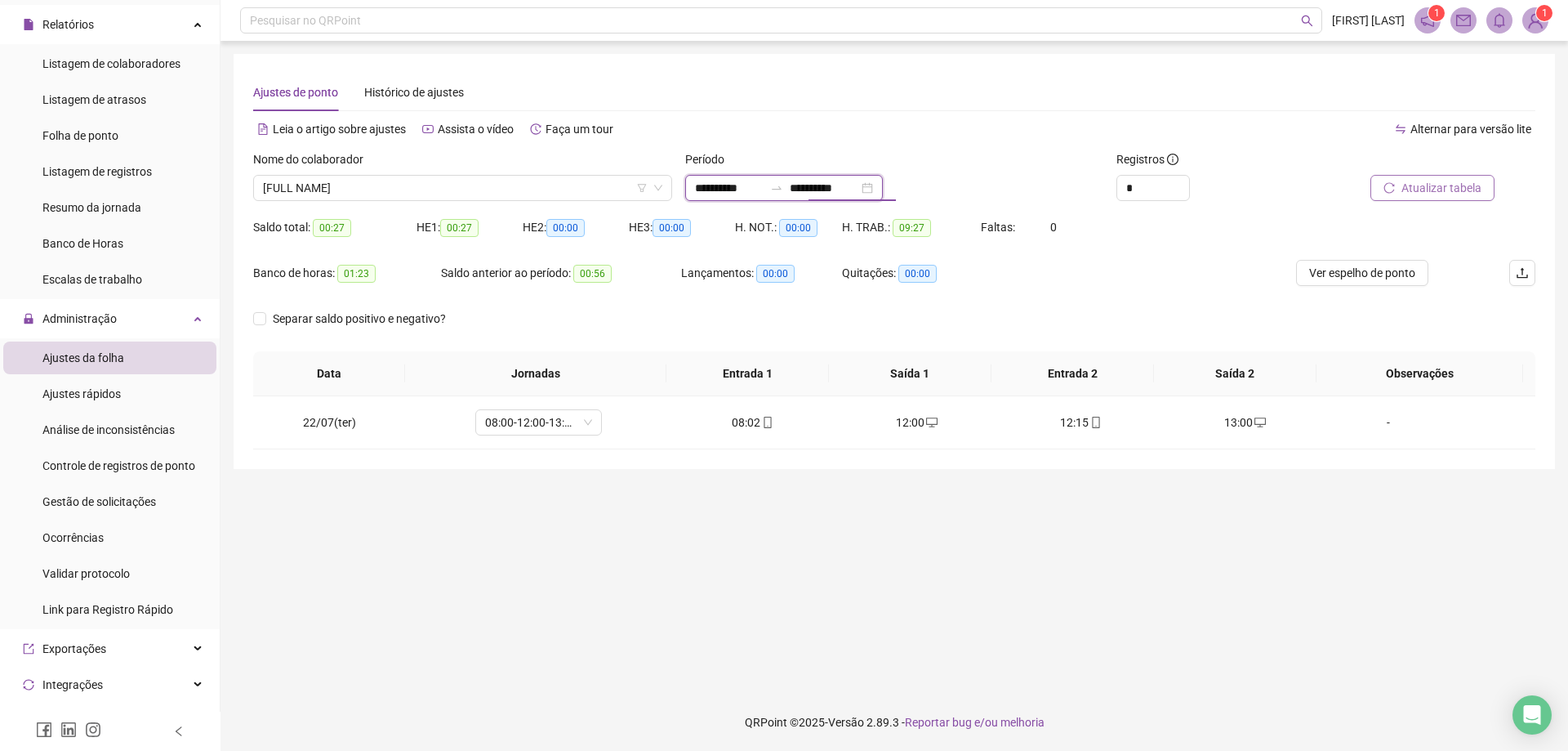 click on "**********" at bounding box center [729, 188] 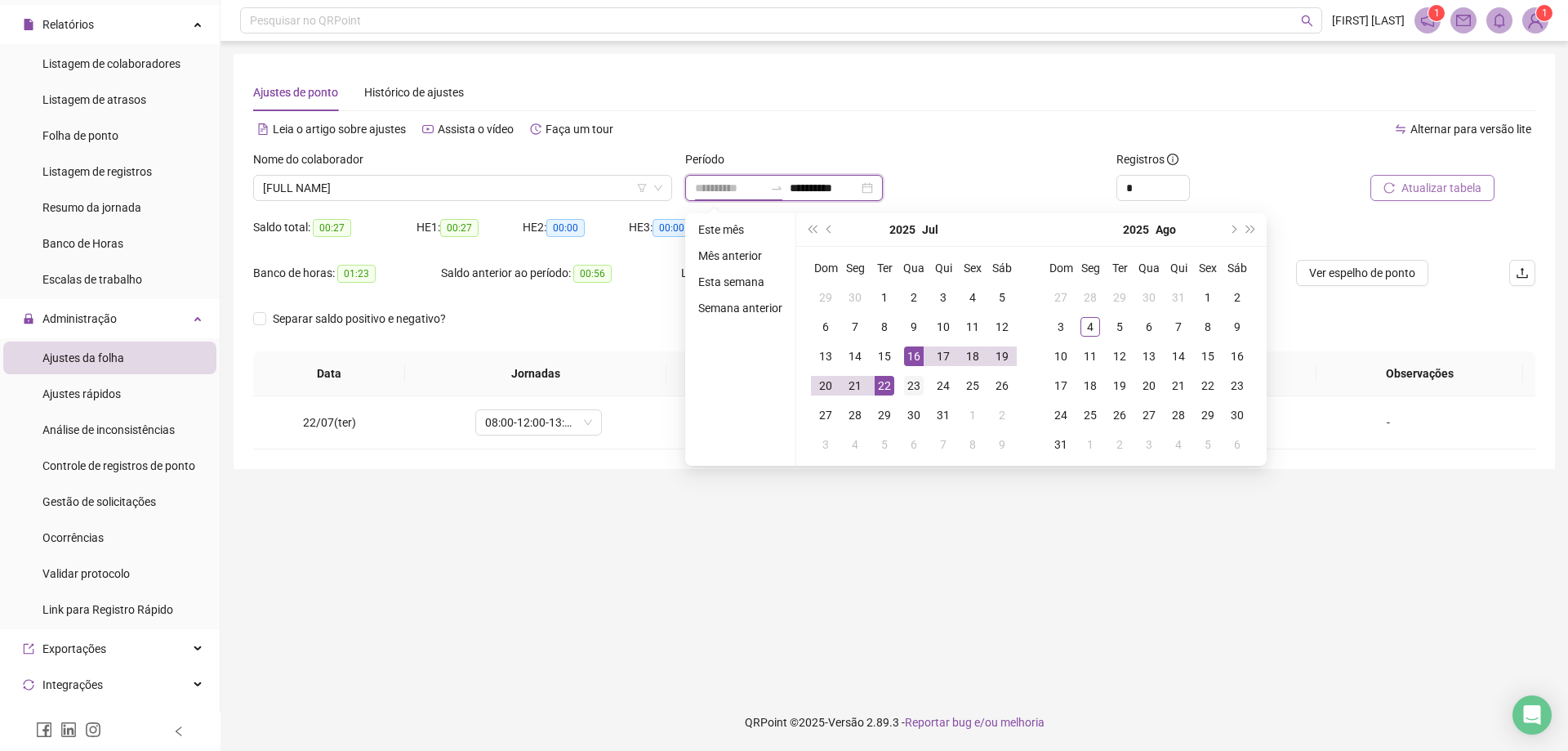 type on "**********" 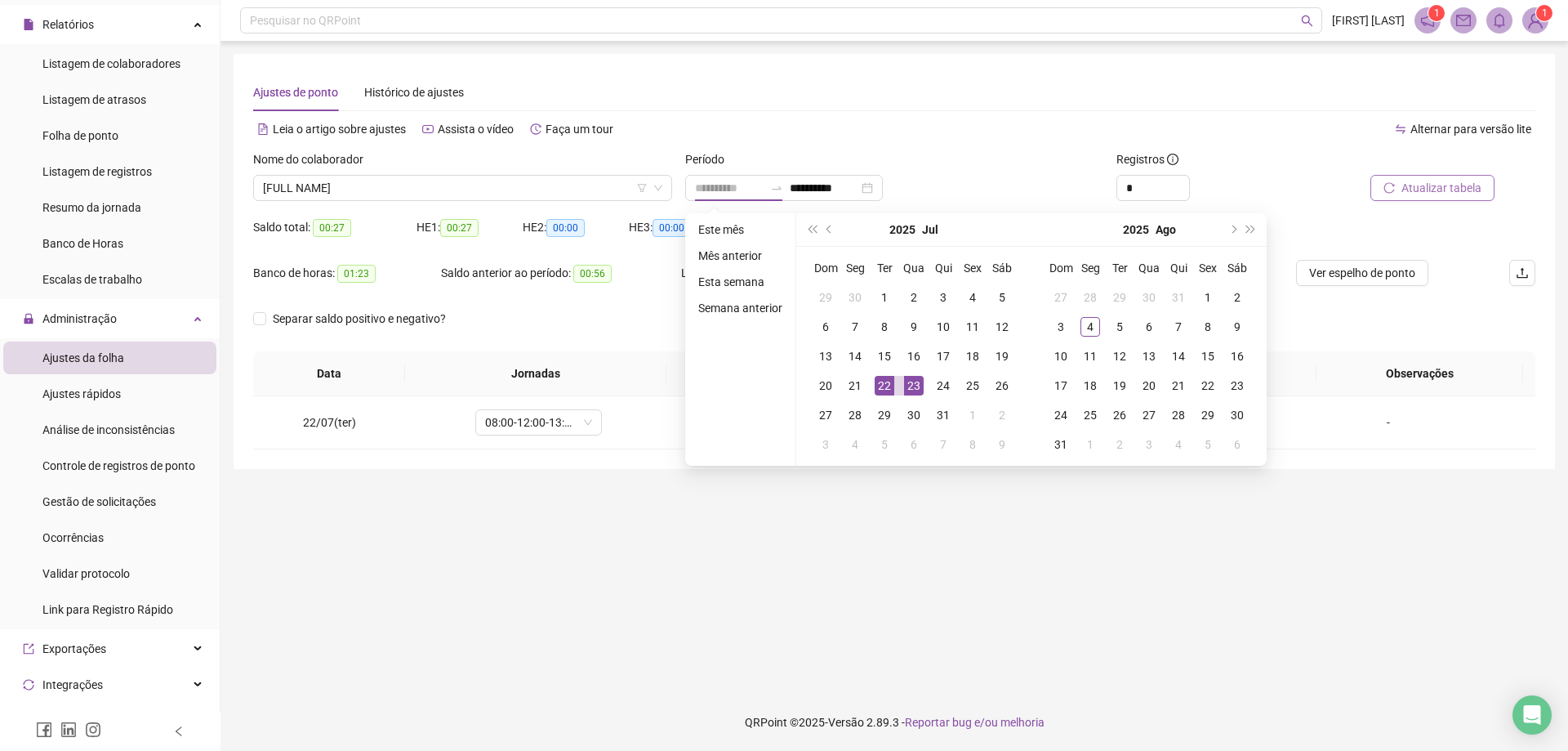 click on "23" at bounding box center [914, 386] 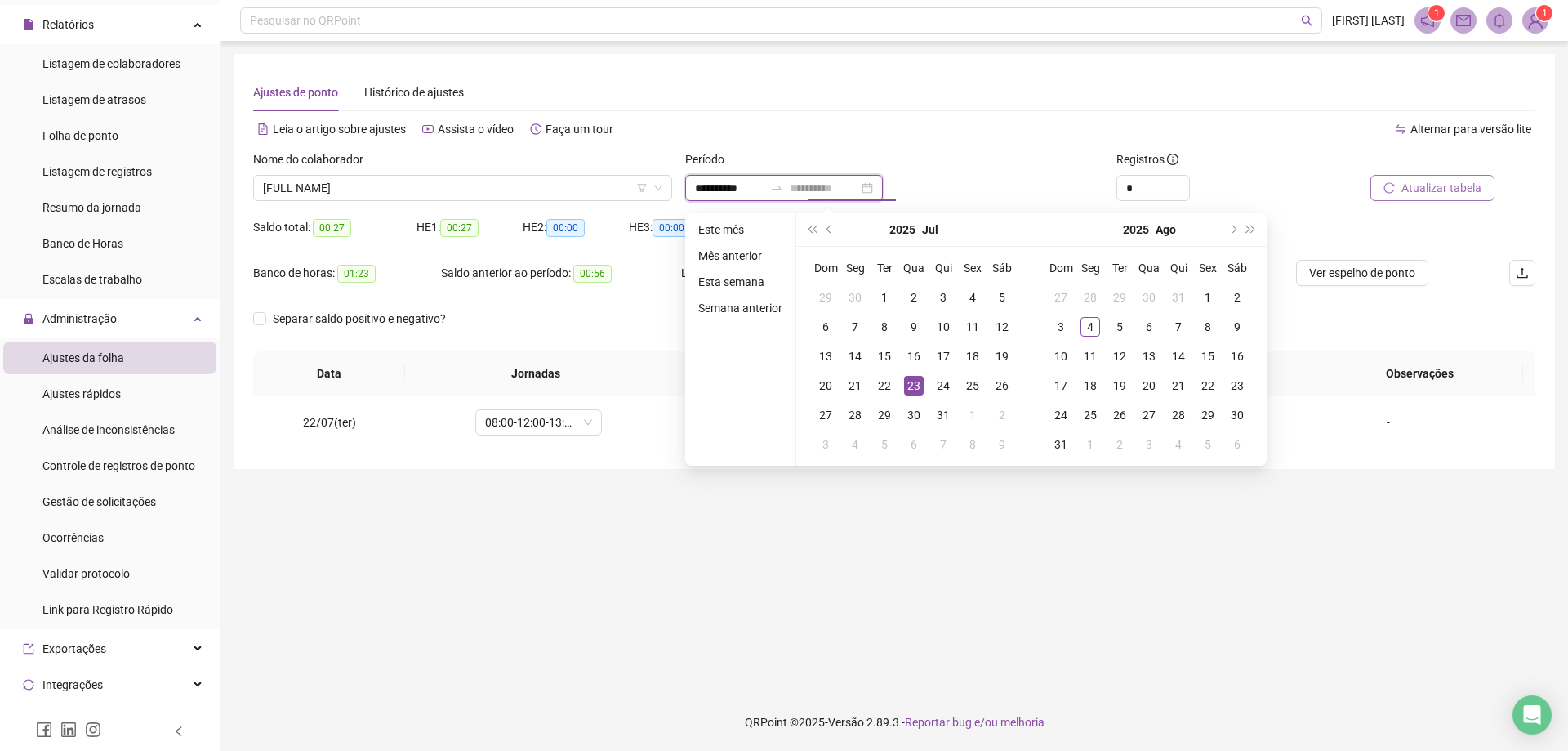 type on "**********" 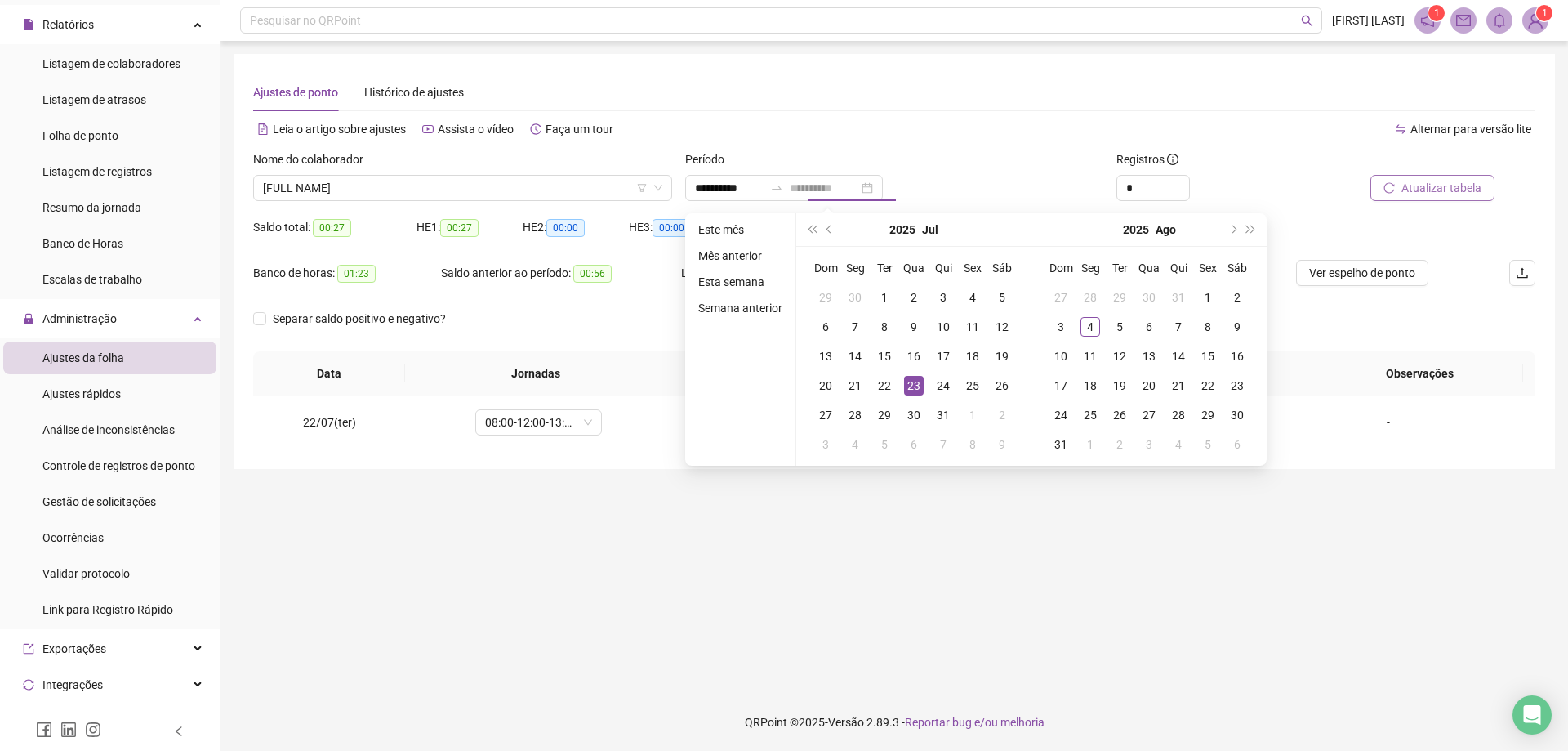 click on "23" at bounding box center [914, 386] 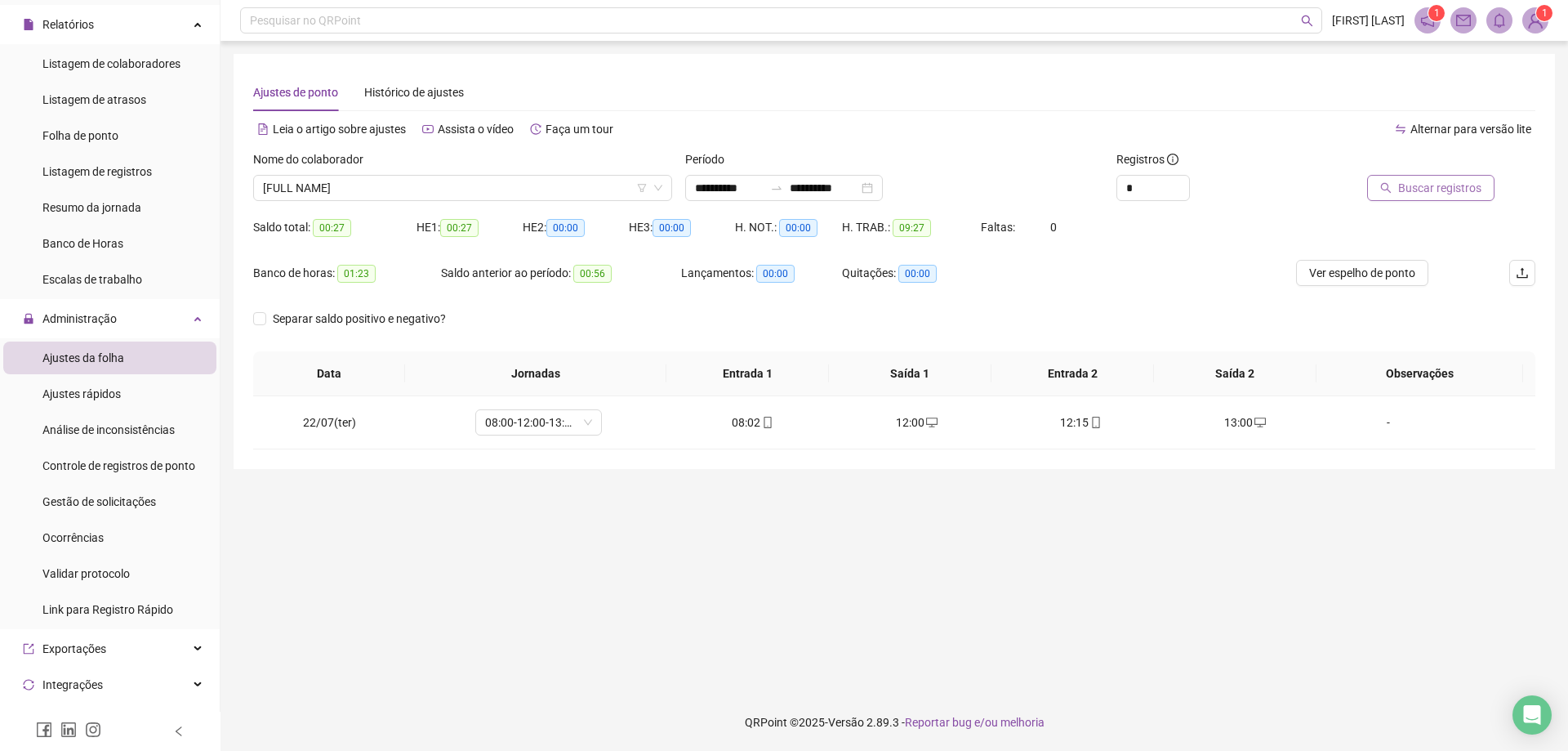 click on "Buscar registros" at bounding box center (1431, 188) 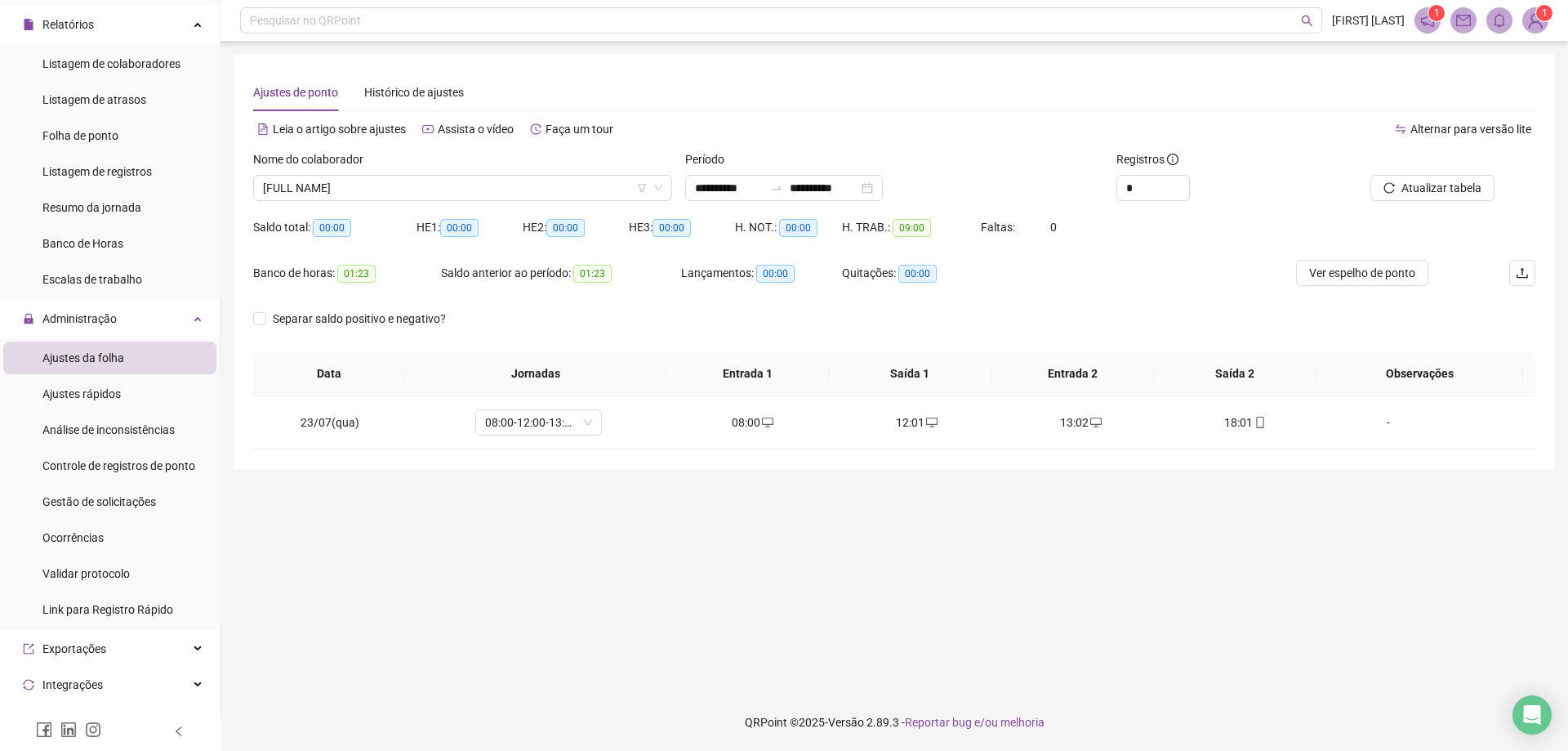 click on "**********" at bounding box center [894, 367] 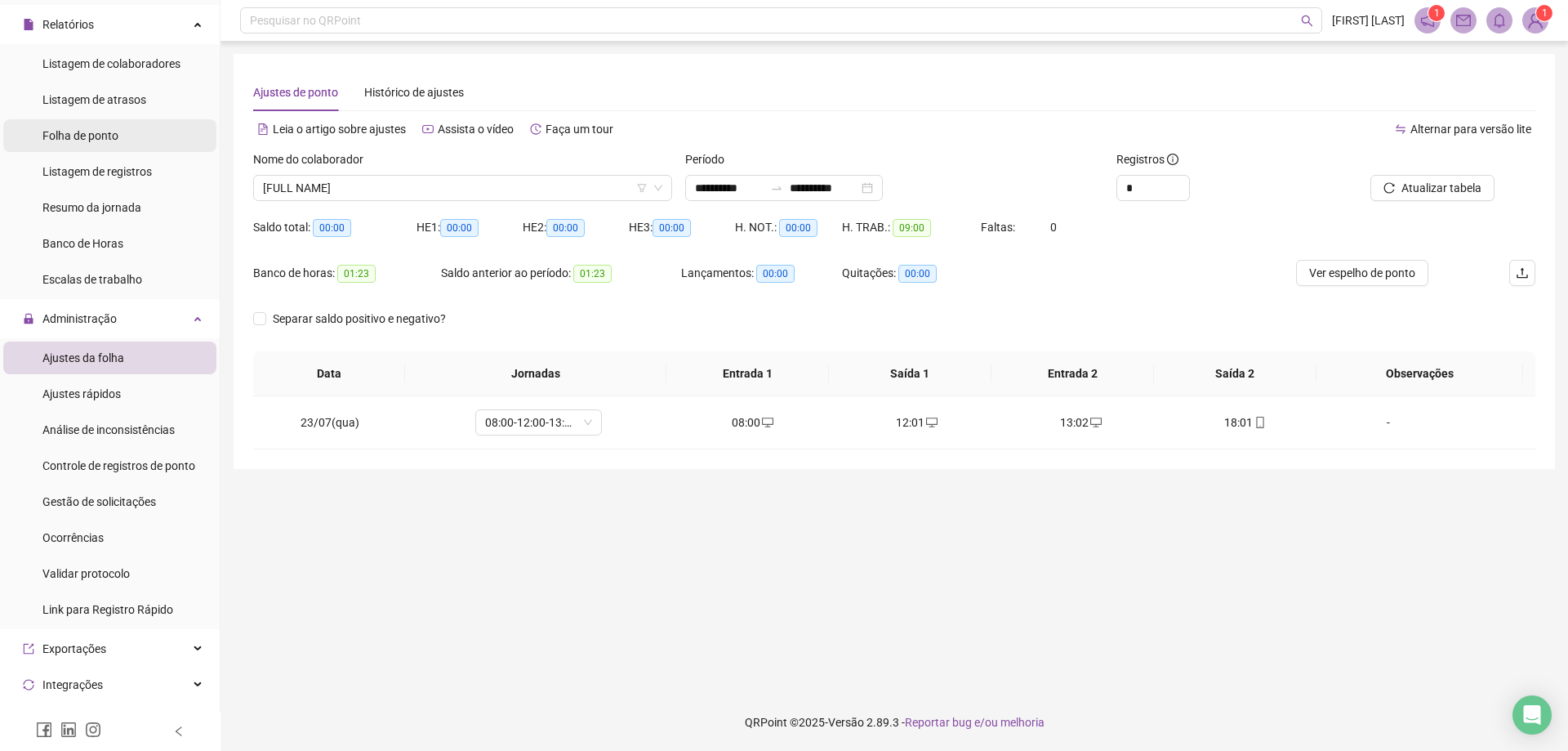 click on "Folha de ponto" at bounding box center [80, 136] 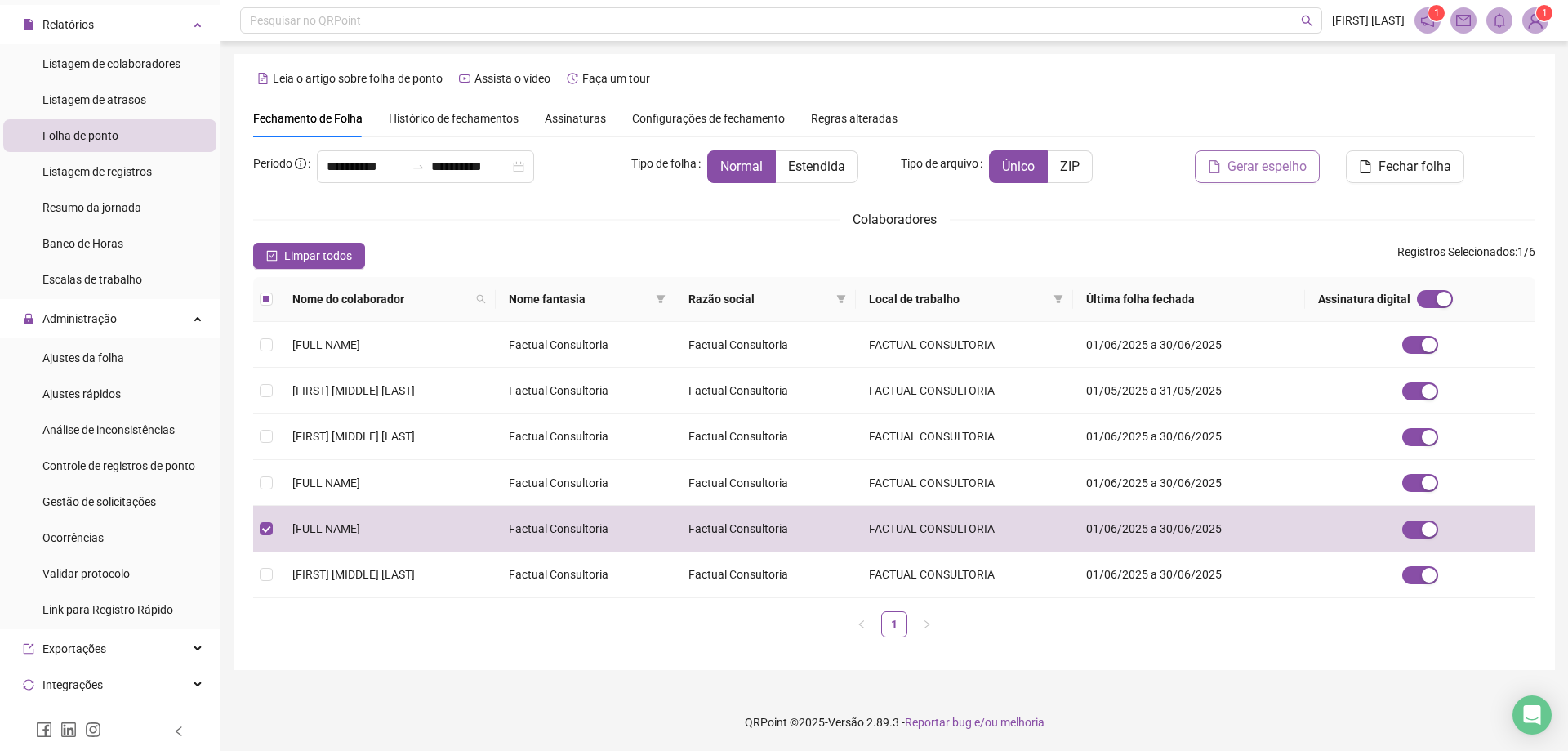 click on "Gerar espelho" at bounding box center (1267, 167) 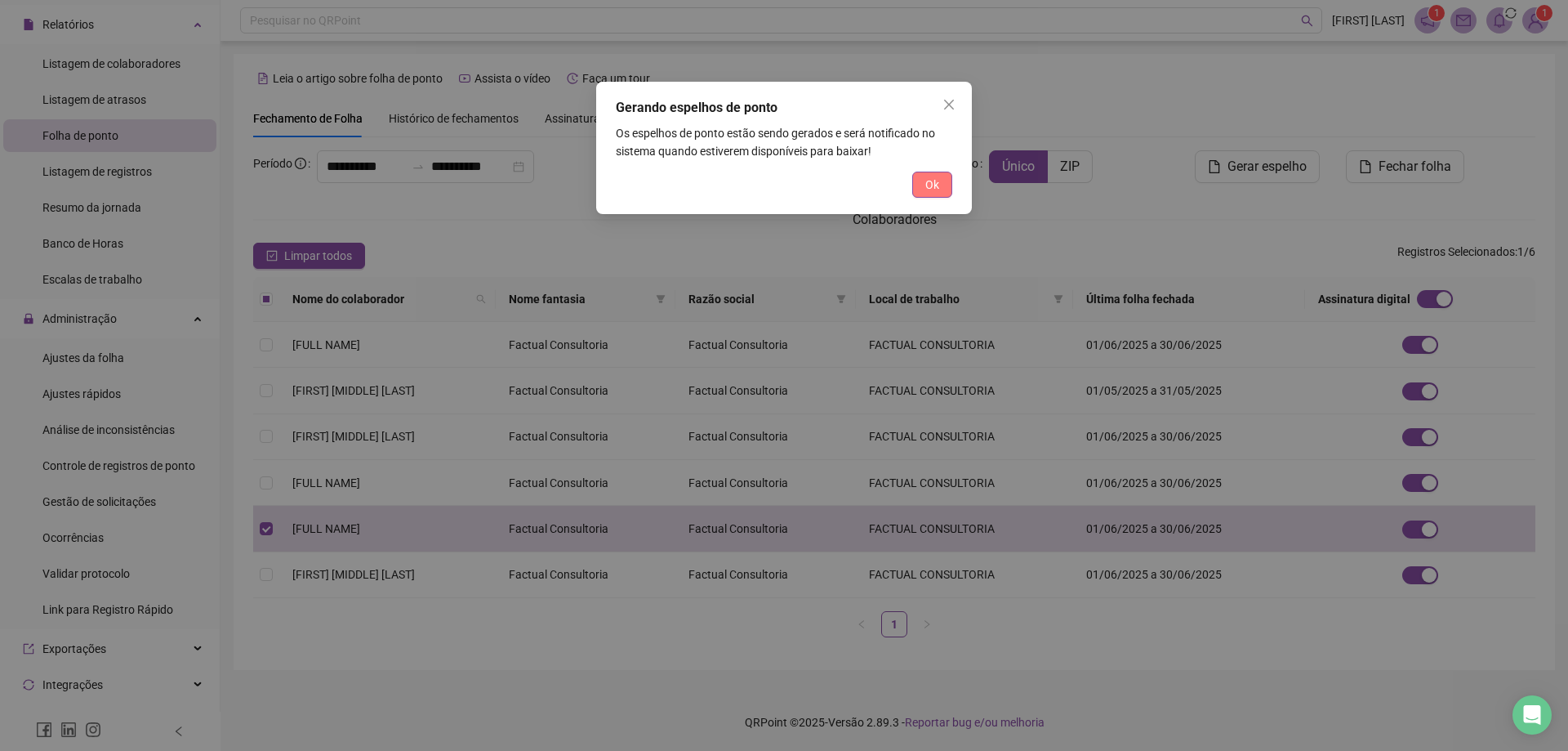 click on "Ok" at bounding box center (932, 185) 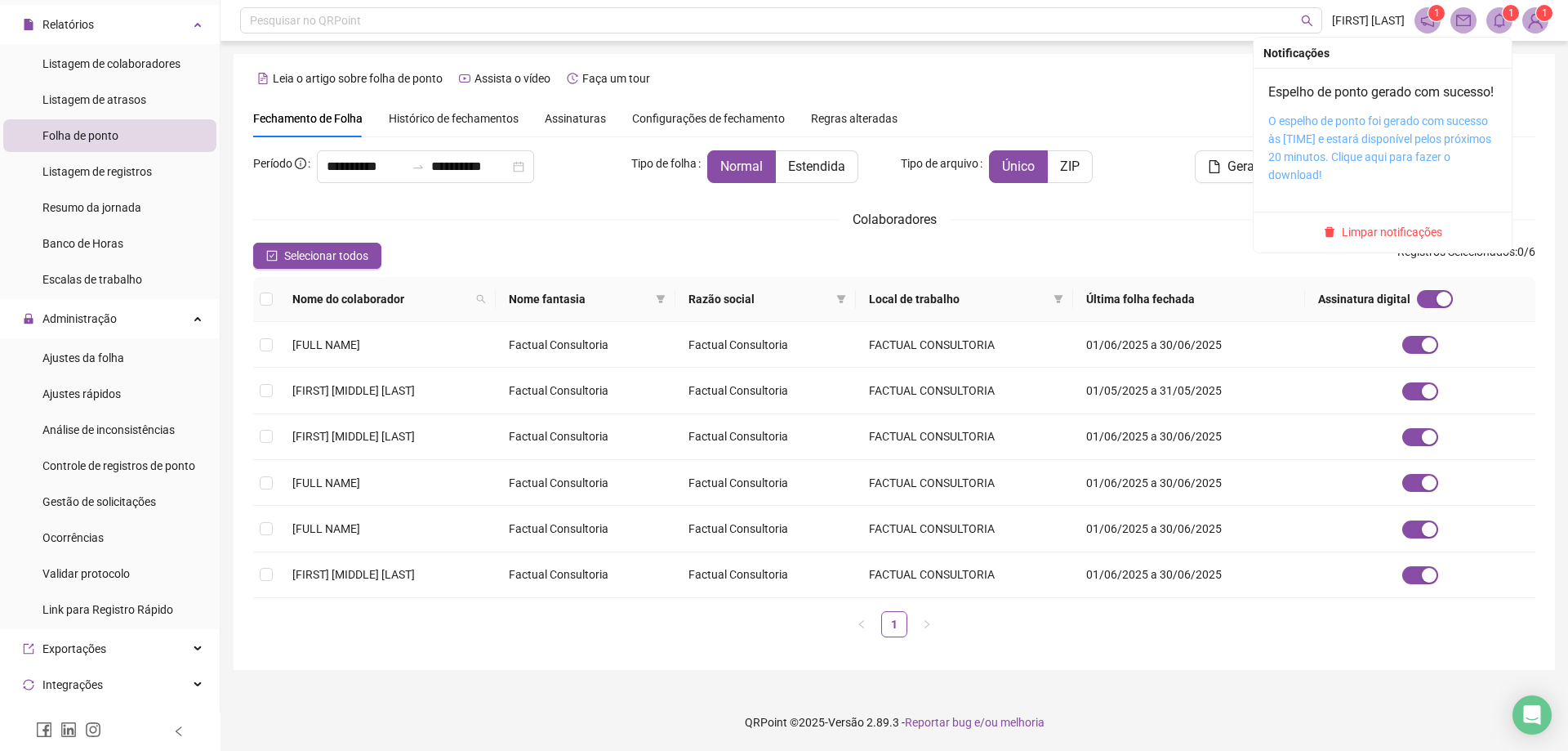 click on "O espelho de ponto foi gerado com sucesso às [TIME] e estará disponível pelos próximos 20 minutos.
Clique aqui para fazer o download!" at bounding box center [1379, 148] 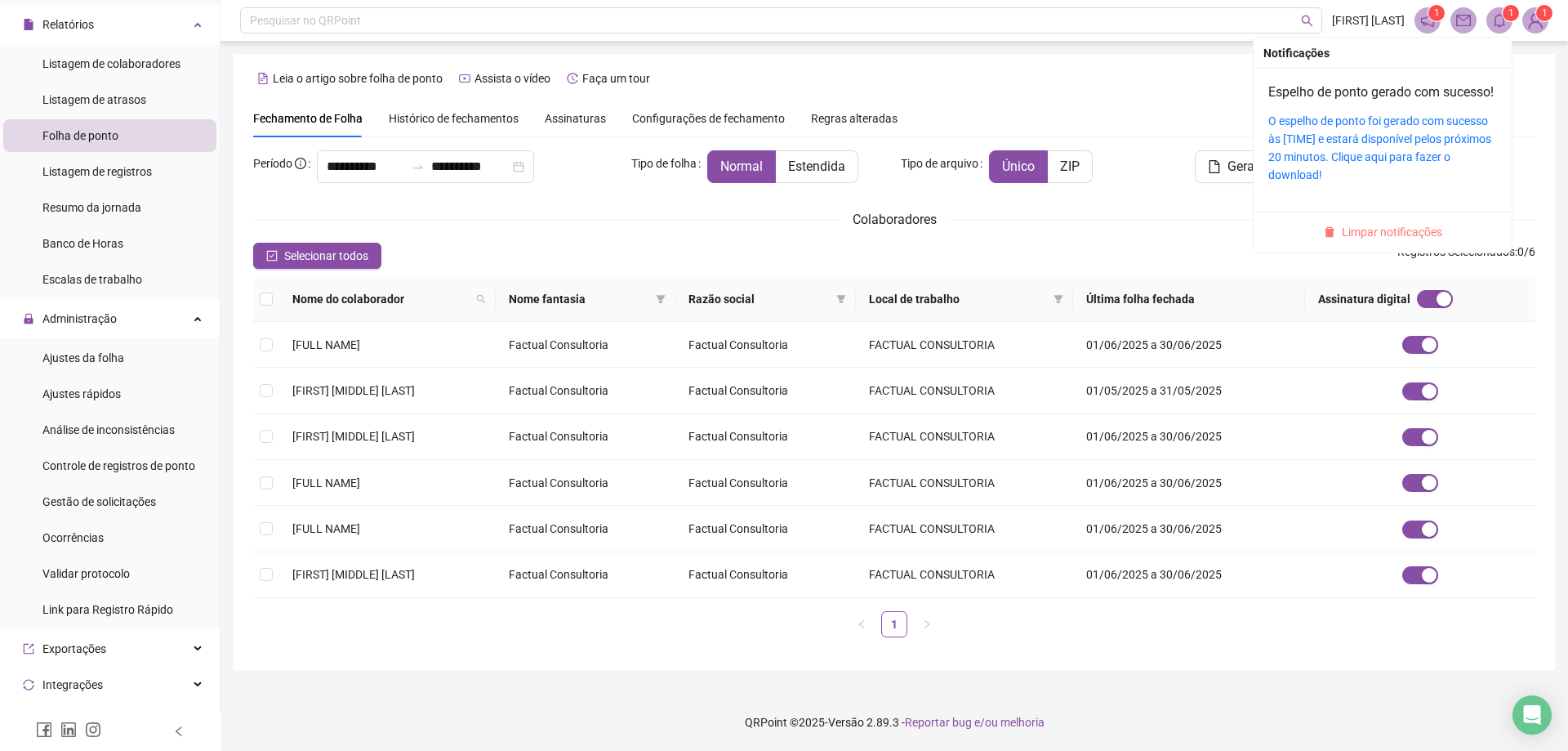 click on "Limpar notificações" at bounding box center (1392, 232) 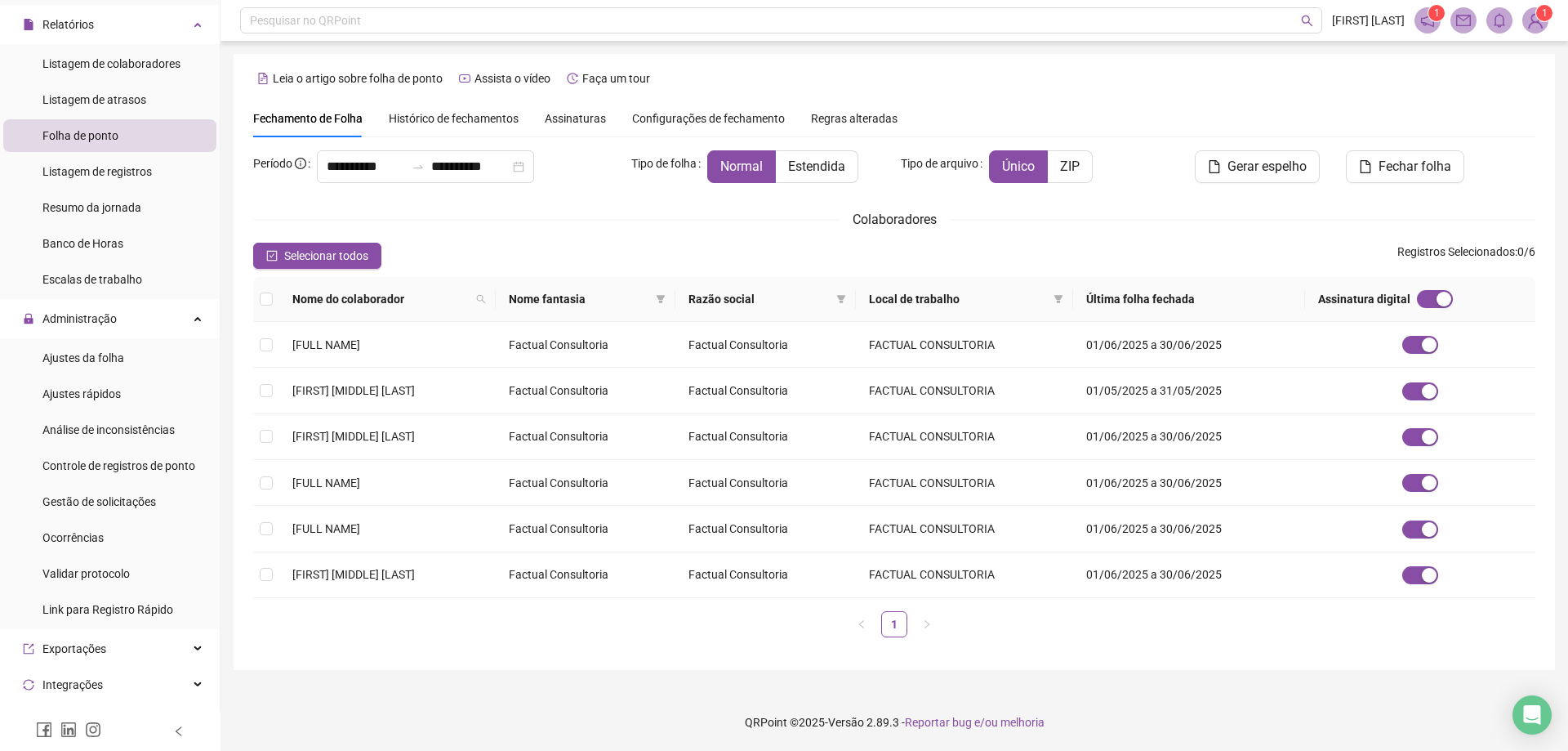 click on "Leia o artigo sobre folha de ponto Assista o vídeo Faça um tour" at bounding box center (894, 78) 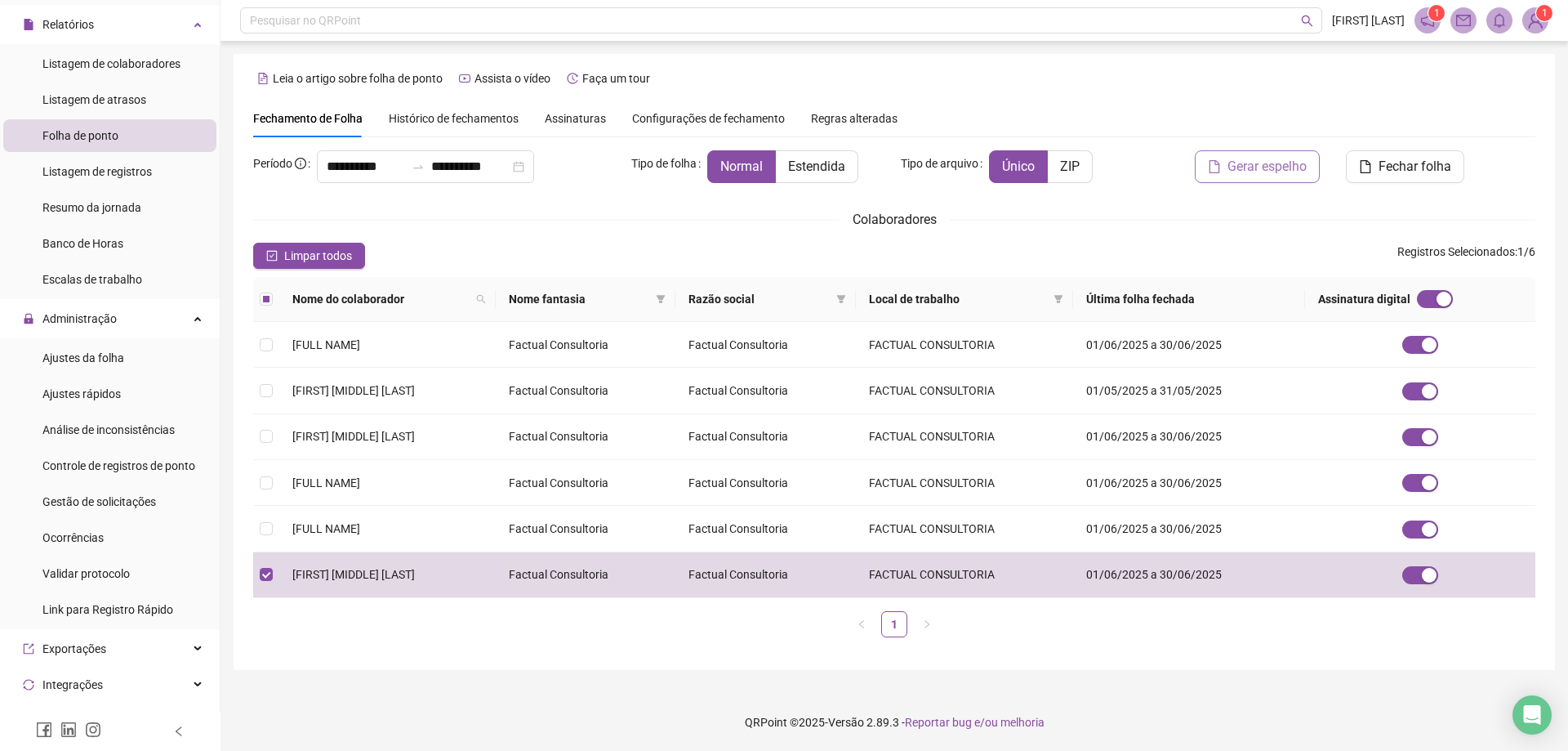 click on "Gerar espelho" at bounding box center [1267, 167] 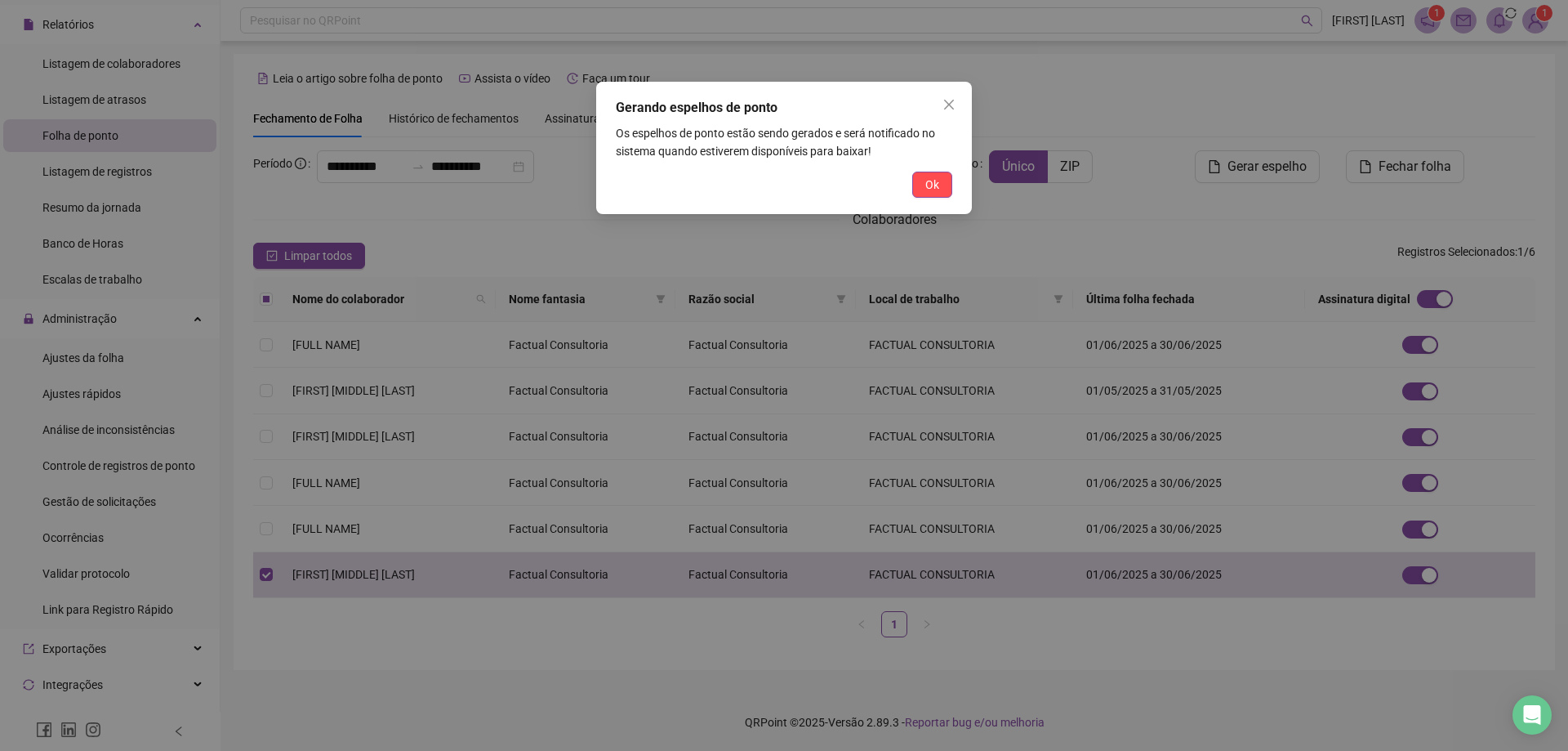 click on "Ok" at bounding box center [932, 185] 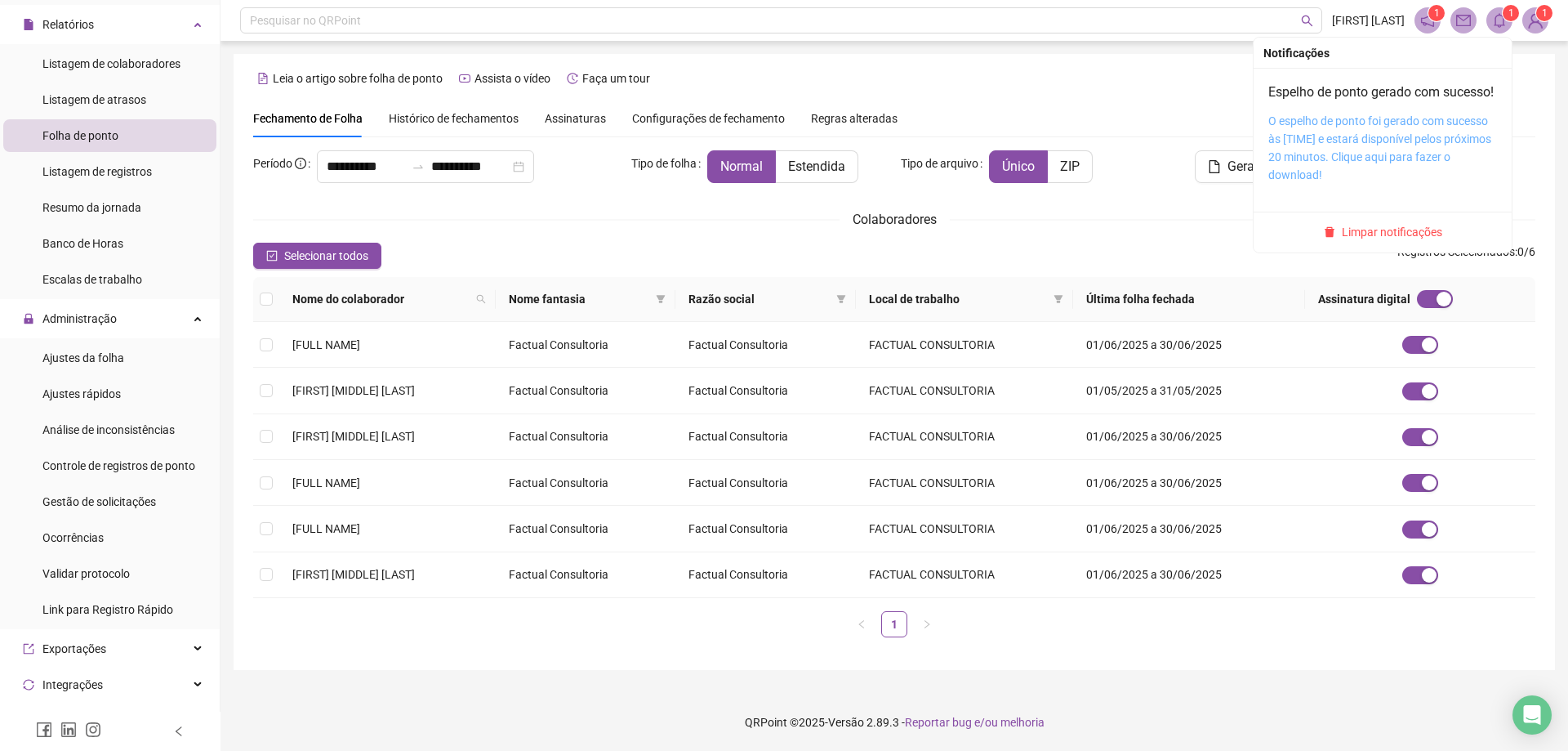 click on "O espelho de ponto foi gerado com sucesso às [TIME] e estará disponível pelos próximos 20 minutos.
Clique aqui para fazer o download!" at bounding box center (1379, 148) 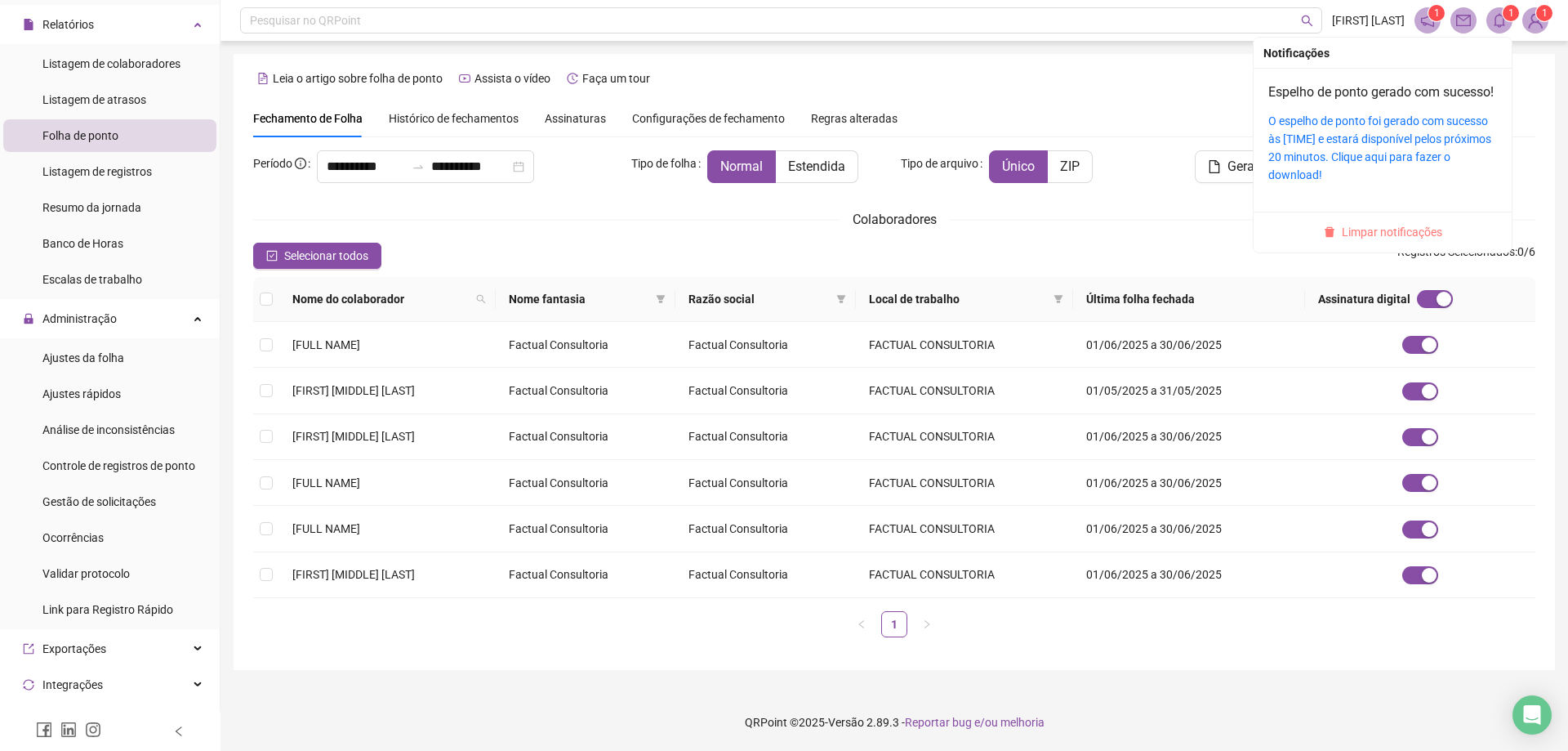 click on "Limpar notificações" at bounding box center (1392, 232) 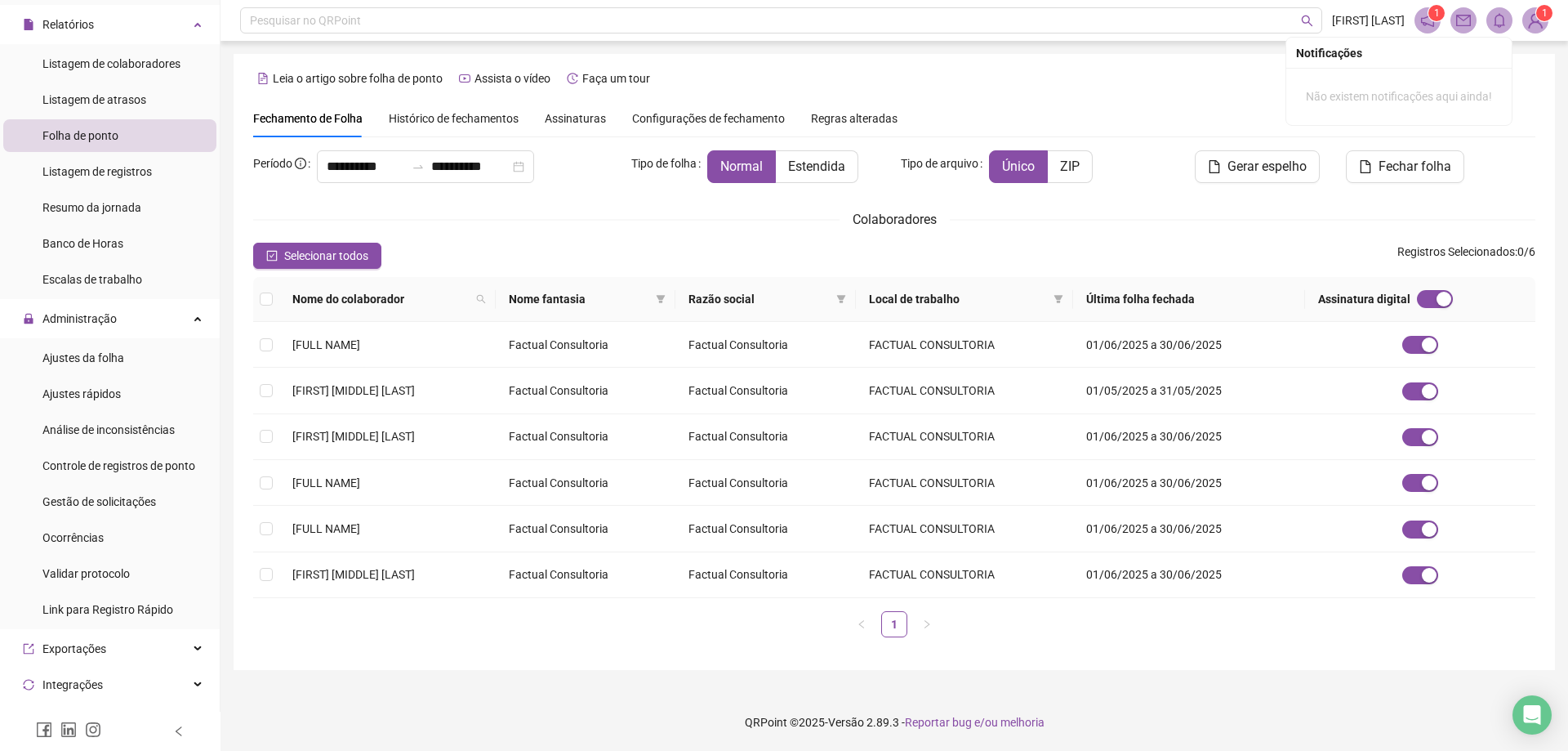 drag, startPoint x: 1087, startPoint y: 62, endPoint x: 1049, endPoint y: 89, distance: 46.615448 